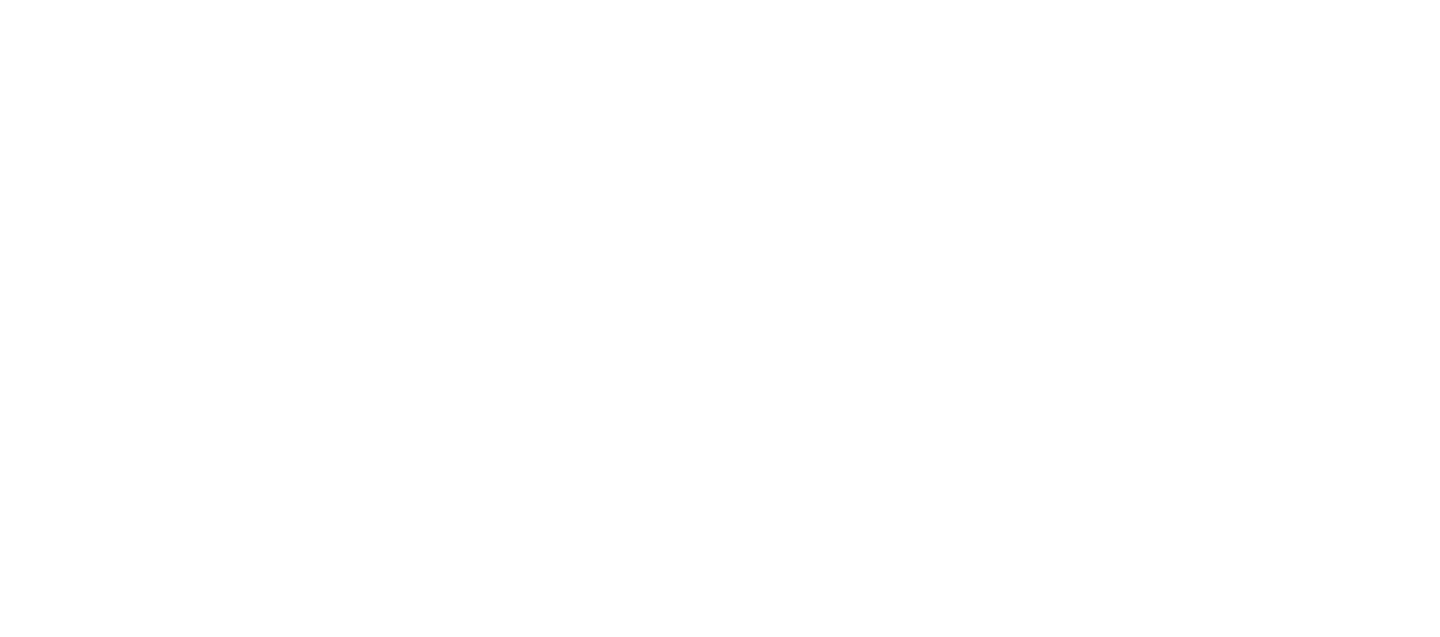 scroll, scrollTop: 0, scrollLeft: 0, axis: both 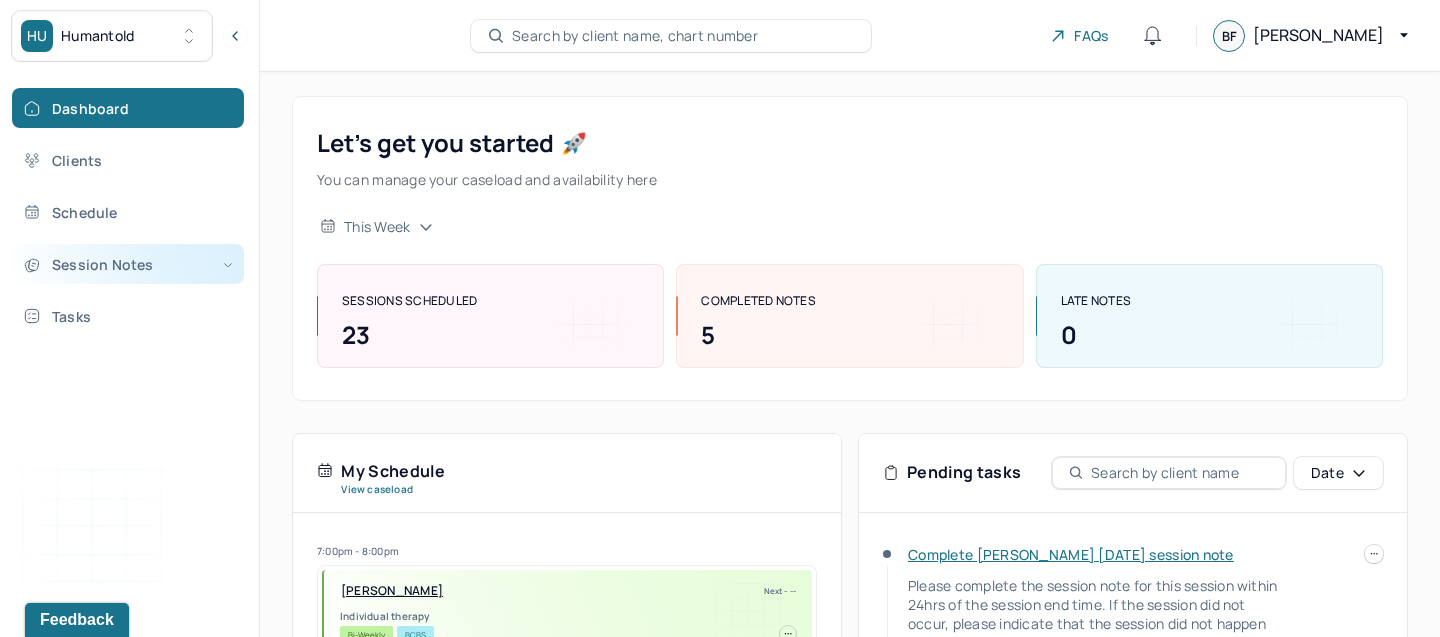 click on "Session Notes" at bounding box center [128, 264] 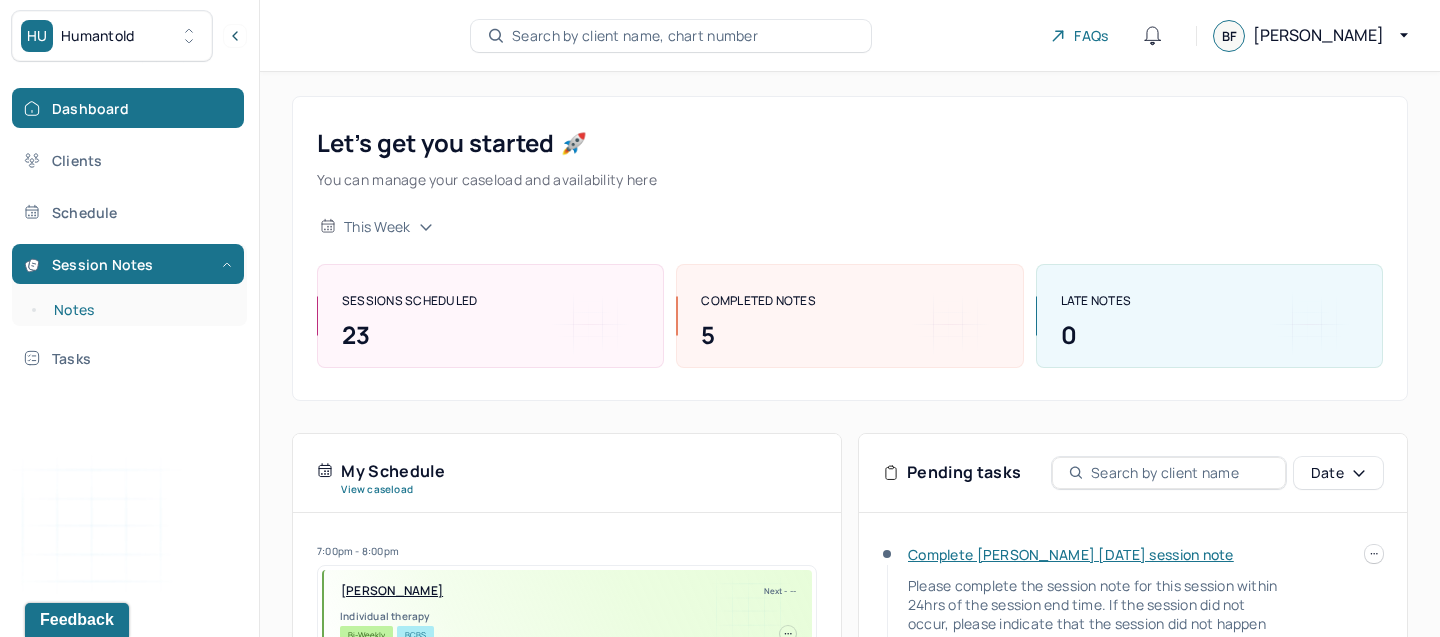 click on "Notes" at bounding box center [139, 310] 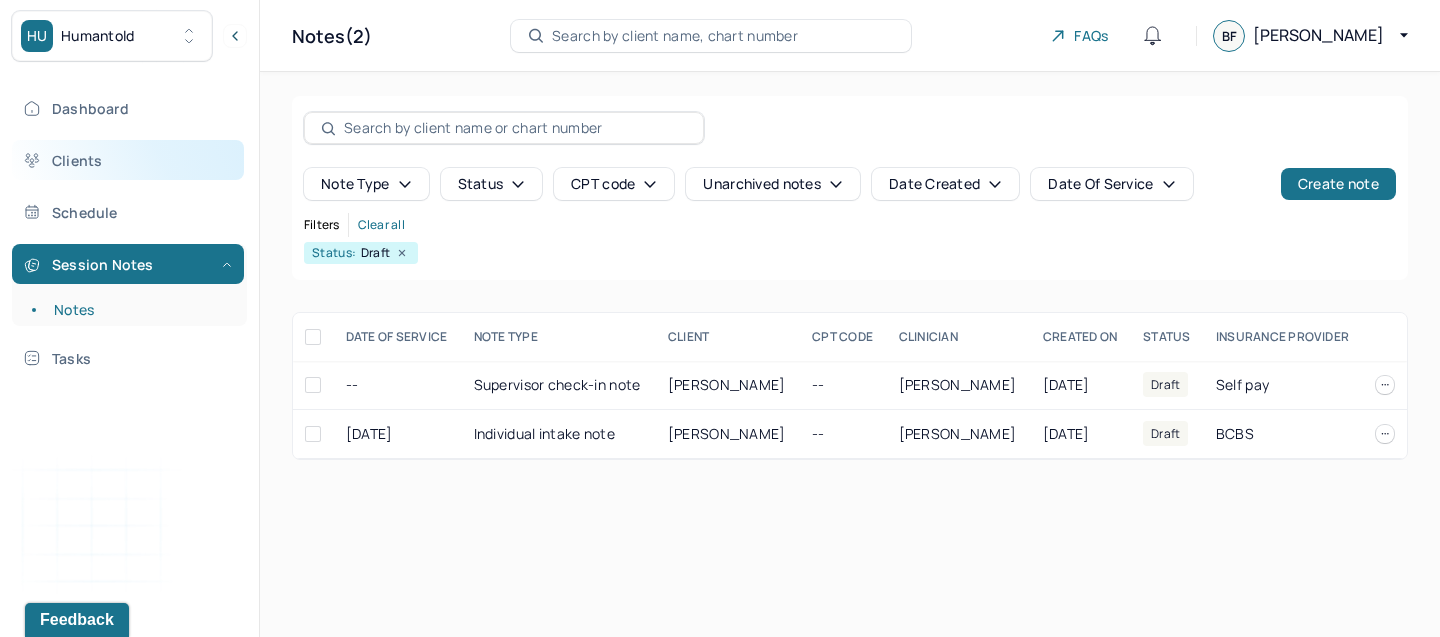 click on "Clients" at bounding box center (128, 160) 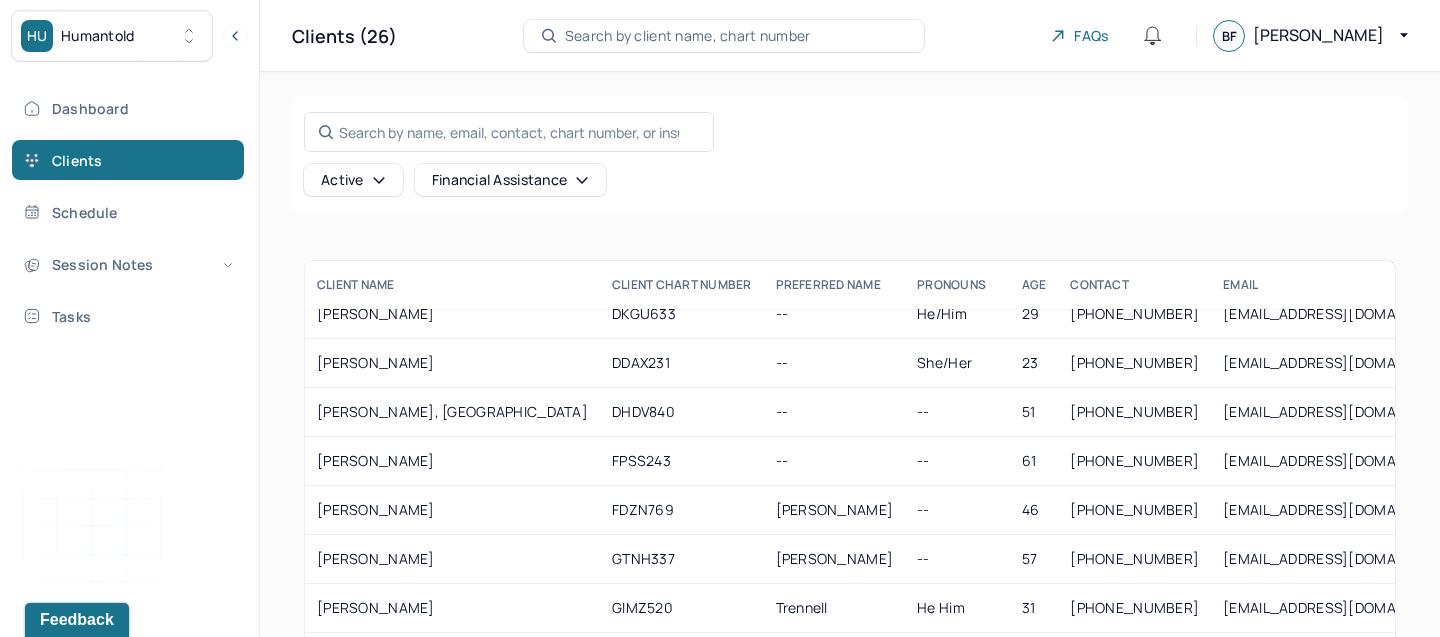 scroll, scrollTop: 271, scrollLeft: 0, axis: vertical 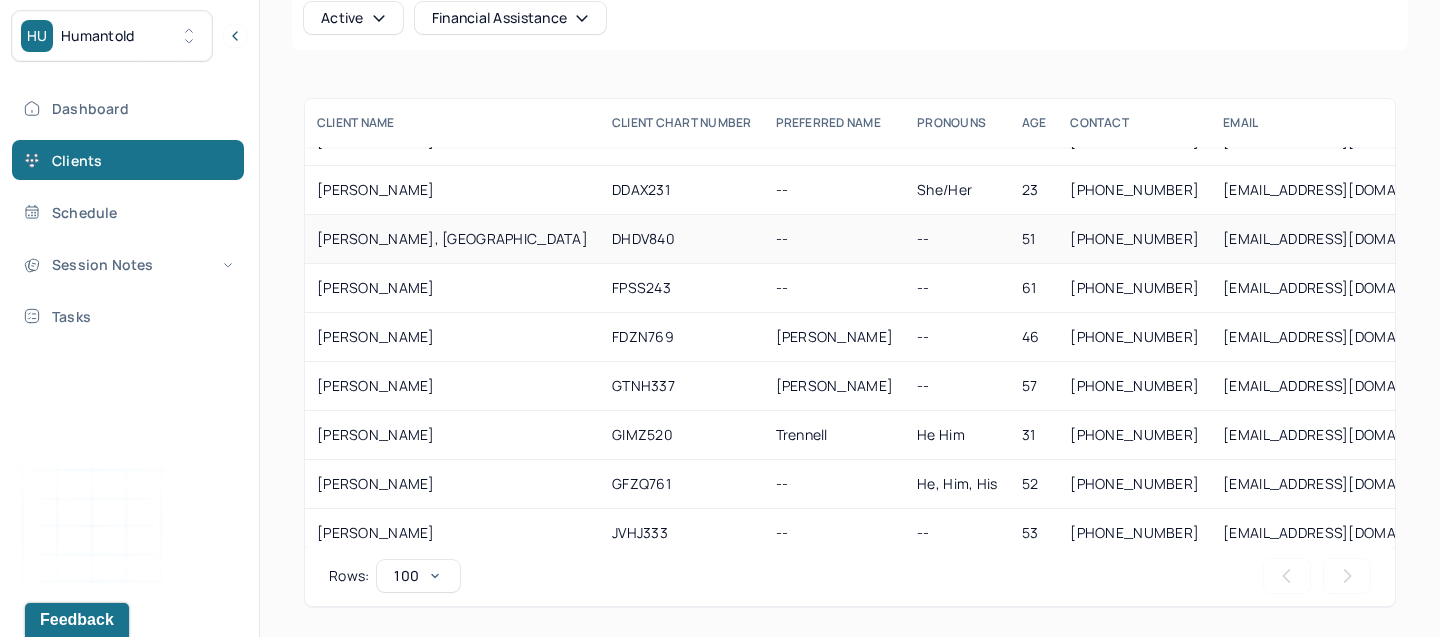 click on "[PERSON_NAME], [GEOGRAPHIC_DATA]" at bounding box center [452, 239] 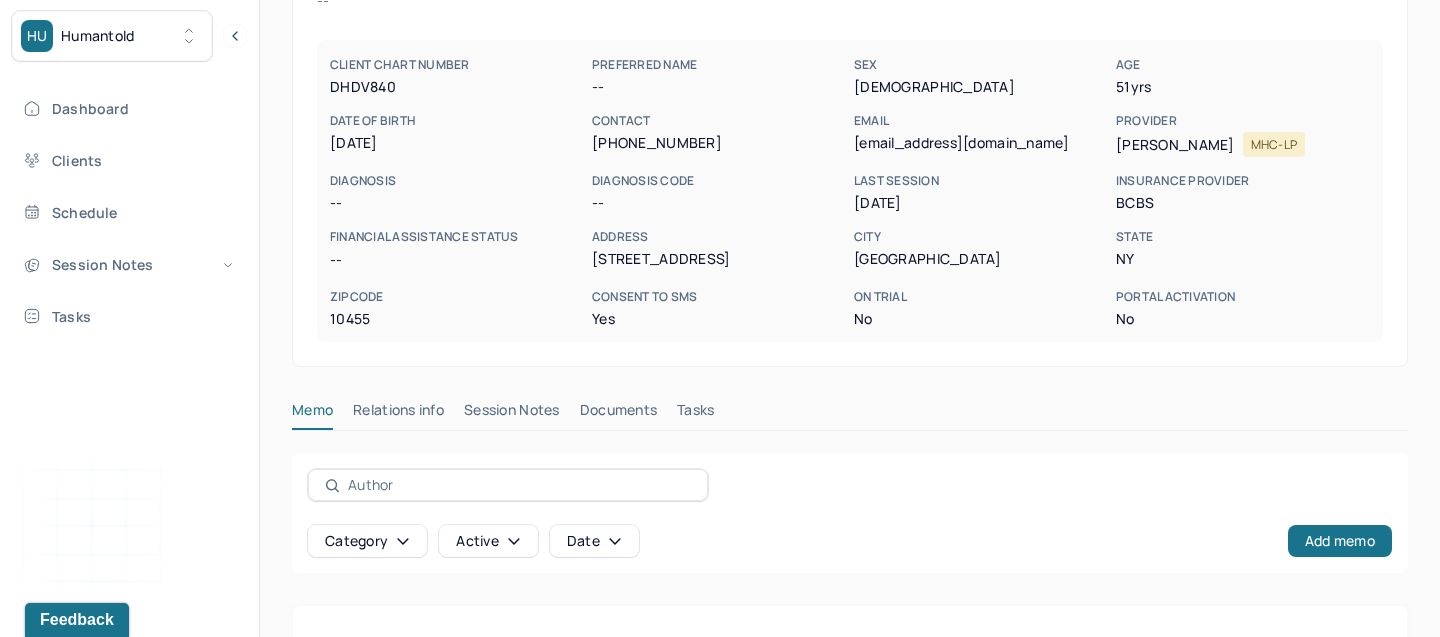 click on "Session Notes" at bounding box center [512, 414] 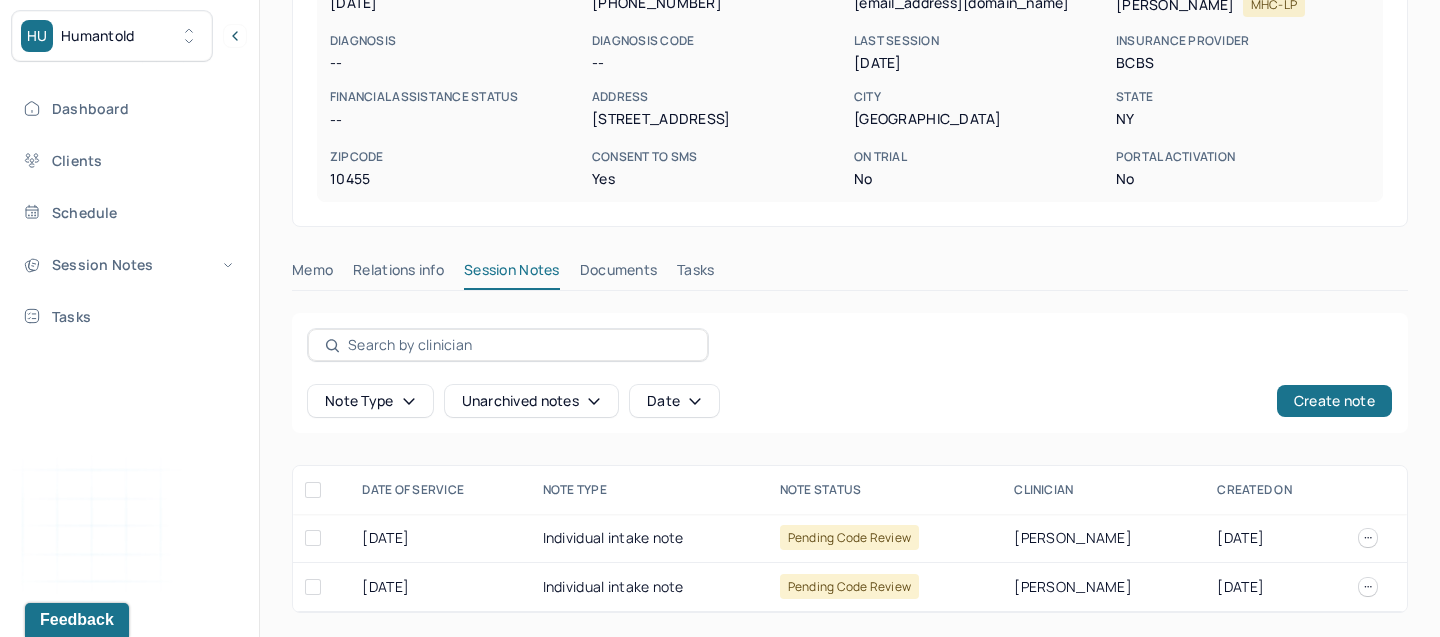 scroll, scrollTop: 0, scrollLeft: 0, axis: both 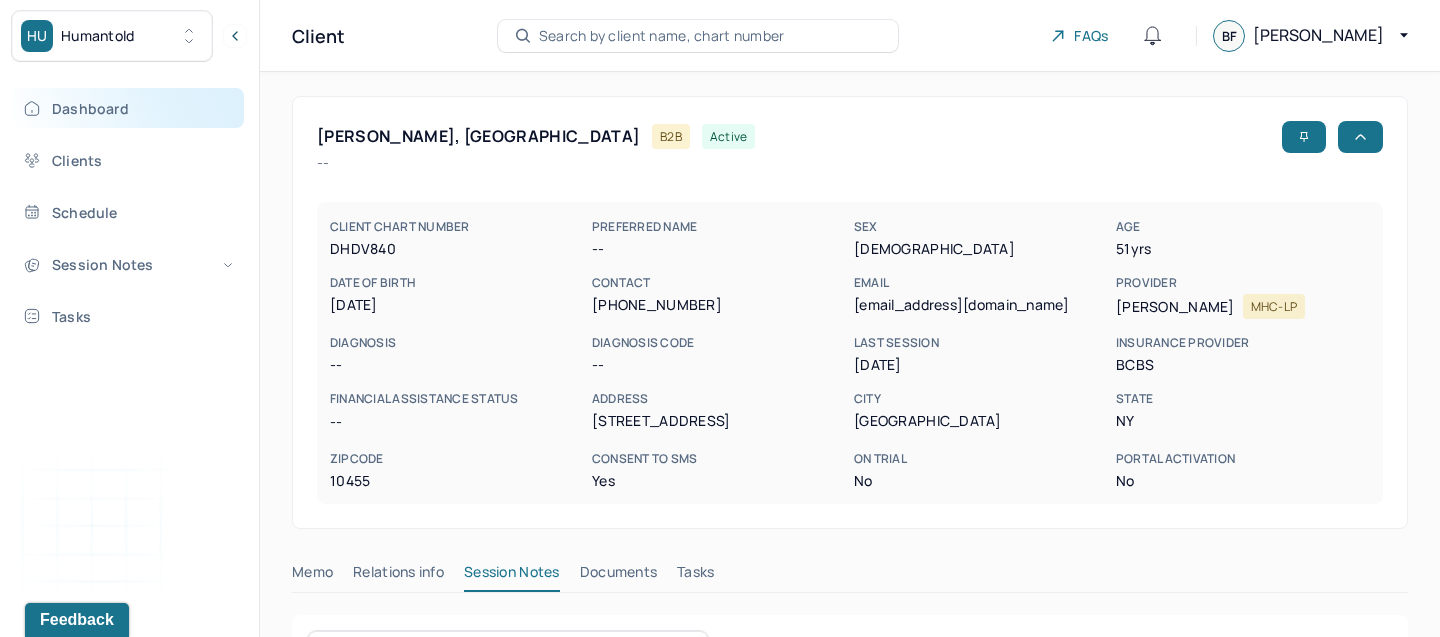 click on "Dashboard" at bounding box center (128, 108) 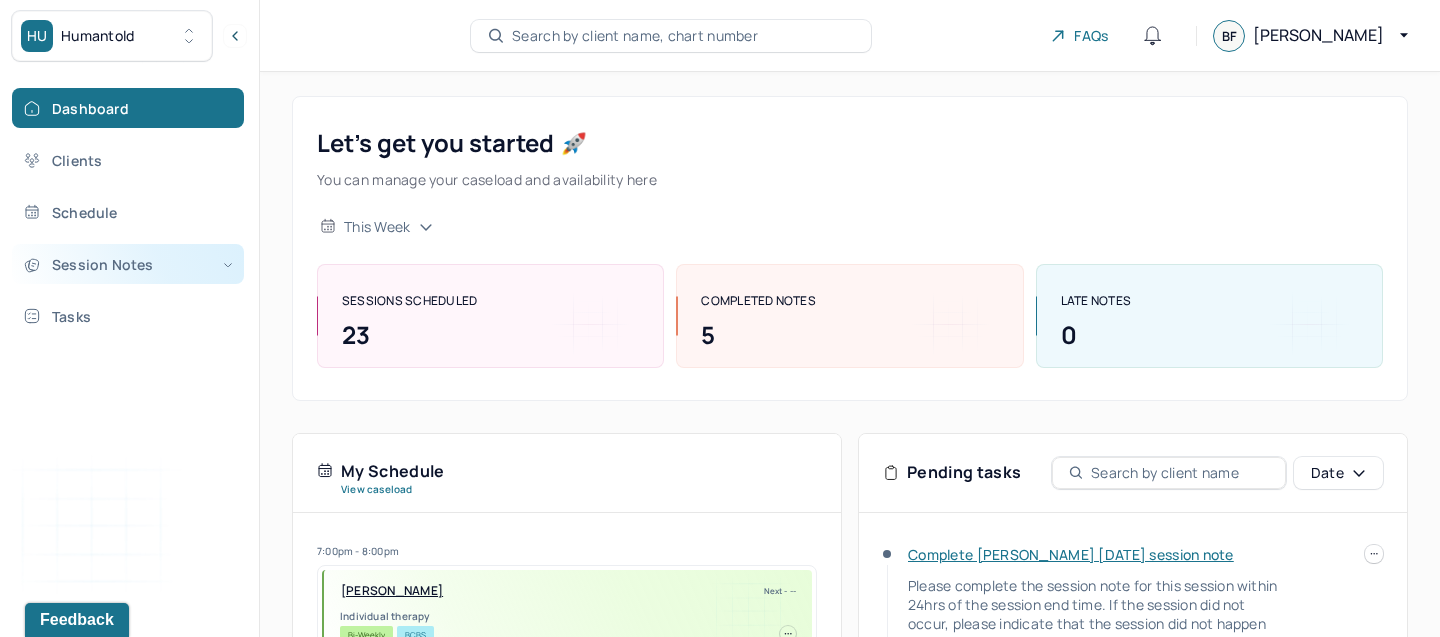 click on "Session Notes" at bounding box center [128, 264] 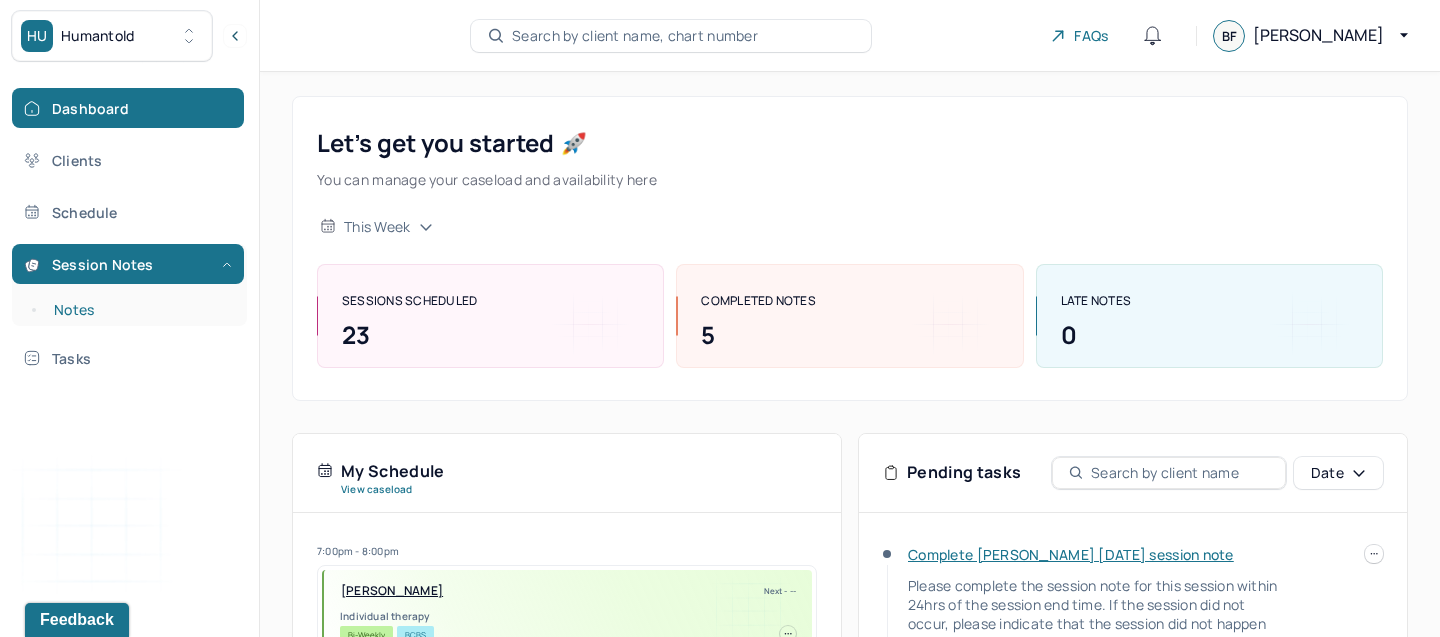 click on "Notes" at bounding box center [139, 310] 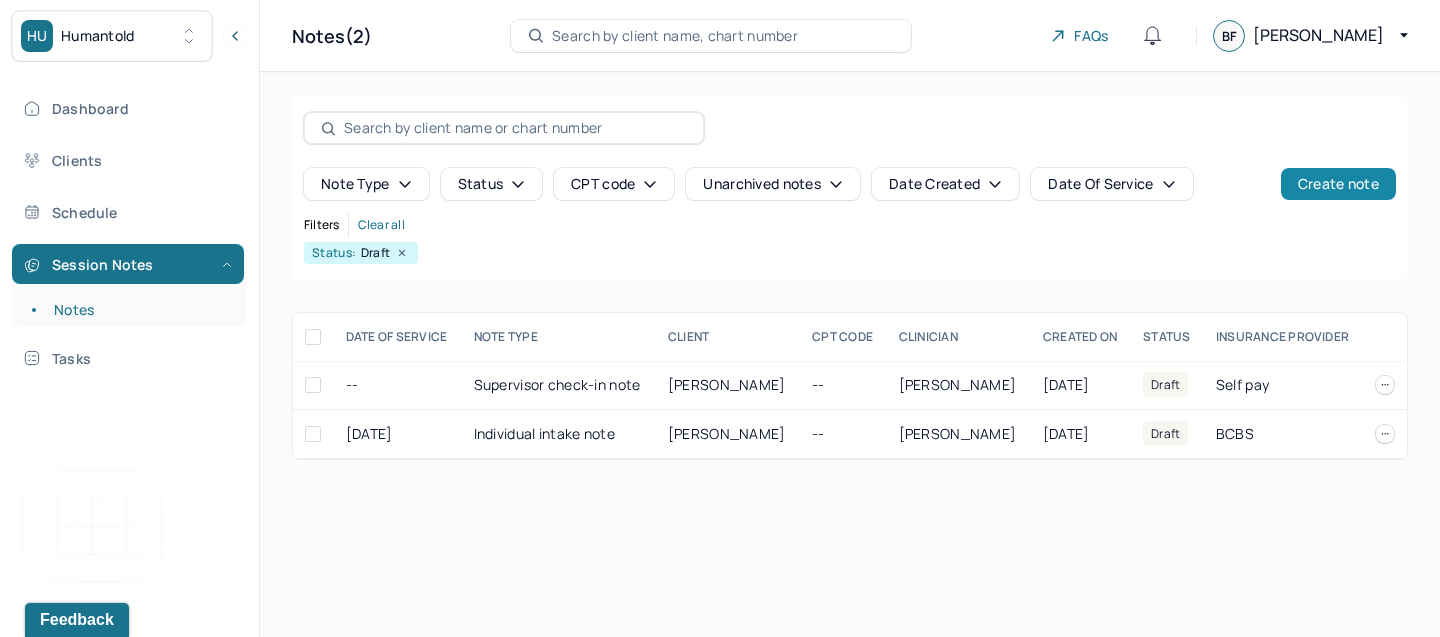 click on "Create note" at bounding box center (1338, 184) 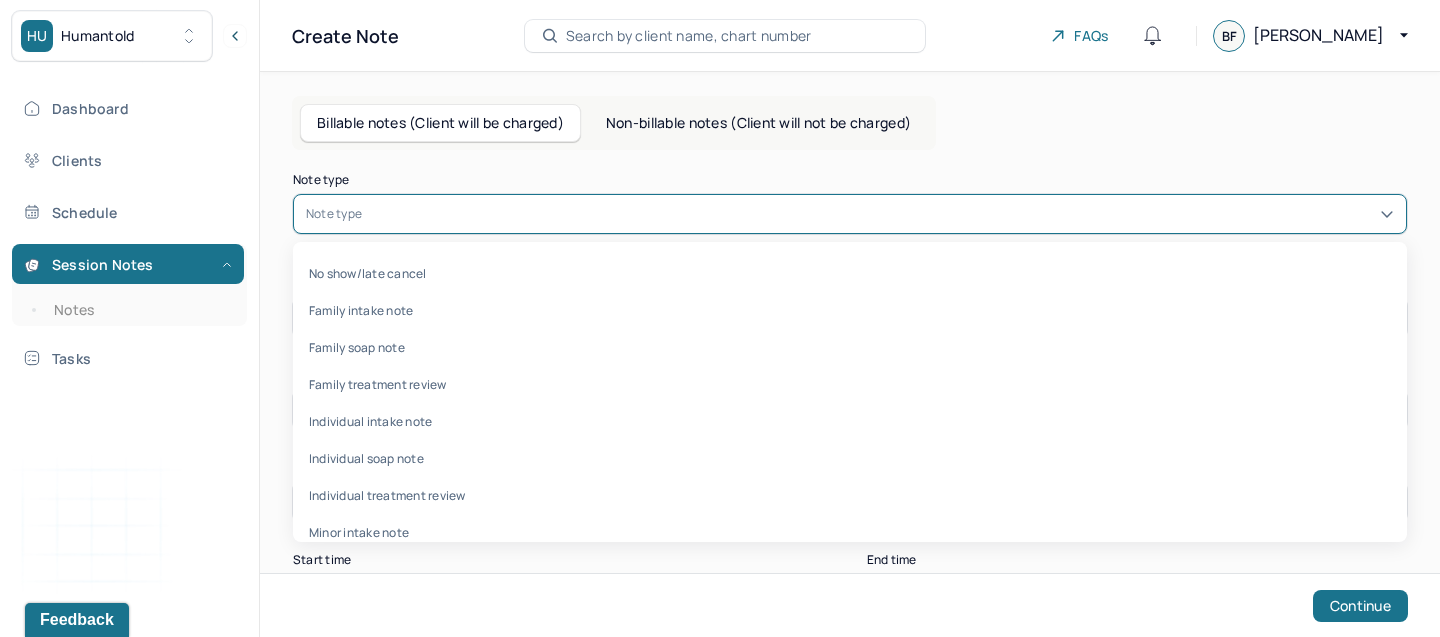 click on "Note type" at bounding box center (850, 214) 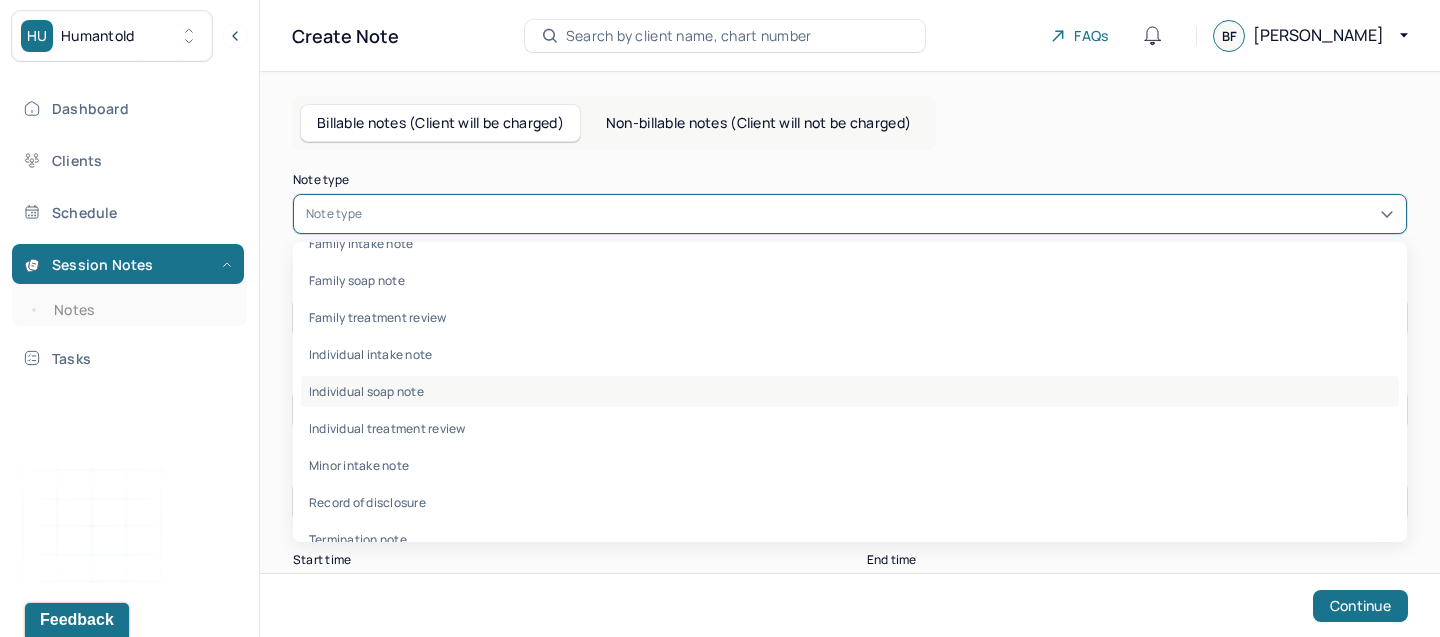 scroll, scrollTop: 96, scrollLeft: 0, axis: vertical 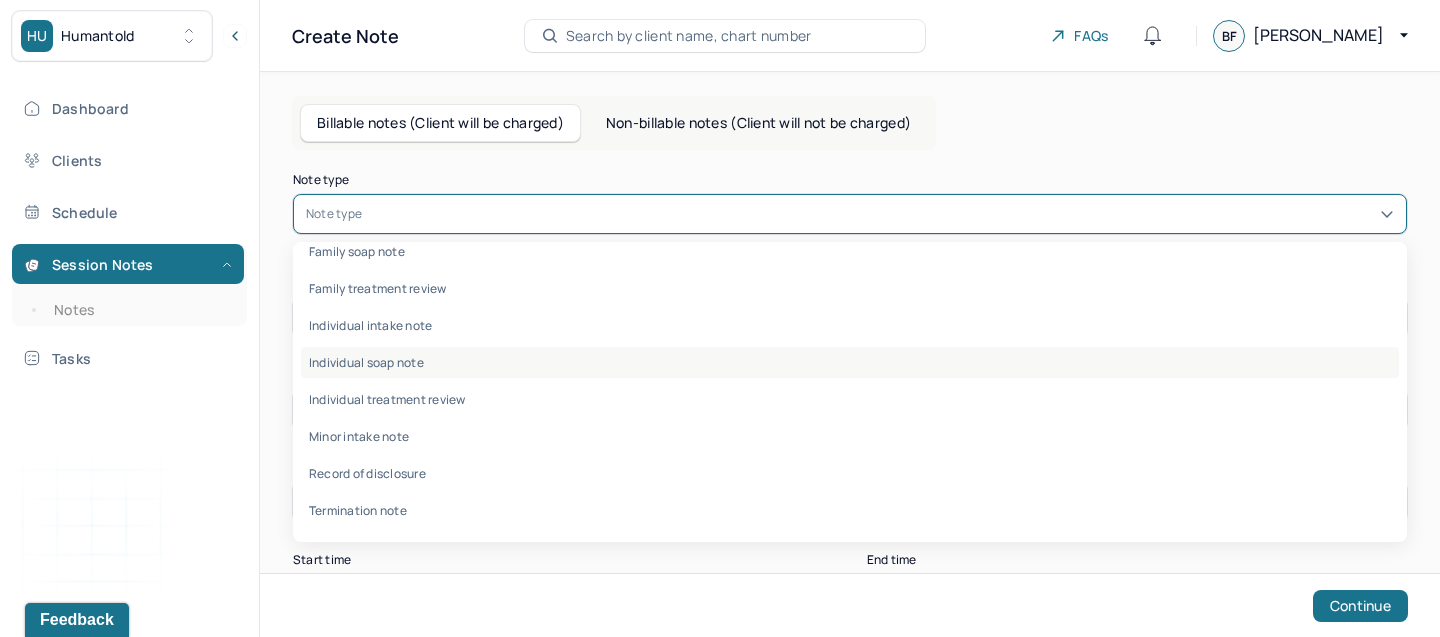 click on "Individual soap note" at bounding box center [850, 362] 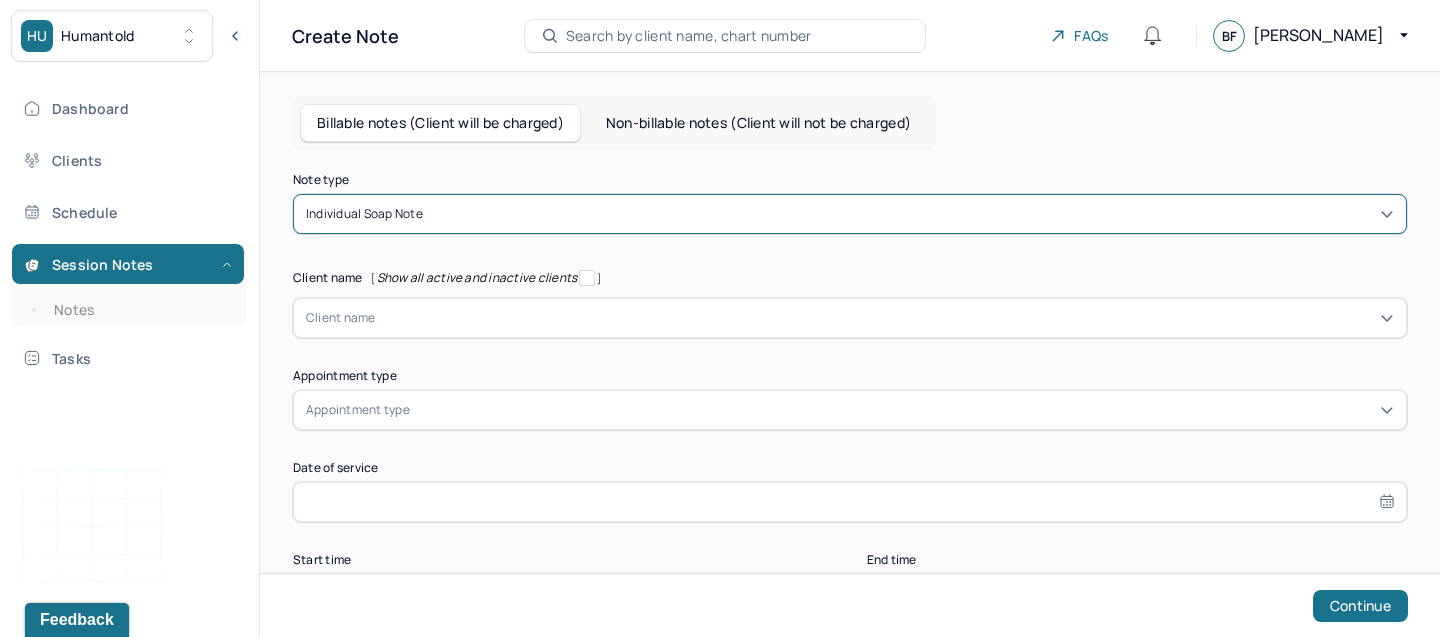 scroll, scrollTop: 16, scrollLeft: 0, axis: vertical 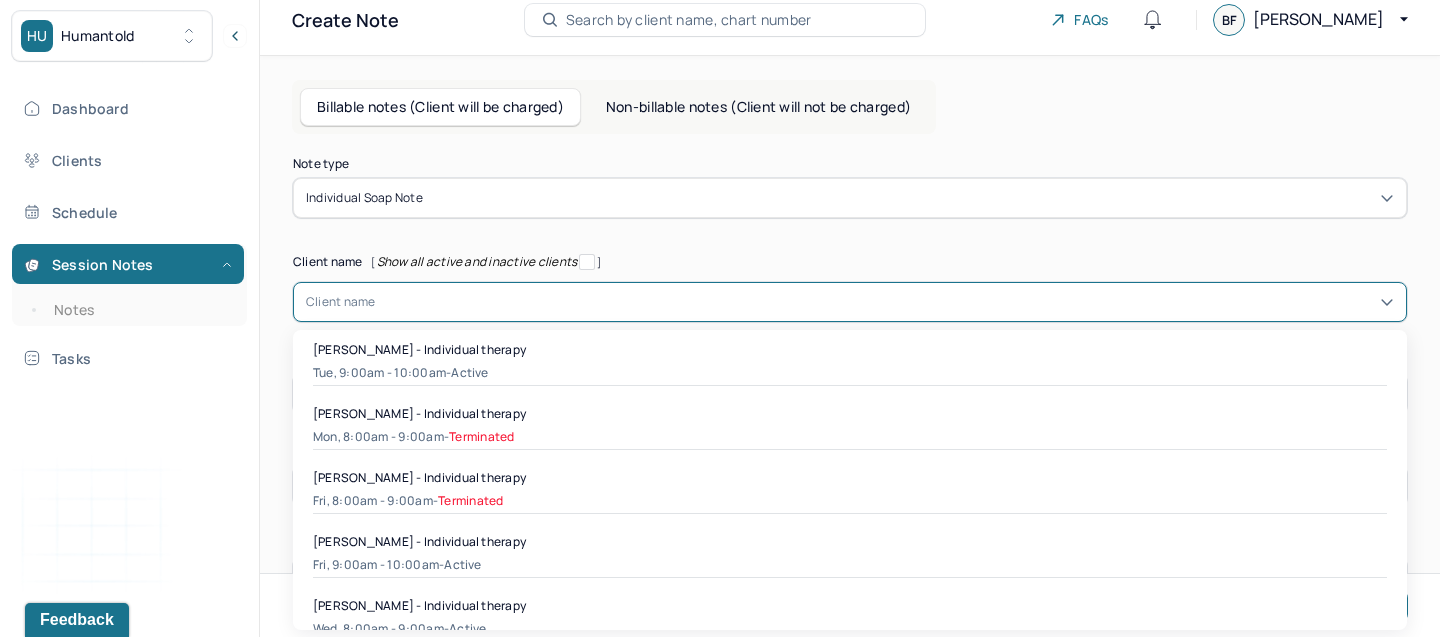 click at bounding box center (885, 302) 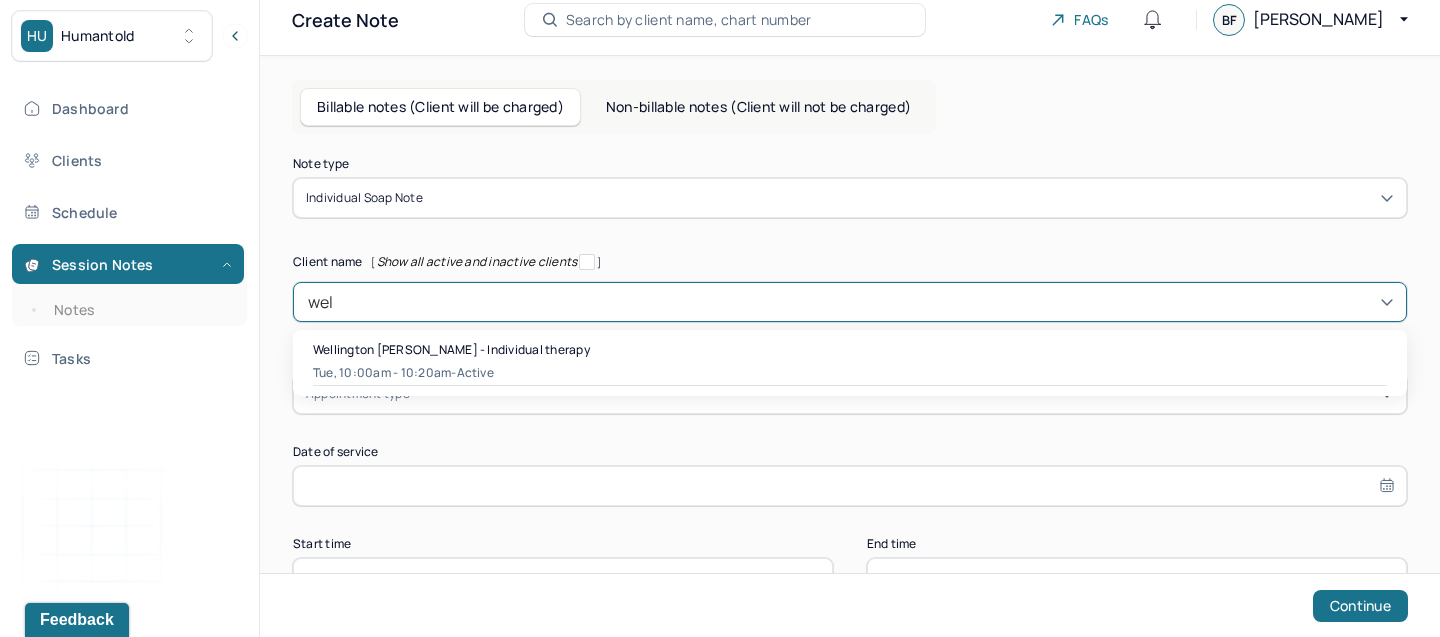 type on "well" 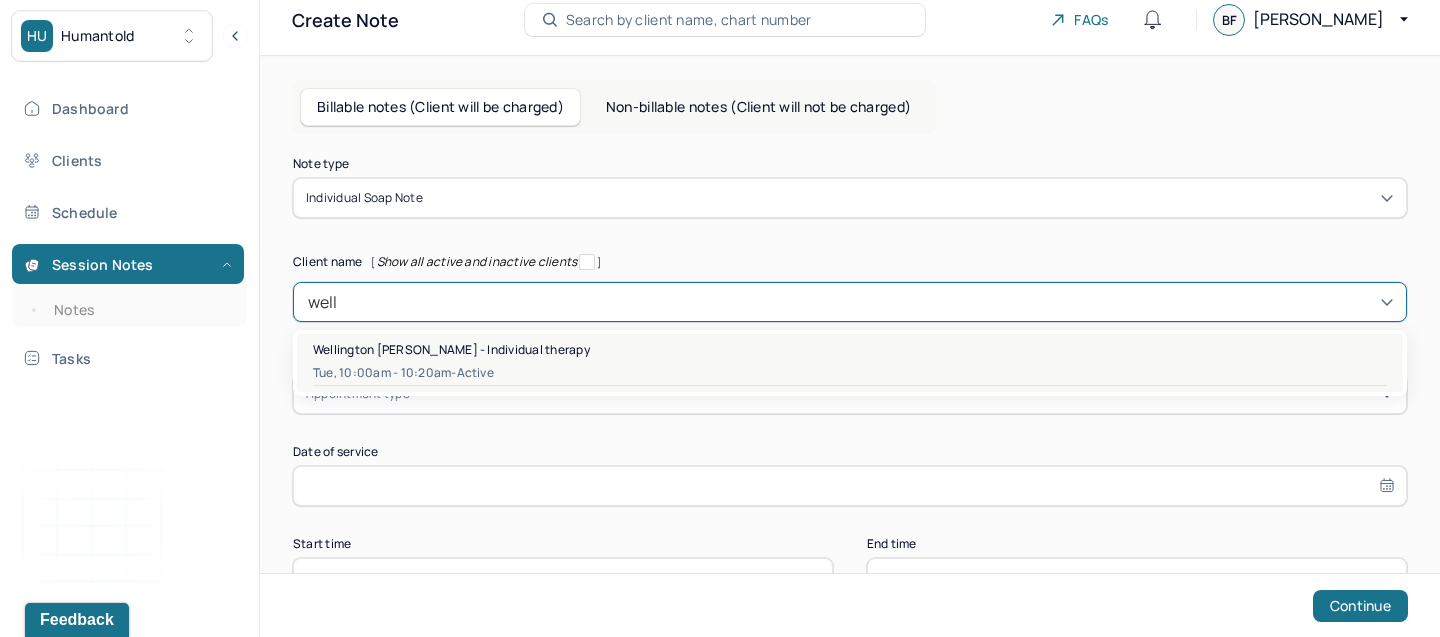 click on "Wellington [PERSON_NAME] - Individual therapy" at bounding box center (451, 349) 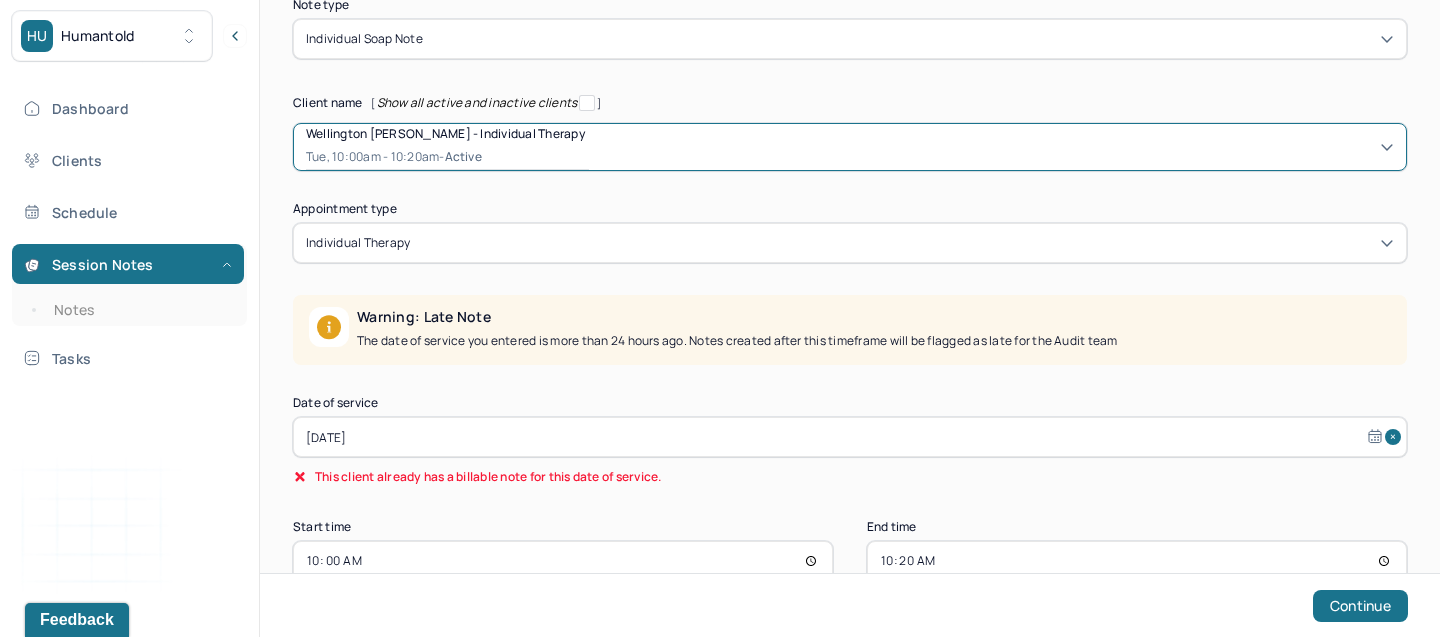 scroll, scrollTop: 178, scrollLeft: 0, axis: vertical 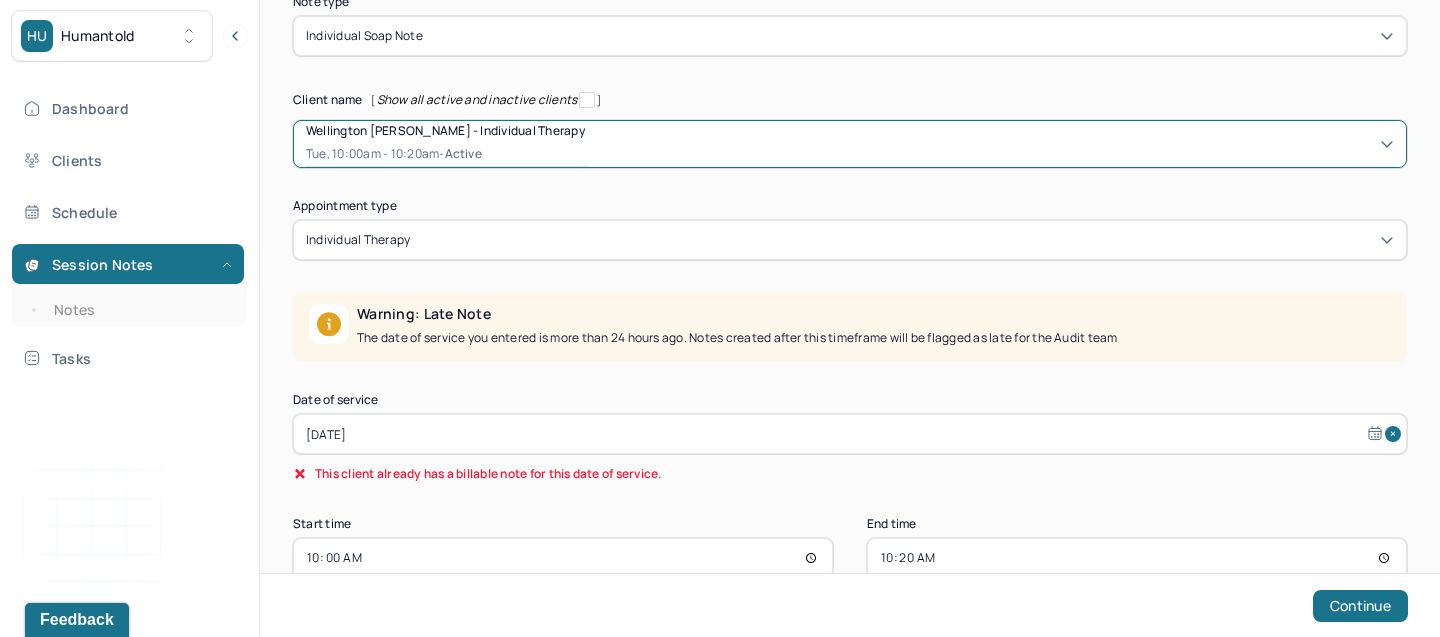 click on "Jul 7, 2025" at bounding box center [850, 434] 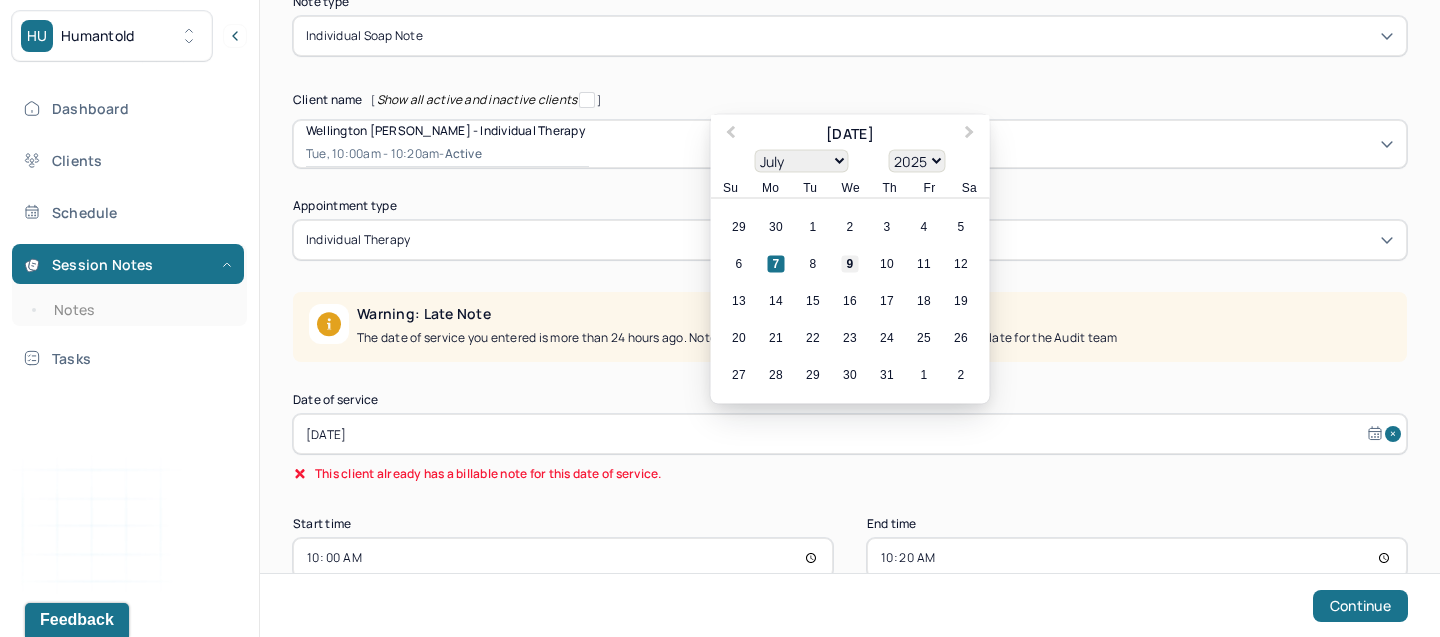 click on "9" at bounding box center (850, 264) 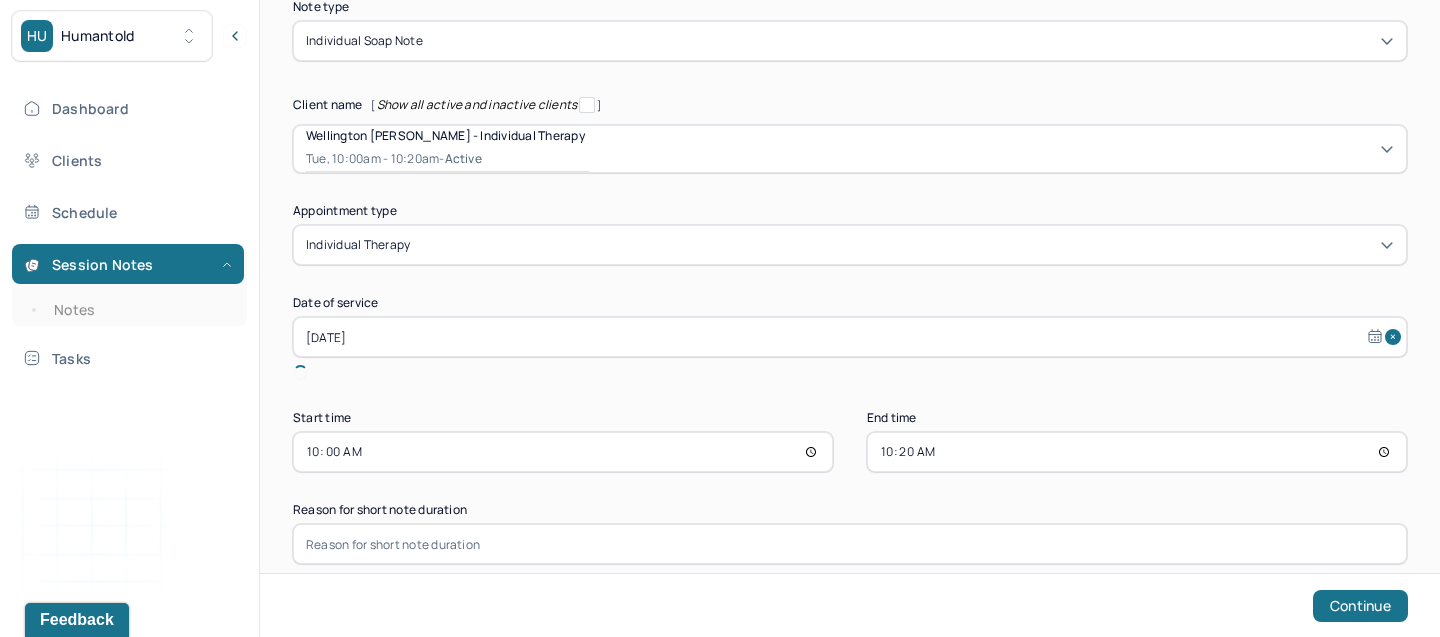 scroll, scrollTop: 150, scrollLeft: 0, axis: vertical 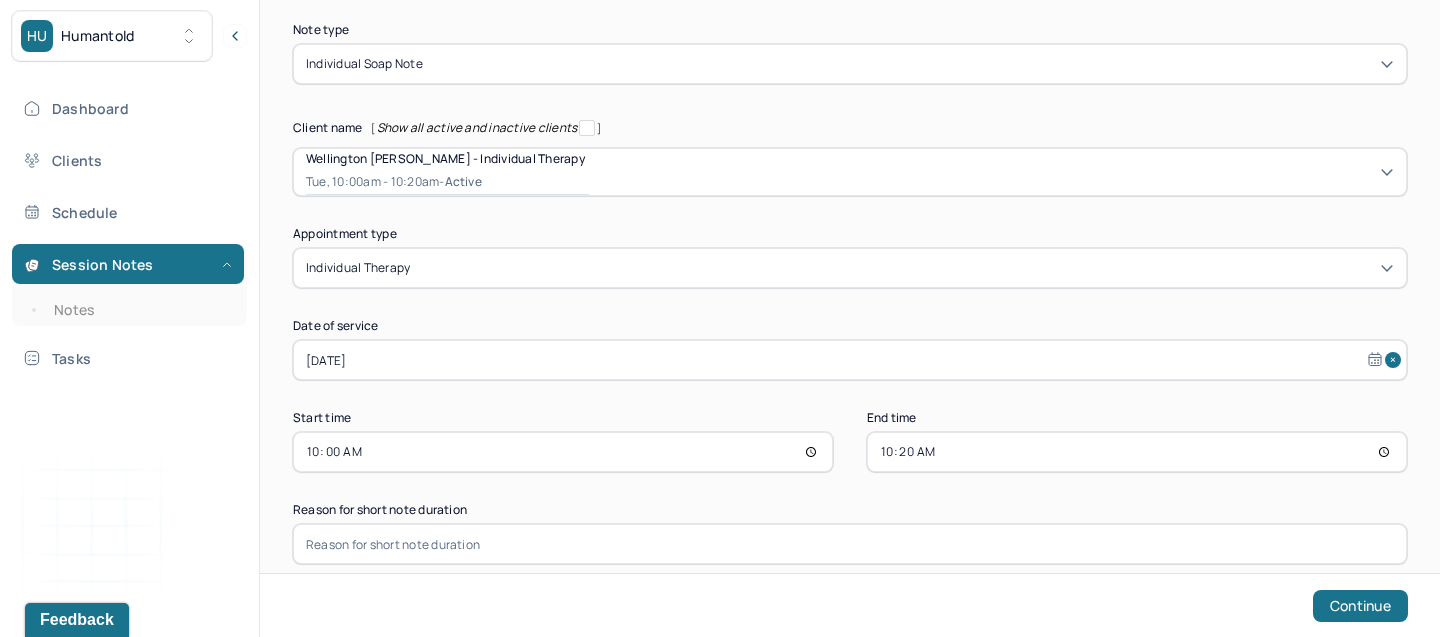 click on "10:00" at bounding box center [563, 452] 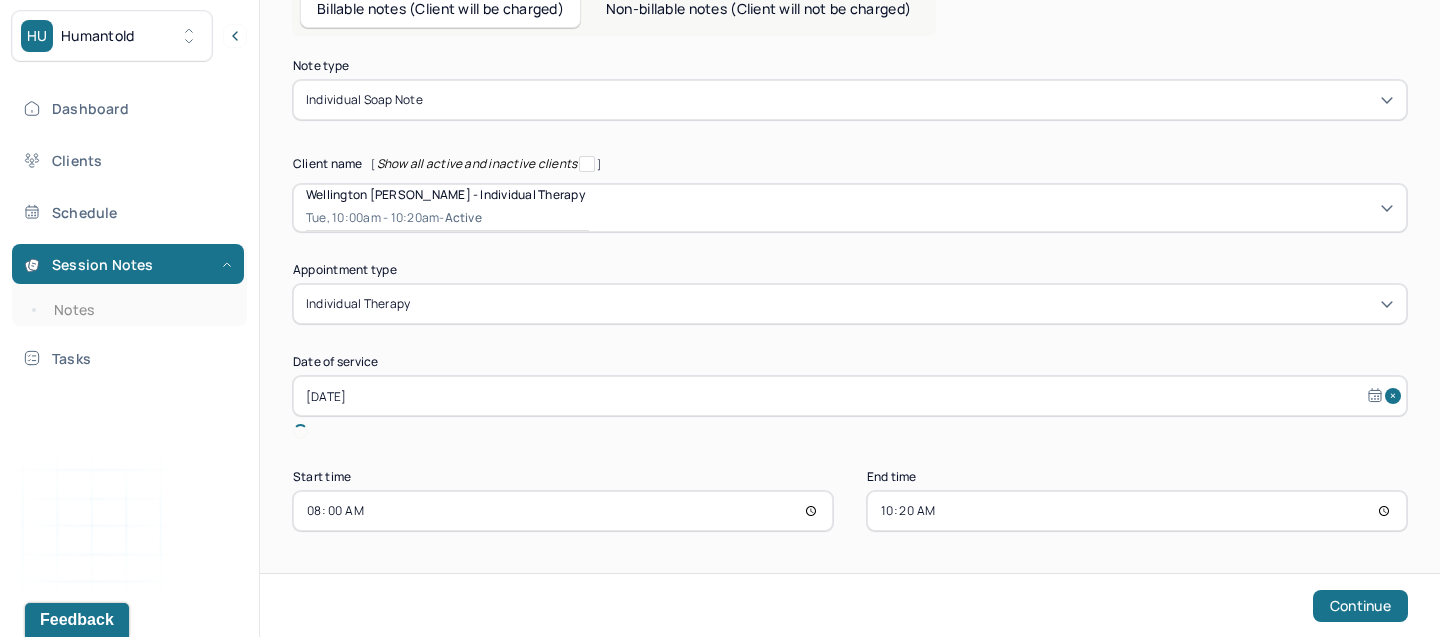 scroll, scrollTop: 90, scrollLeft: 0, axis: vertical 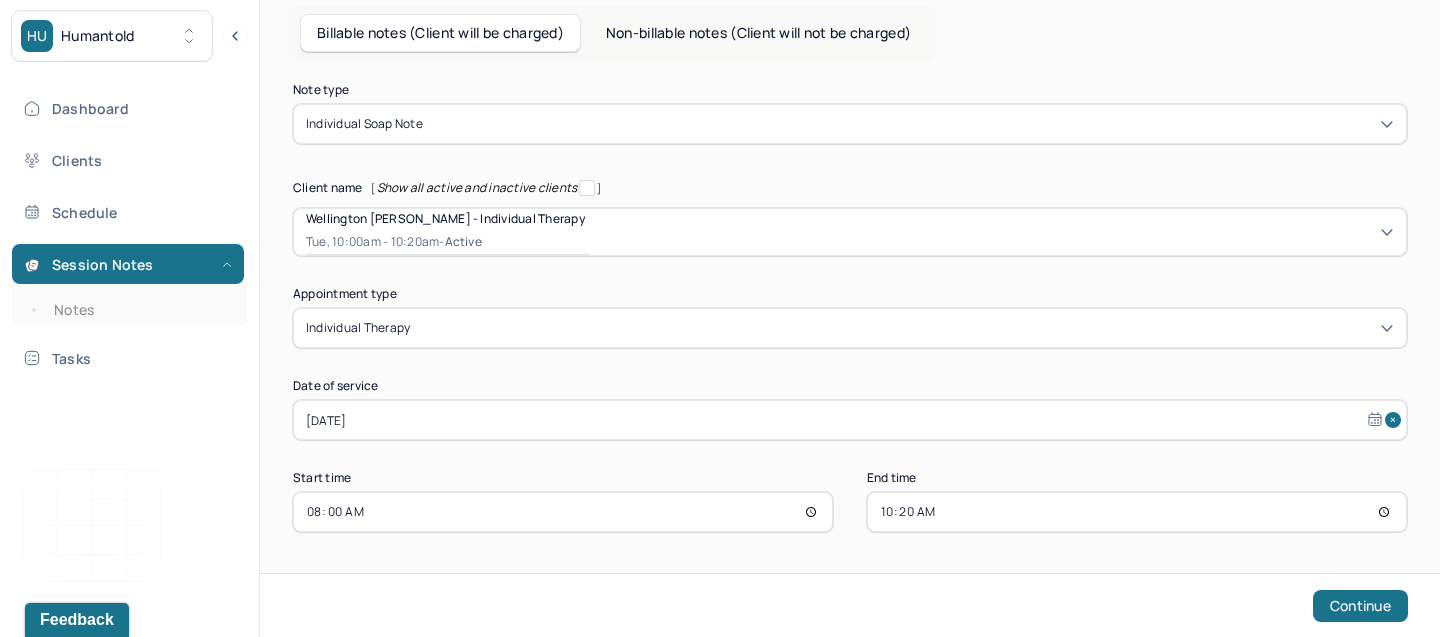 click on "10:20" at bounding box center (1137, 512) 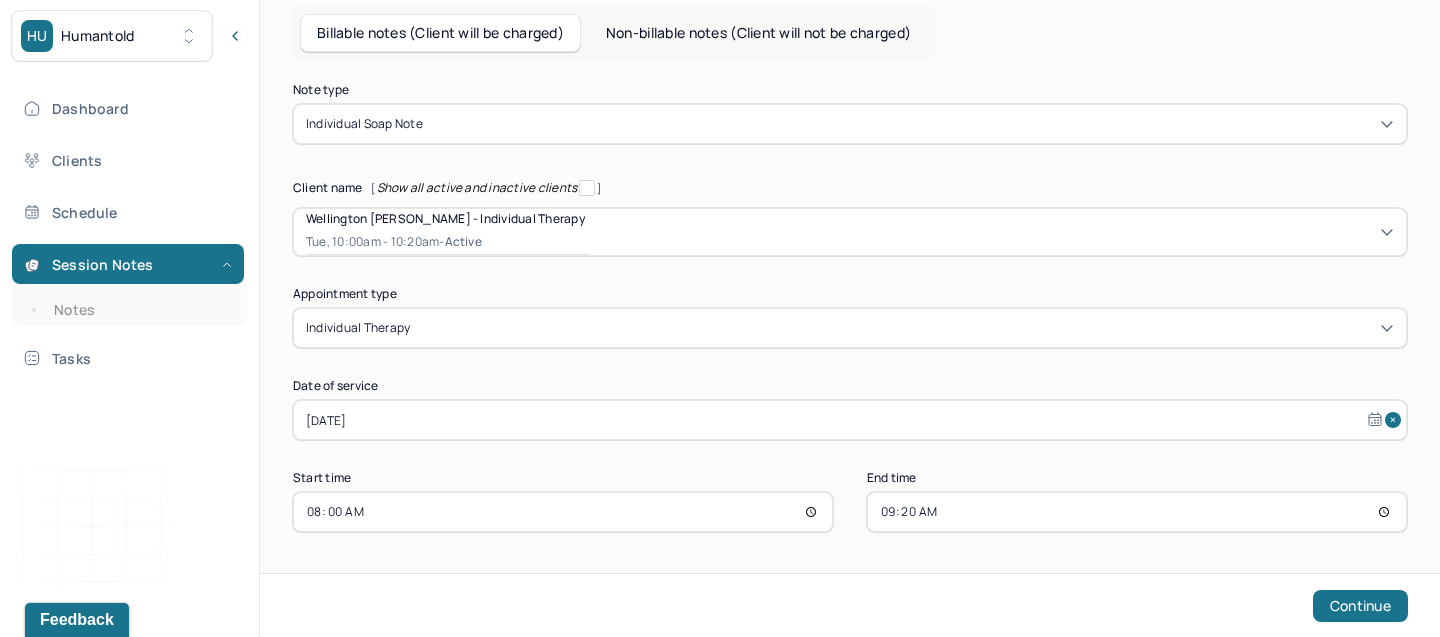 type on "09:00" 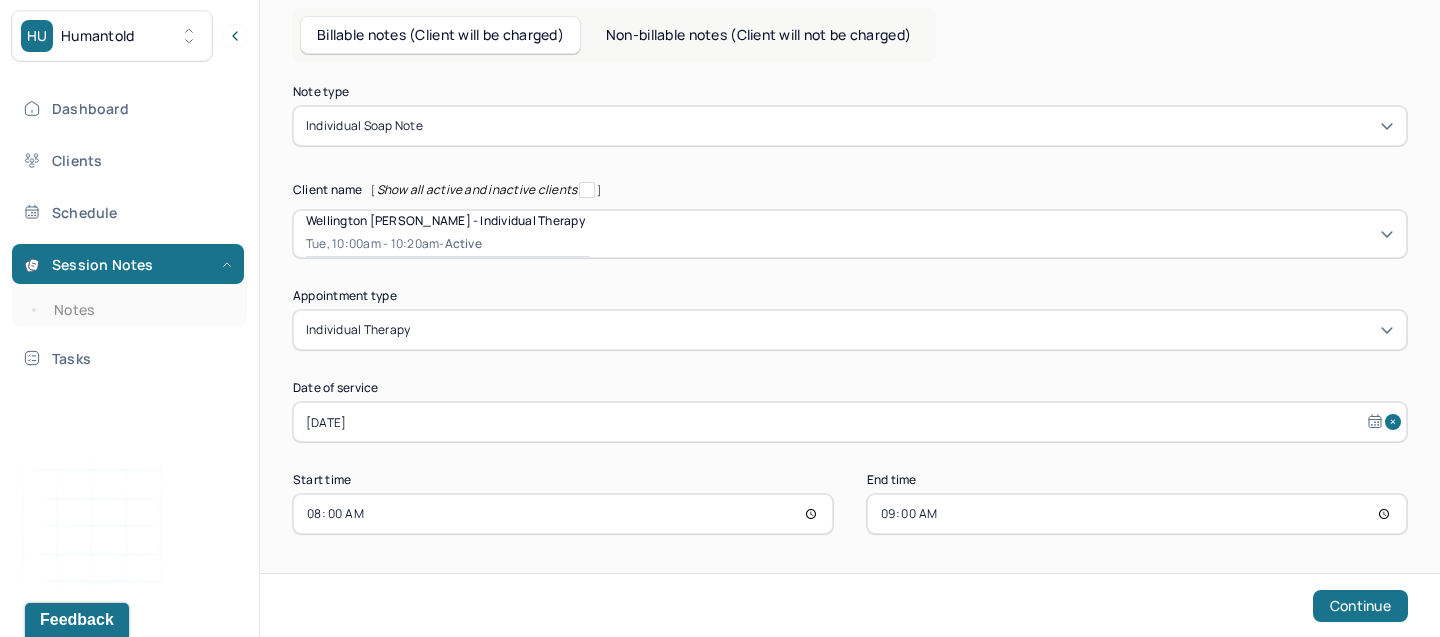 scroll, scrollTop: 90, scrollLeft: 0, axis: vertical 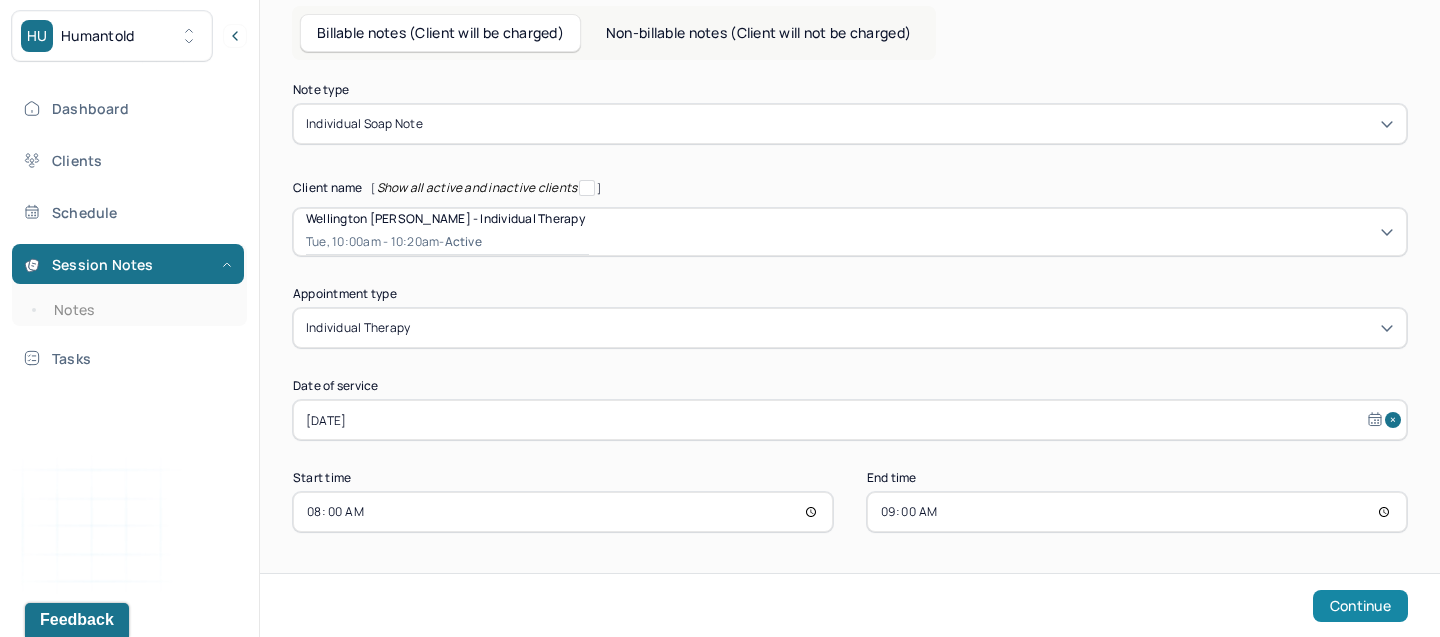 click on "Continue" at bounding box center (1360, 606) 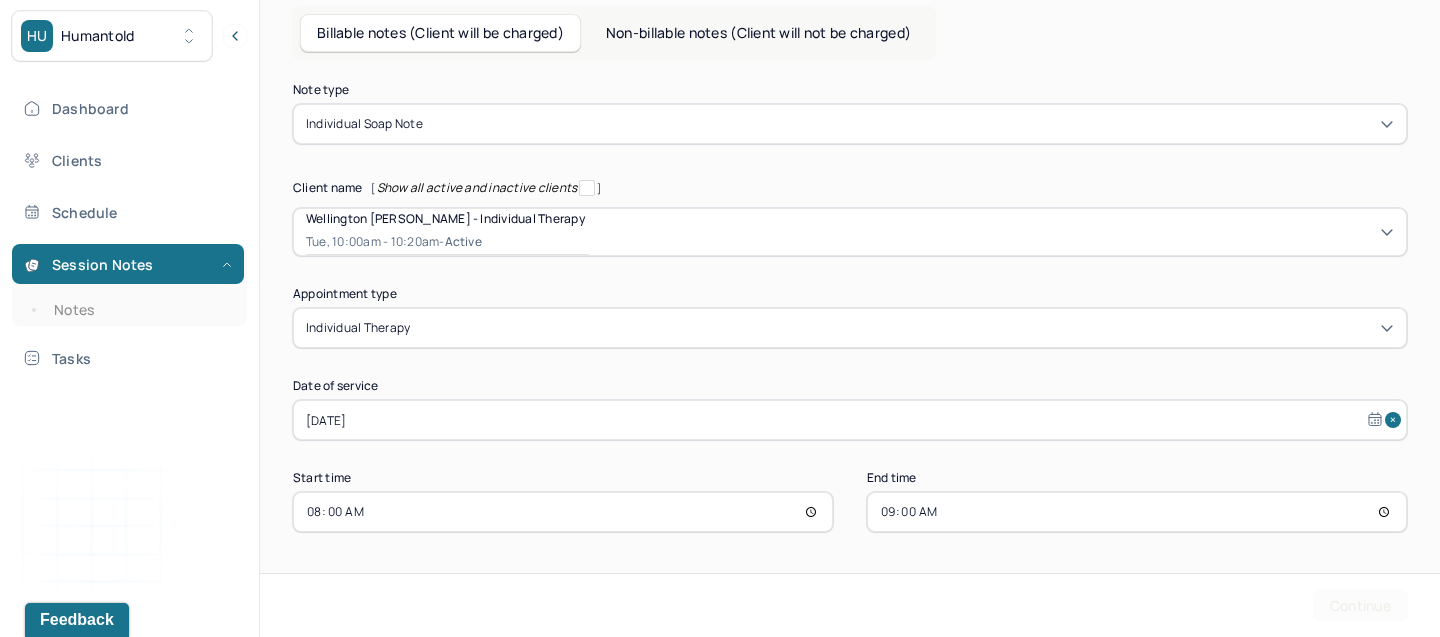 scroll, scrollTop: 0, scrollLeft: 0, axis: both 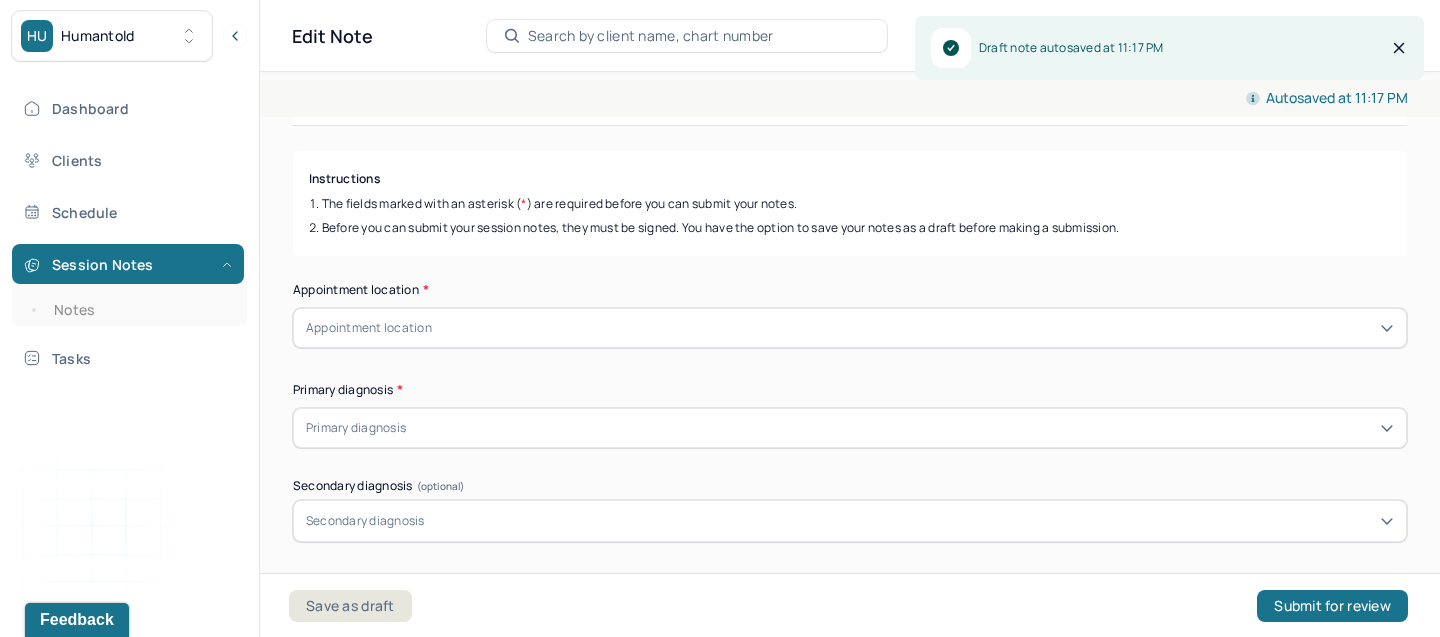click on "Appointment location" at bounding box center [850, 328] 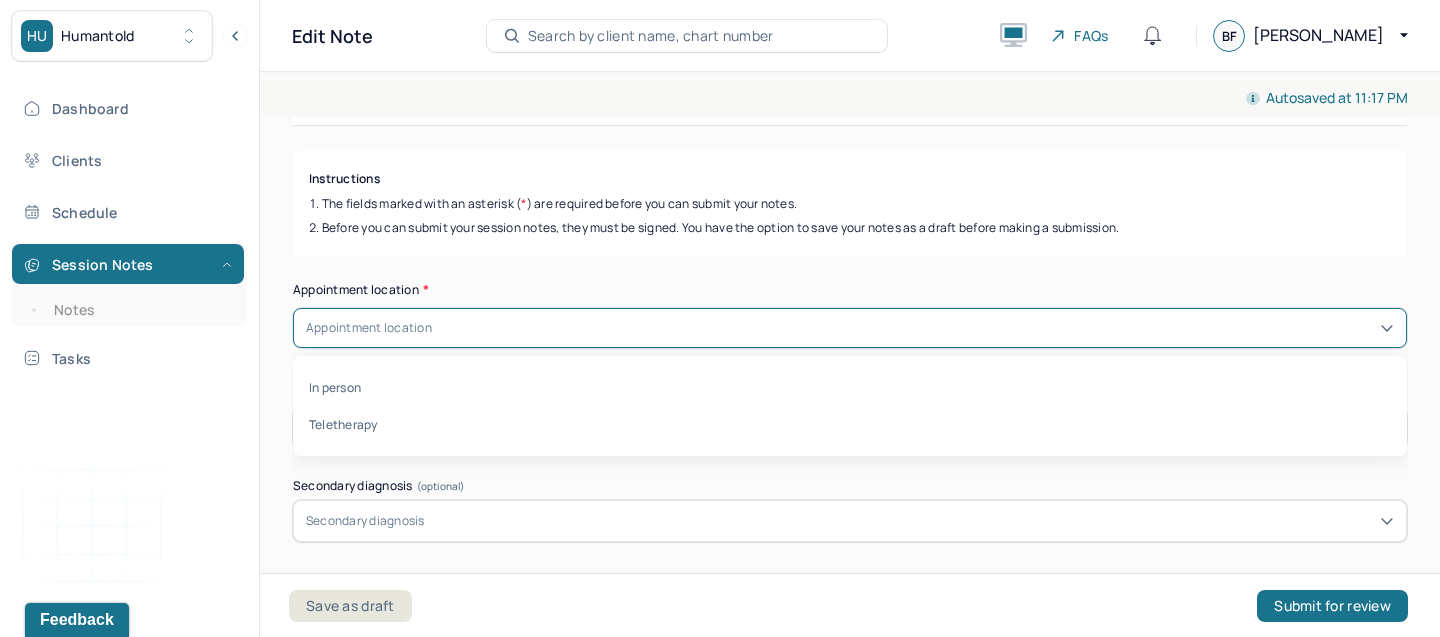 click on "In person Teletherapy" at bounding box center [850, 406] 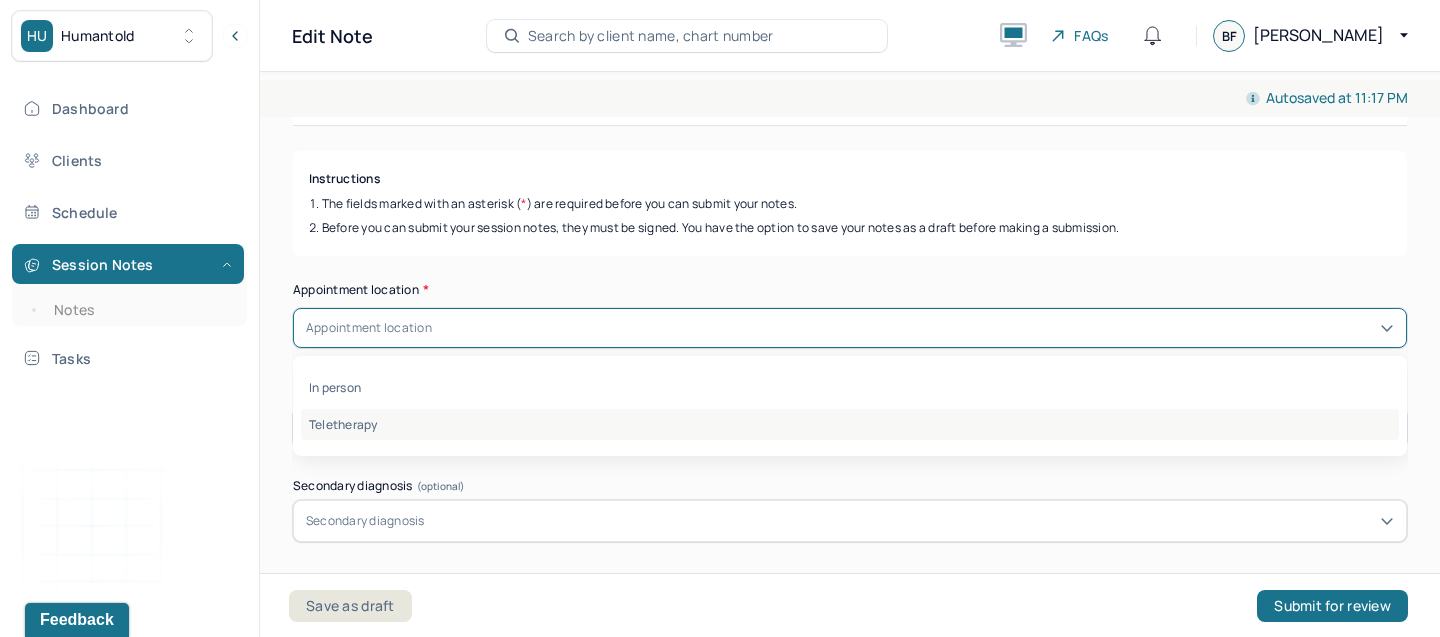 click on "Teletherapy" at bounding box center [850, 424] 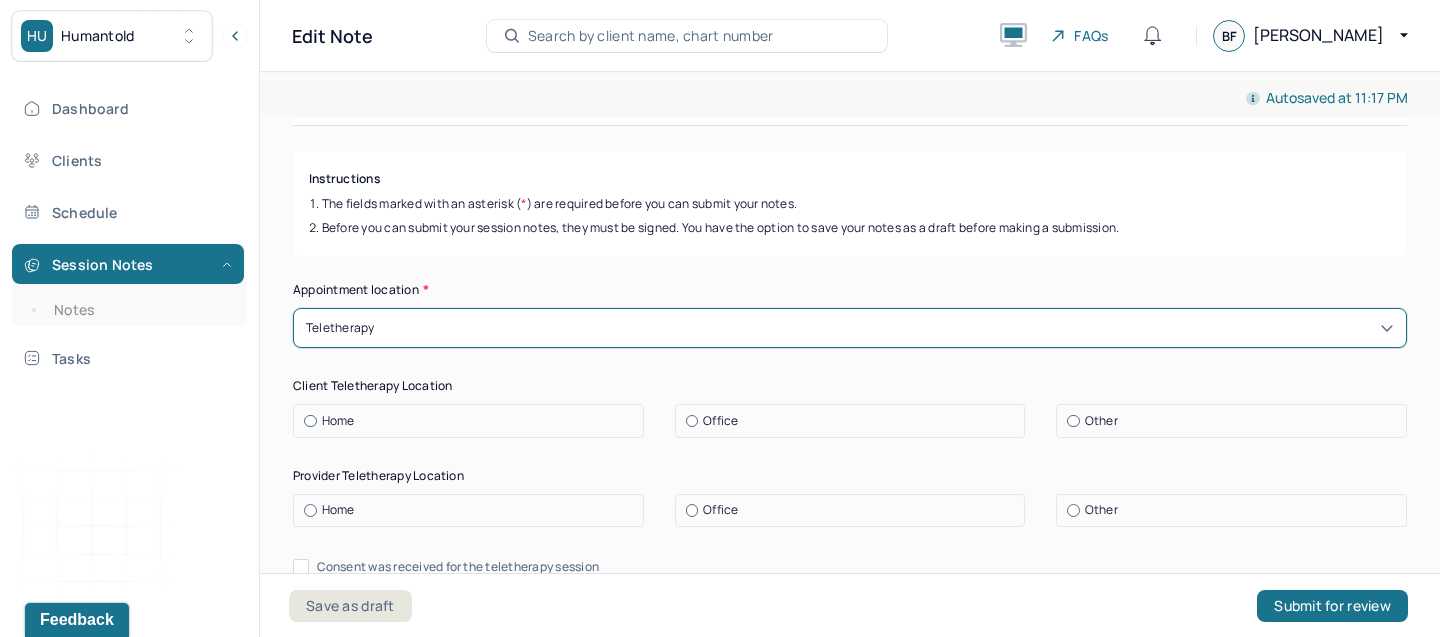 click on "Home" at bounding box center (473, 421) 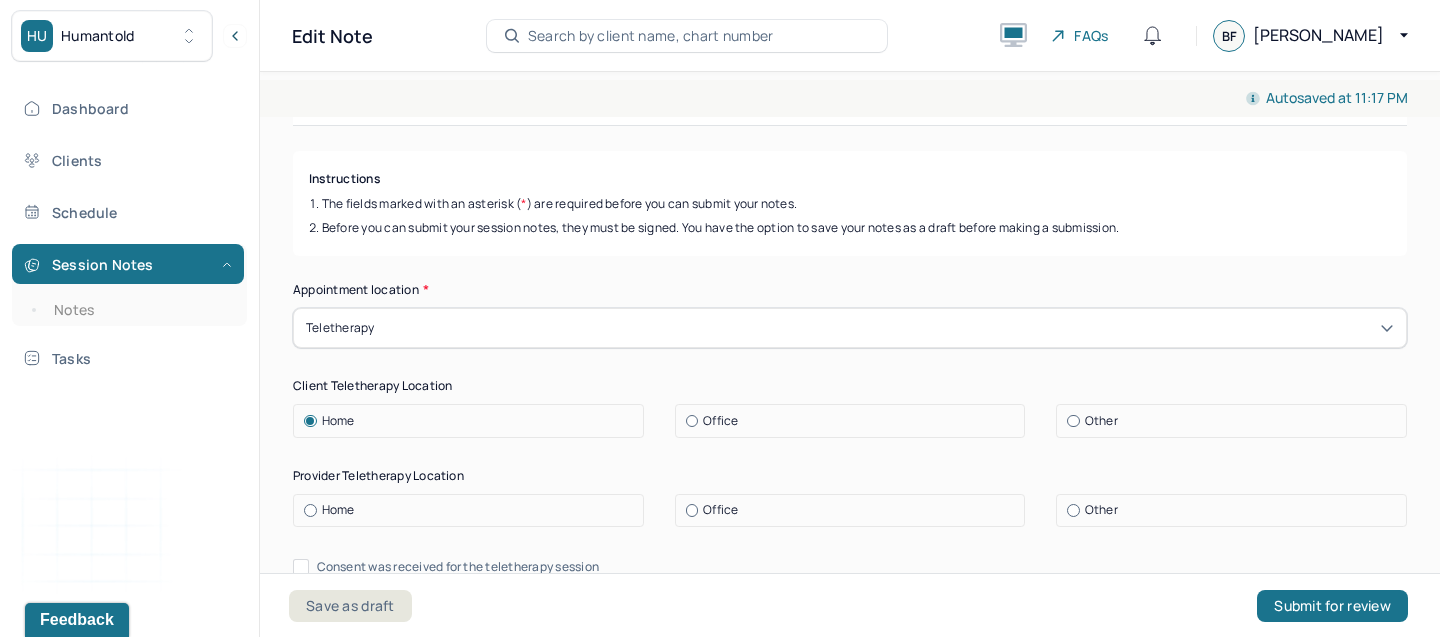 click on "Appointment location * Teletherapy Client Teletherapy Location Home Office Other Provider Teletherapy Location Home Office Other Consent was received for the teletherapy session The teletherapy session was conducted via video Primary diagnosis * Primary diagnosis Secondary diagnosis (optional) Secondary diagnosis Tertiary diagnosis (optional) Tertiary diagnosis Emotional / Behavioural symptoms demonstrated * Causing * Causing Intention for Session * Intention for Session" at bounding box center (850, 764) 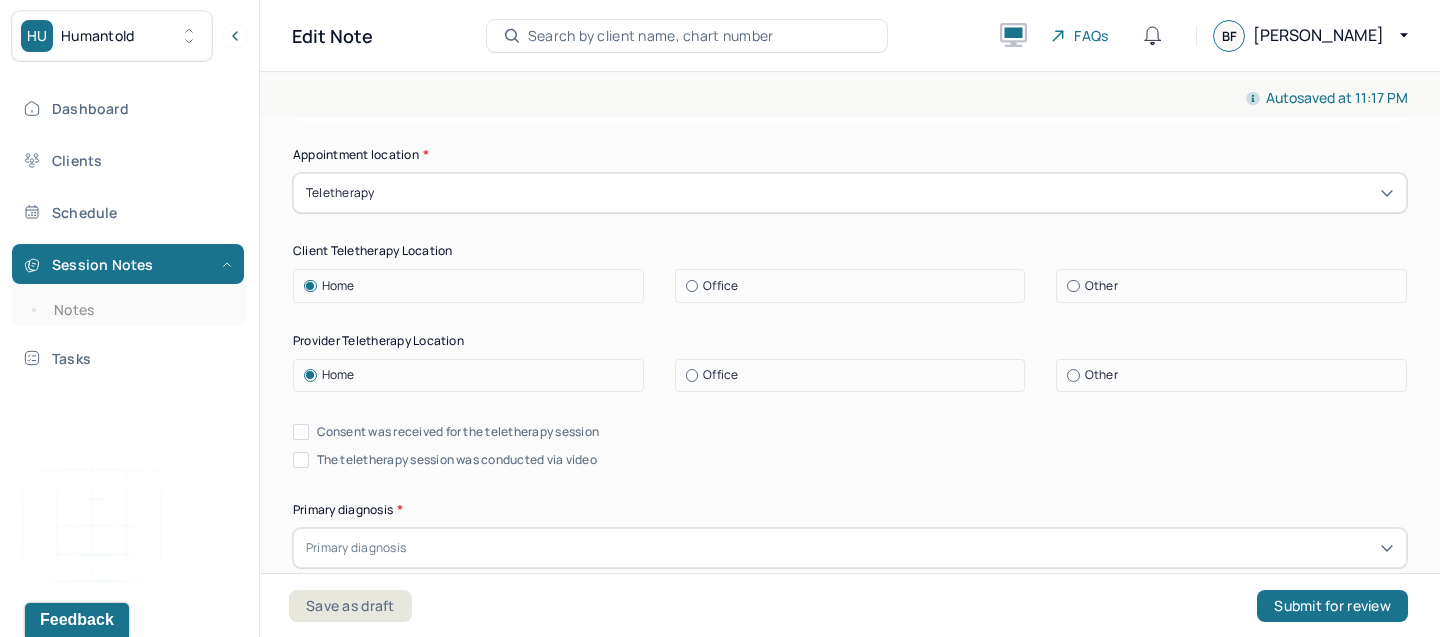scroll, scrollTop: 391, scrollLeft: 0, axis: vertical 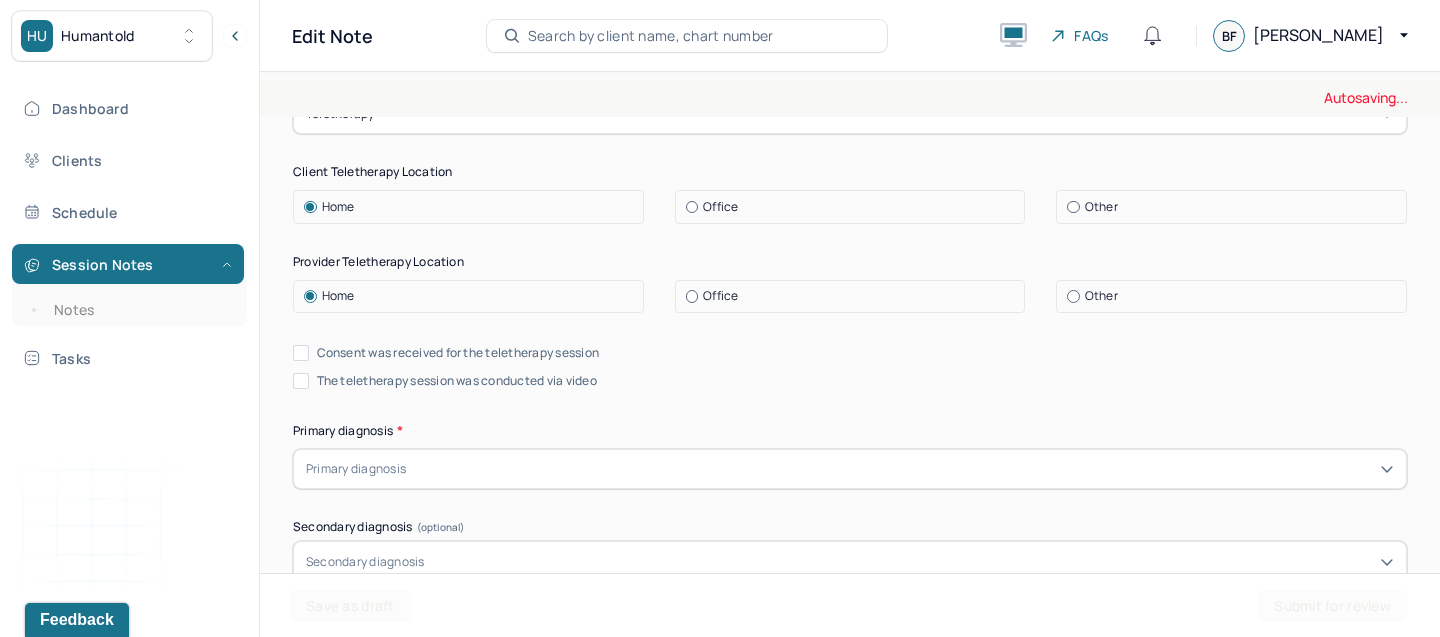 click on "Consent was received for the teletherapy session" at bounding box center [458, 353] 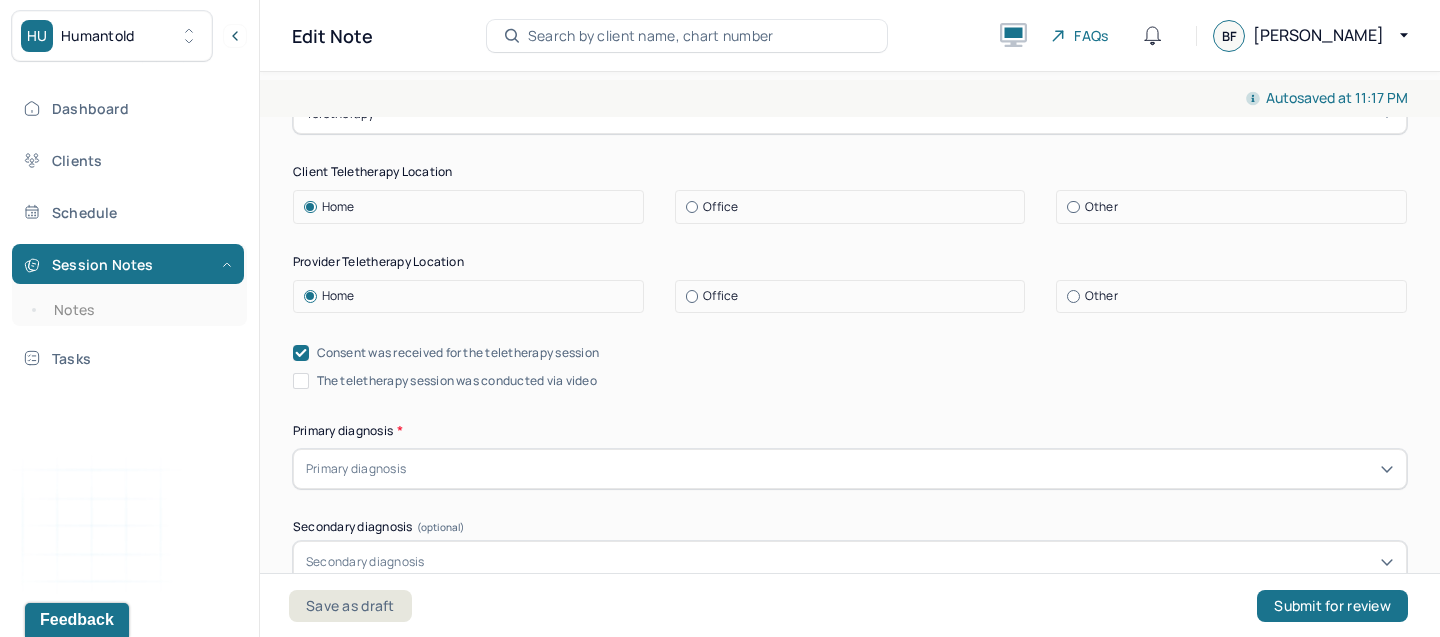 click on "The teletherapy session was conducted via video" at bounding box center [445, 381] 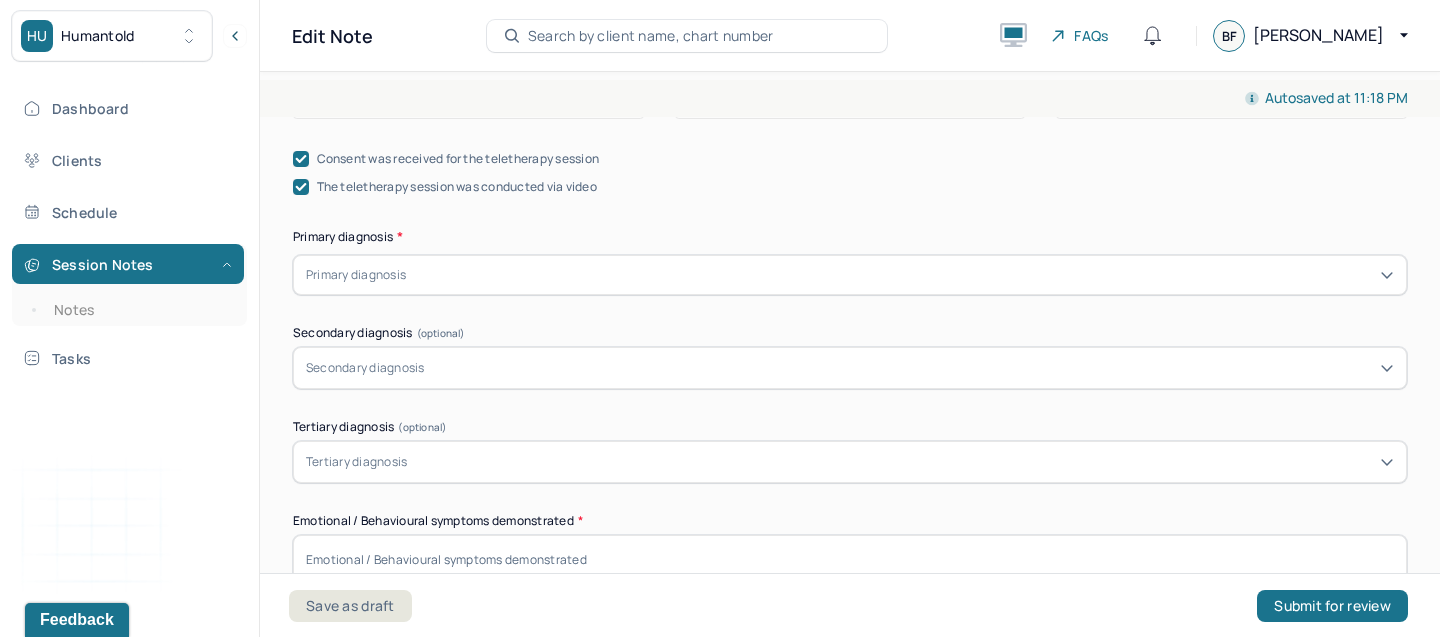 scroll, scrollTop: 597, scrollLeft: 0, axis: vertical 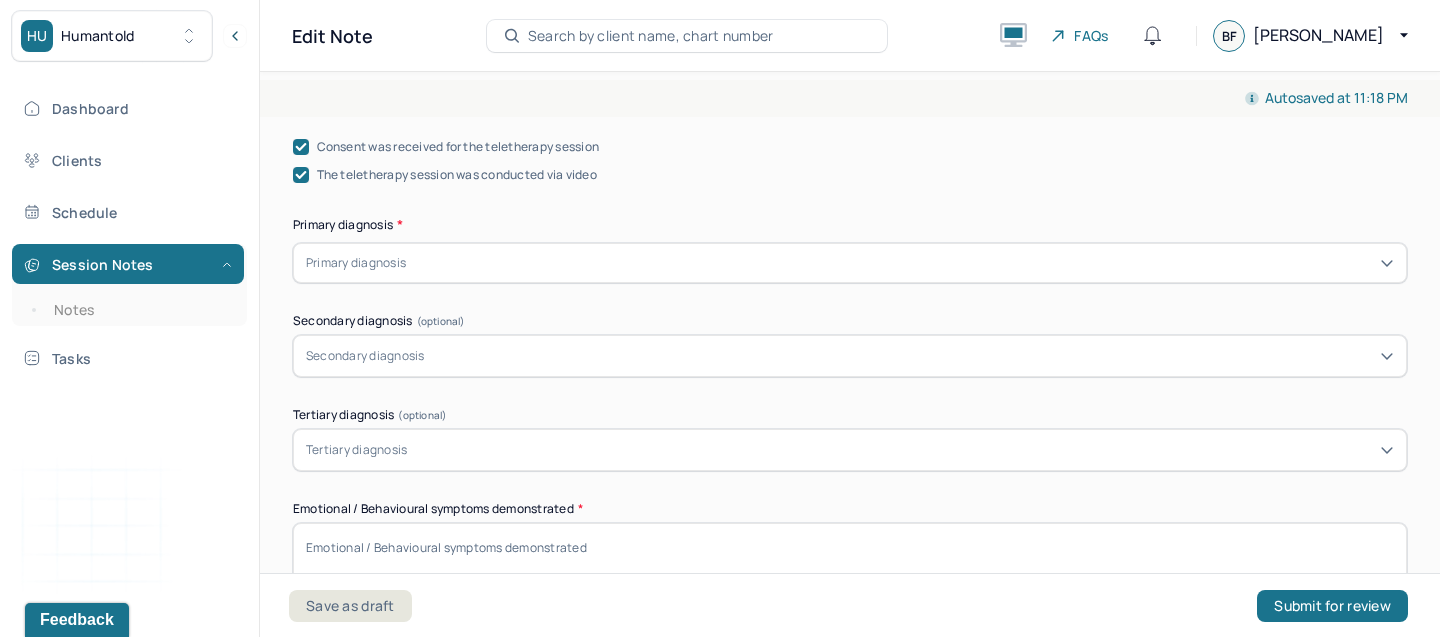 click on "Primary diagnosis" at bounding box center [356, 263] 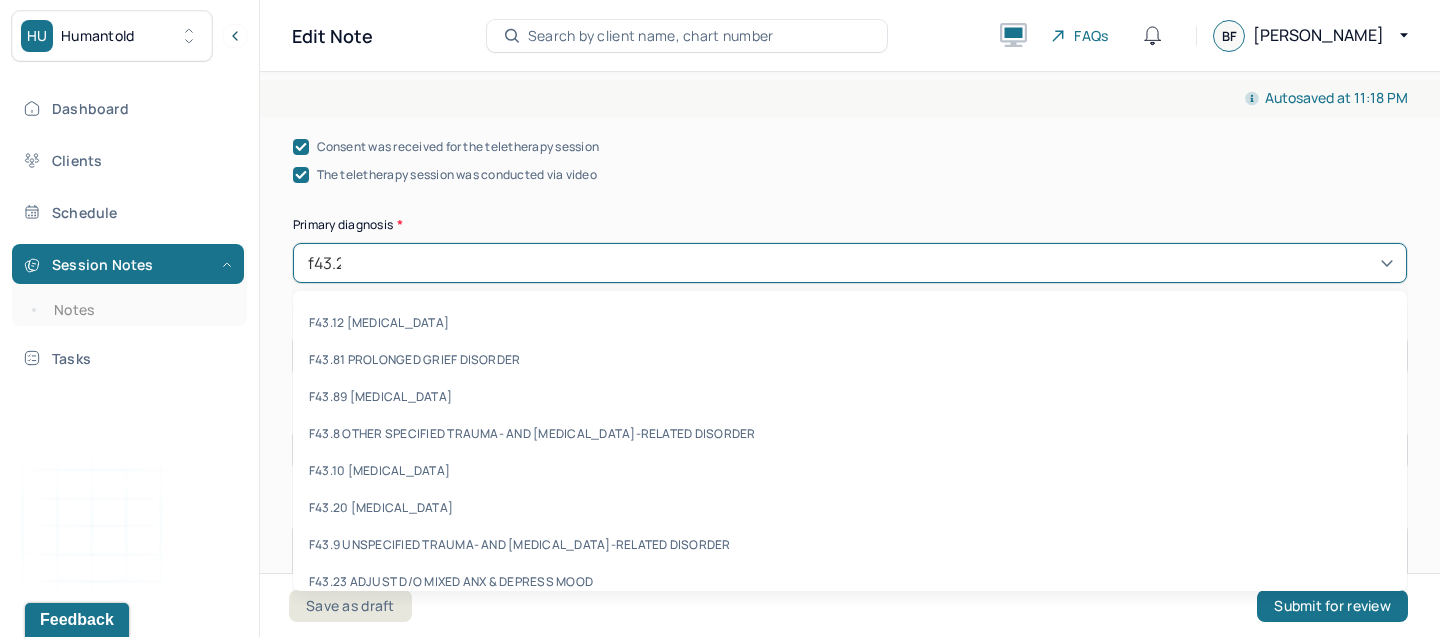type on "f43.23" 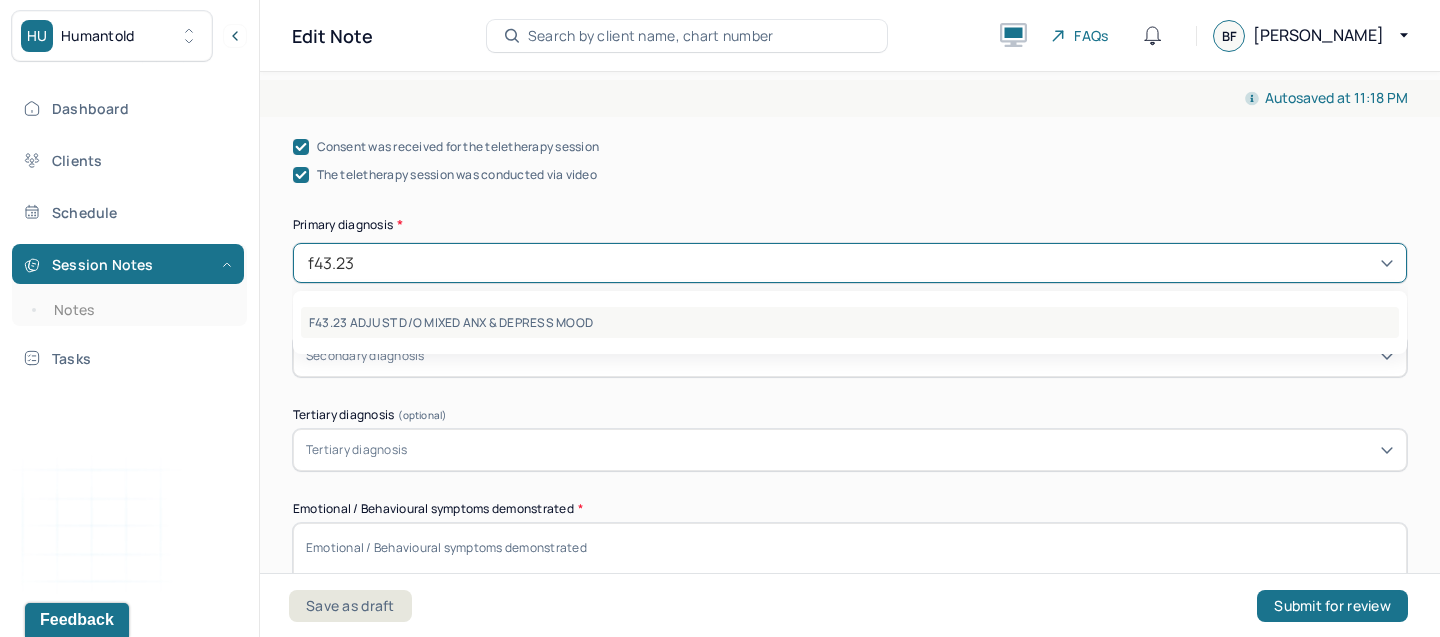 click on "F43.23 ADJUST D/O MIXED ANX & DEPRESS MOOD" at bounding box center [850, 322] 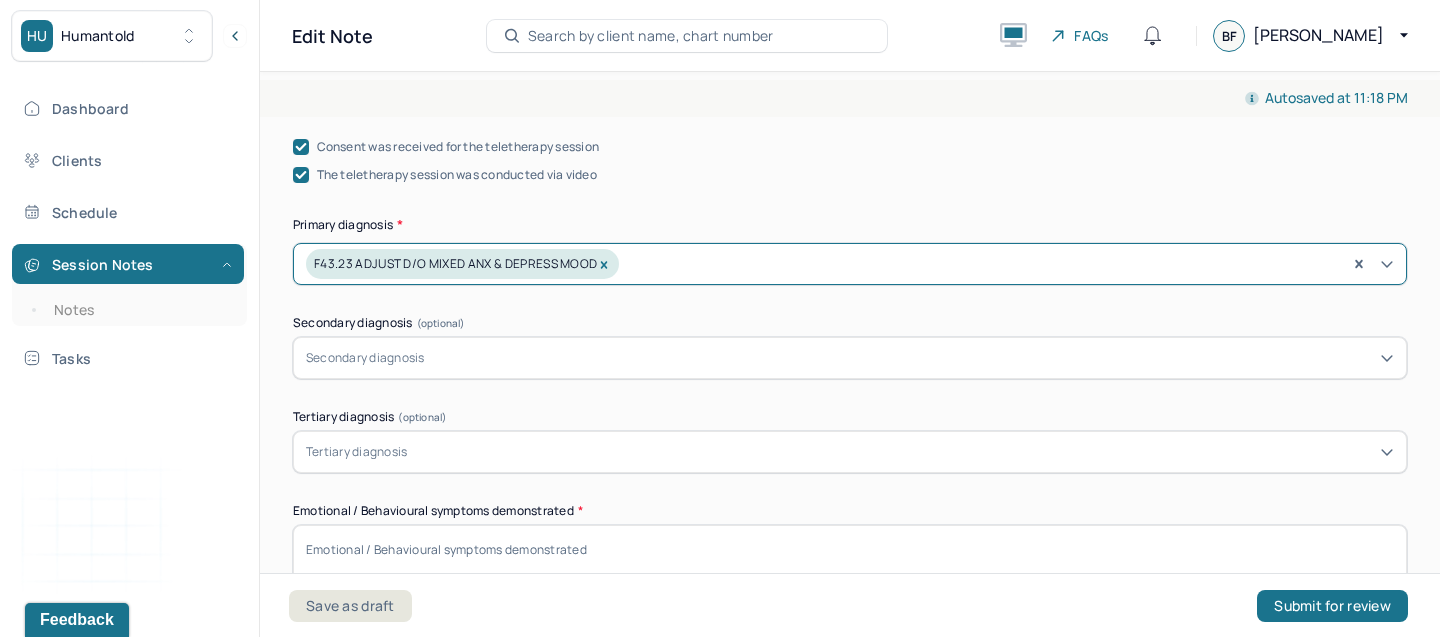 click on "Secondary diagnosis" at bounding box center (365, 358) 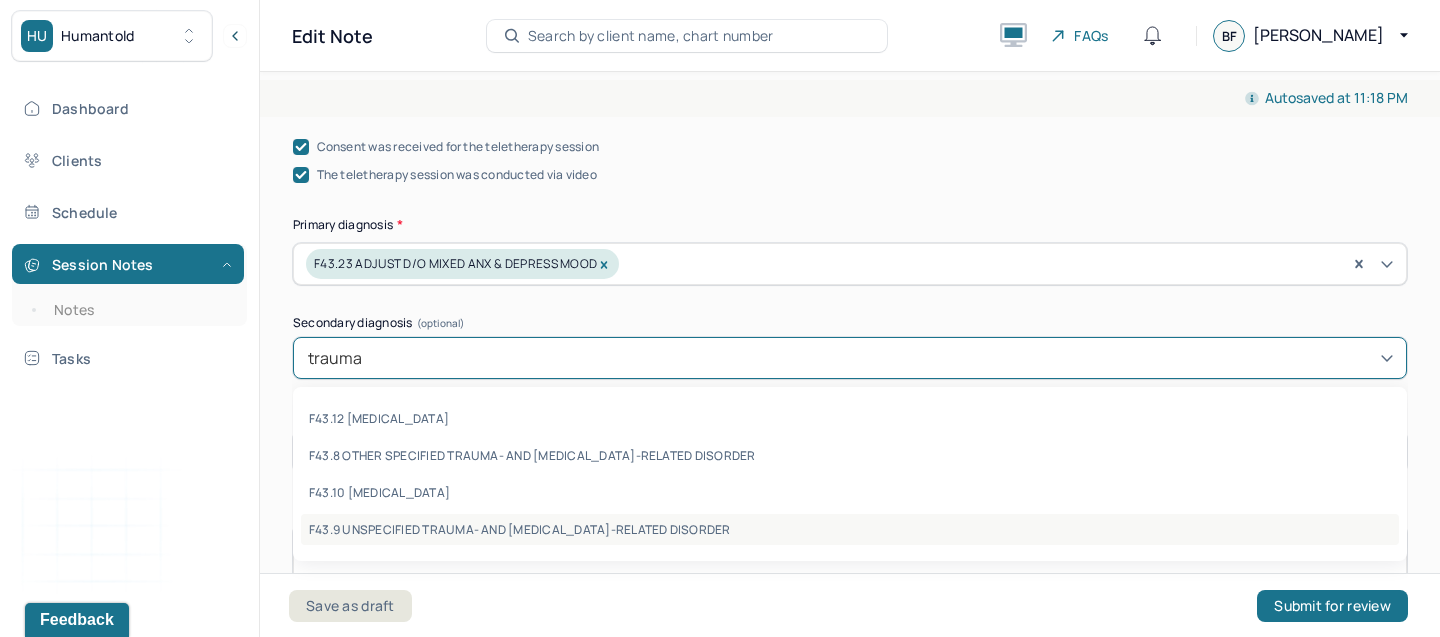 click on "F43.9 UNSPECIFIED TRAUMA- AND STRESSOR-RELATED DISORDER" at bounding box center (850, 529) 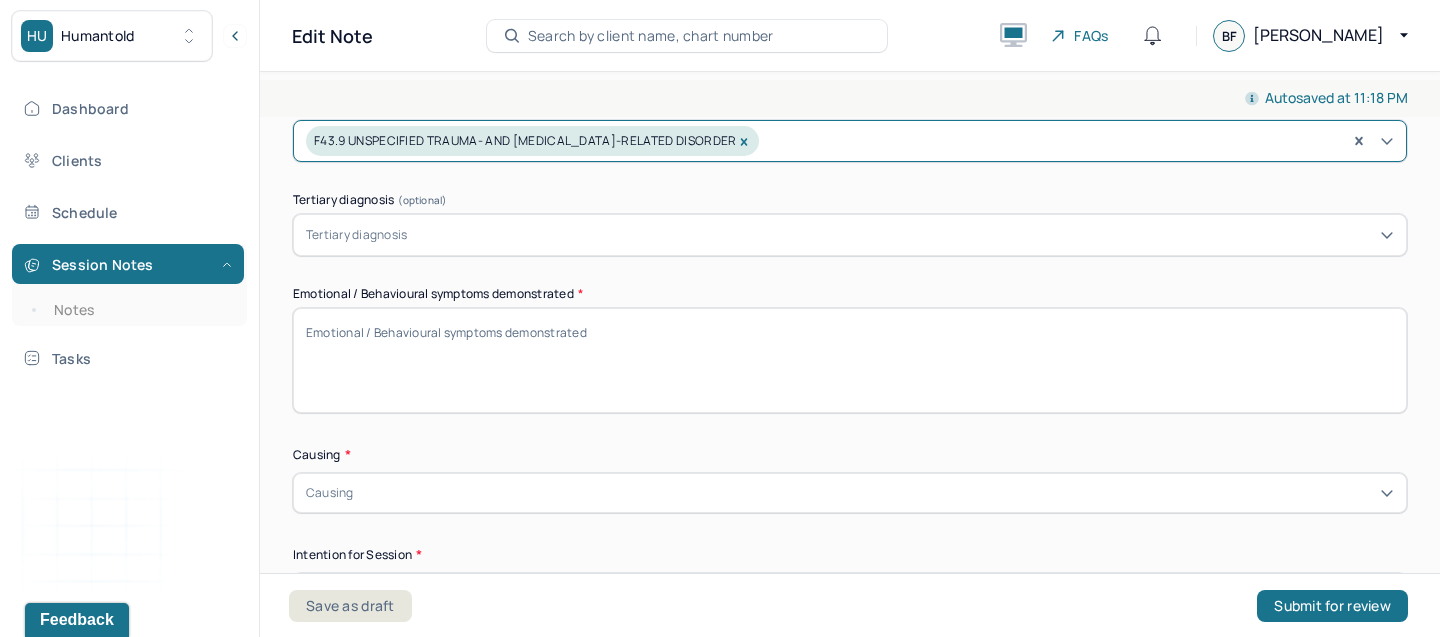 scroll, scrollTop: 827, scrollLeft: 0, axis: vertical 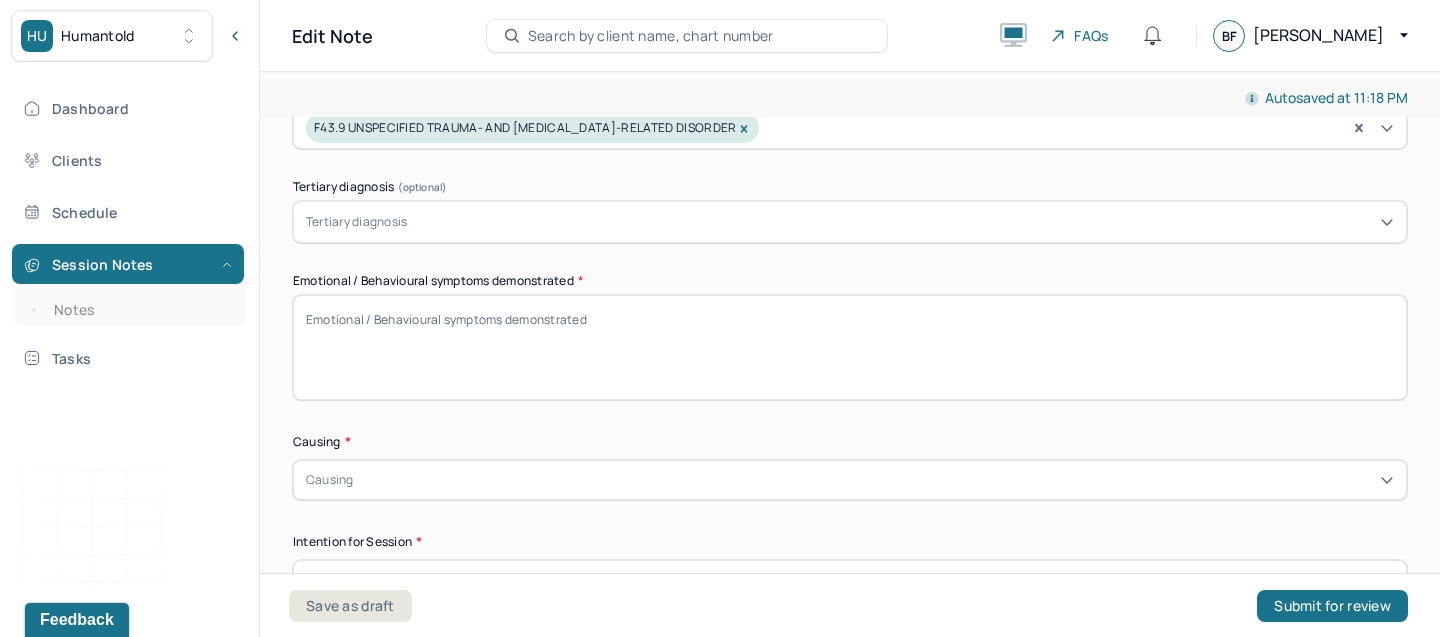click on "Emotional / Behavioural symptoms demonstrated *" at bounding box center [850, 337] 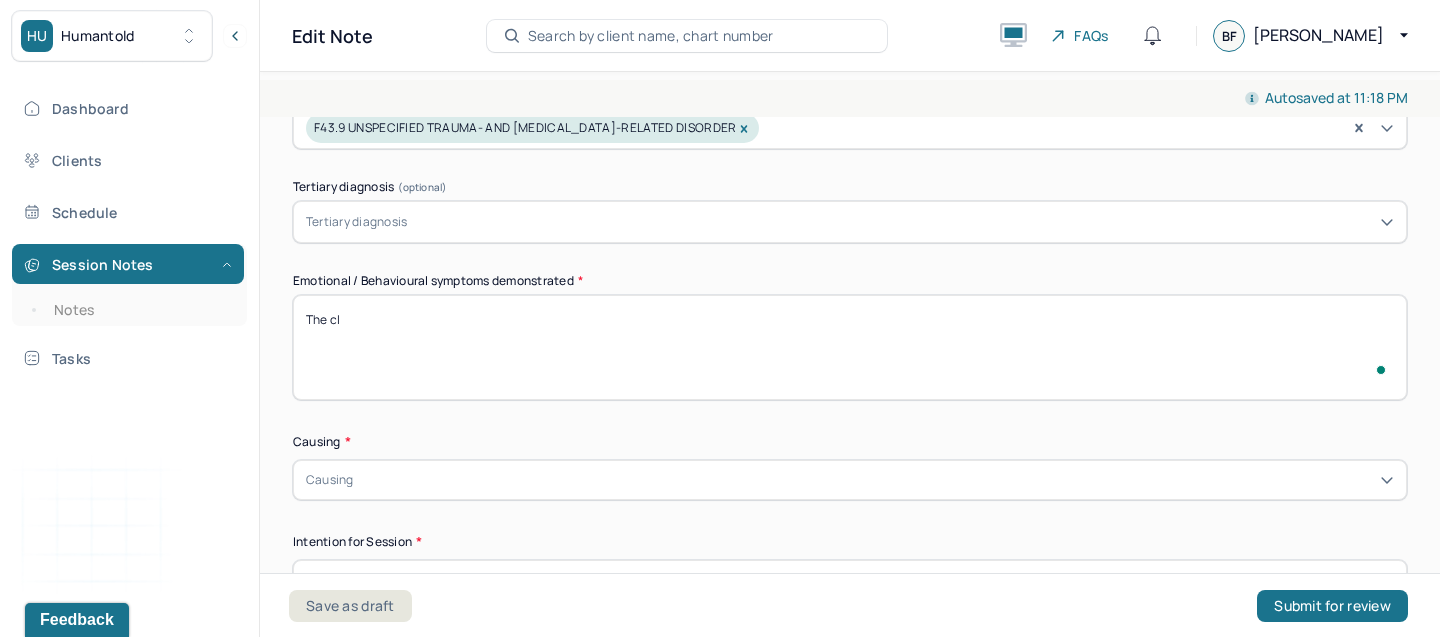 scroll, scrollTop: 827, scrollLeft: 0, axis: vertical 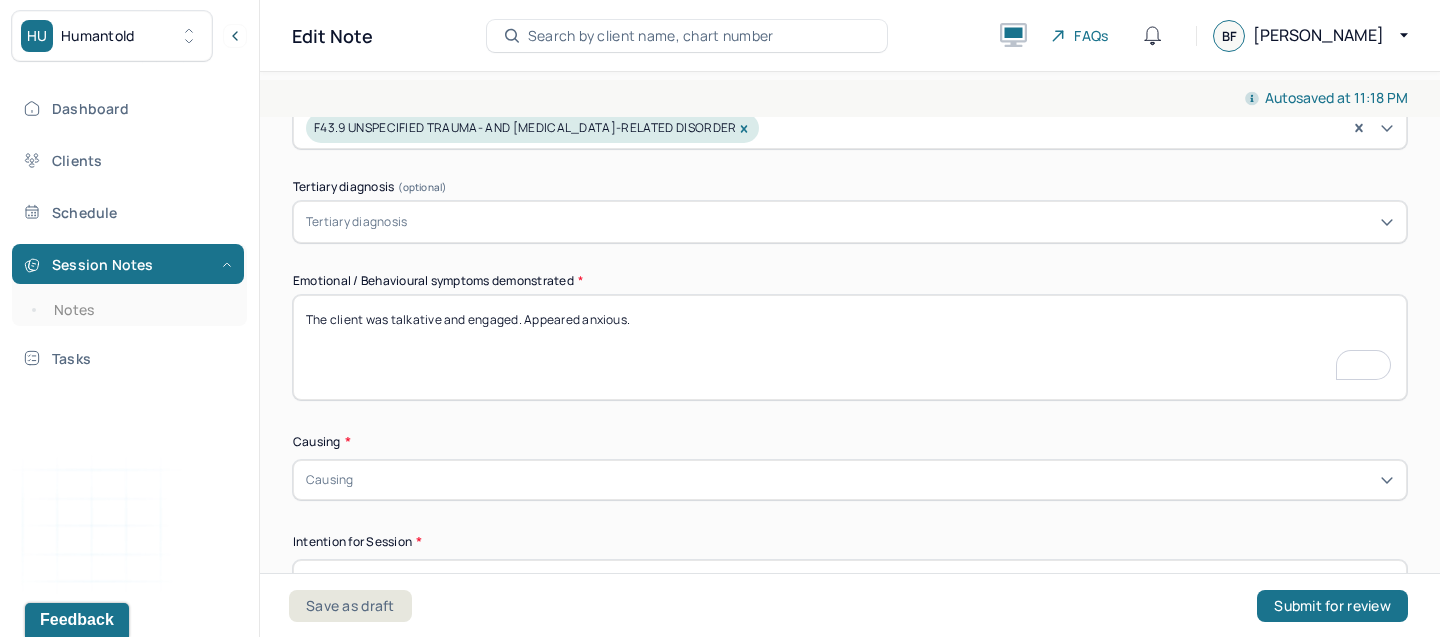 type on "The client was talkative and engaged. Appeared anxious." 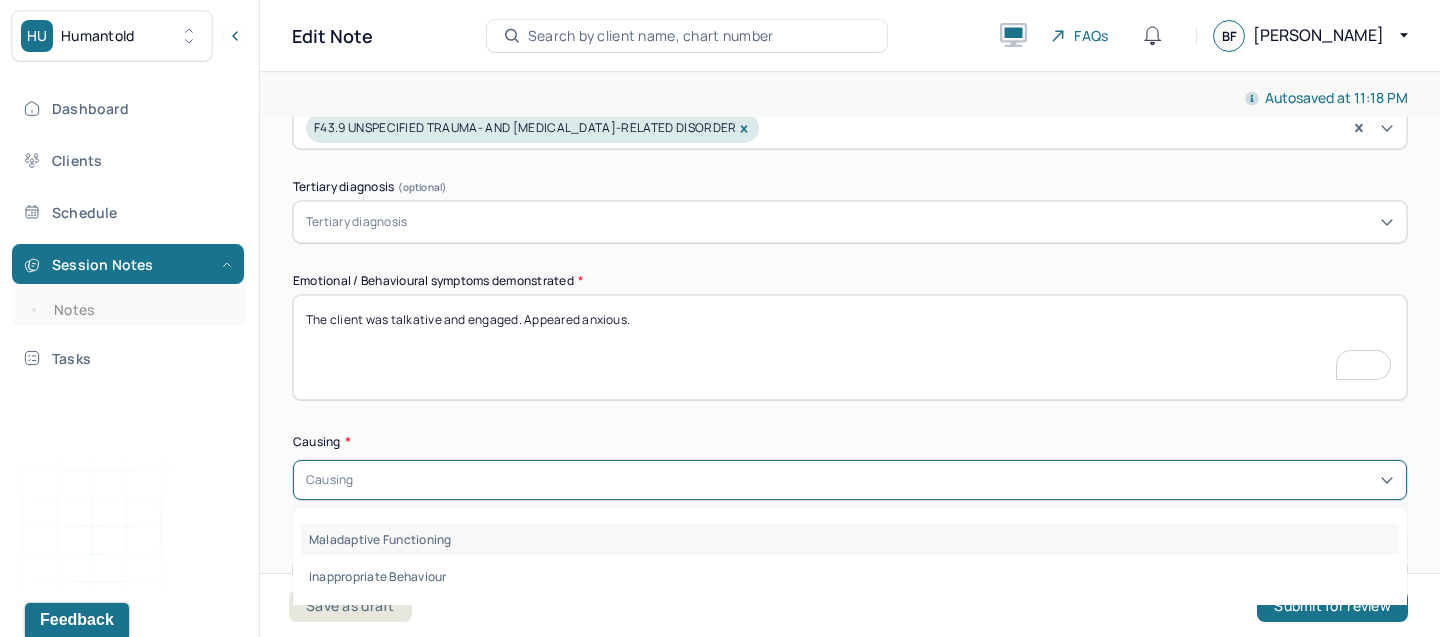click on "Maladaptive Functioning" at bounding box center (850, 539) 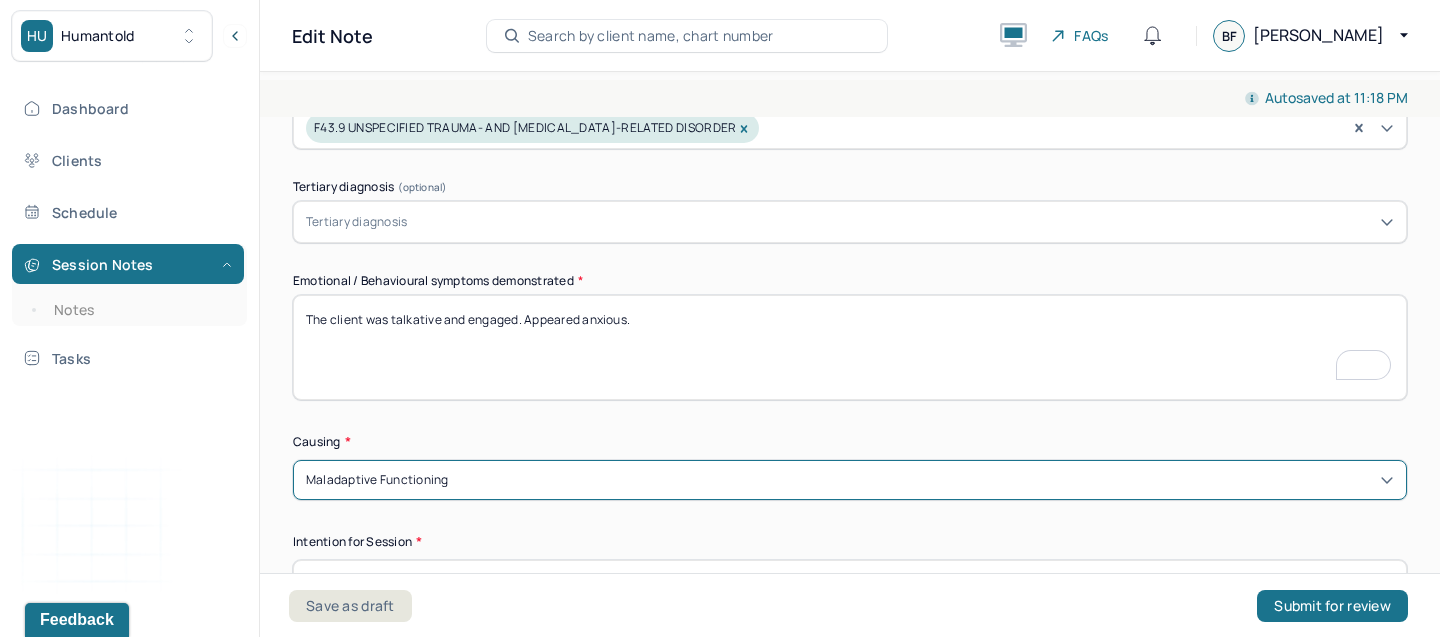 scroll, scrollTop: 1018, scrollLeft: 0, axis: vertical 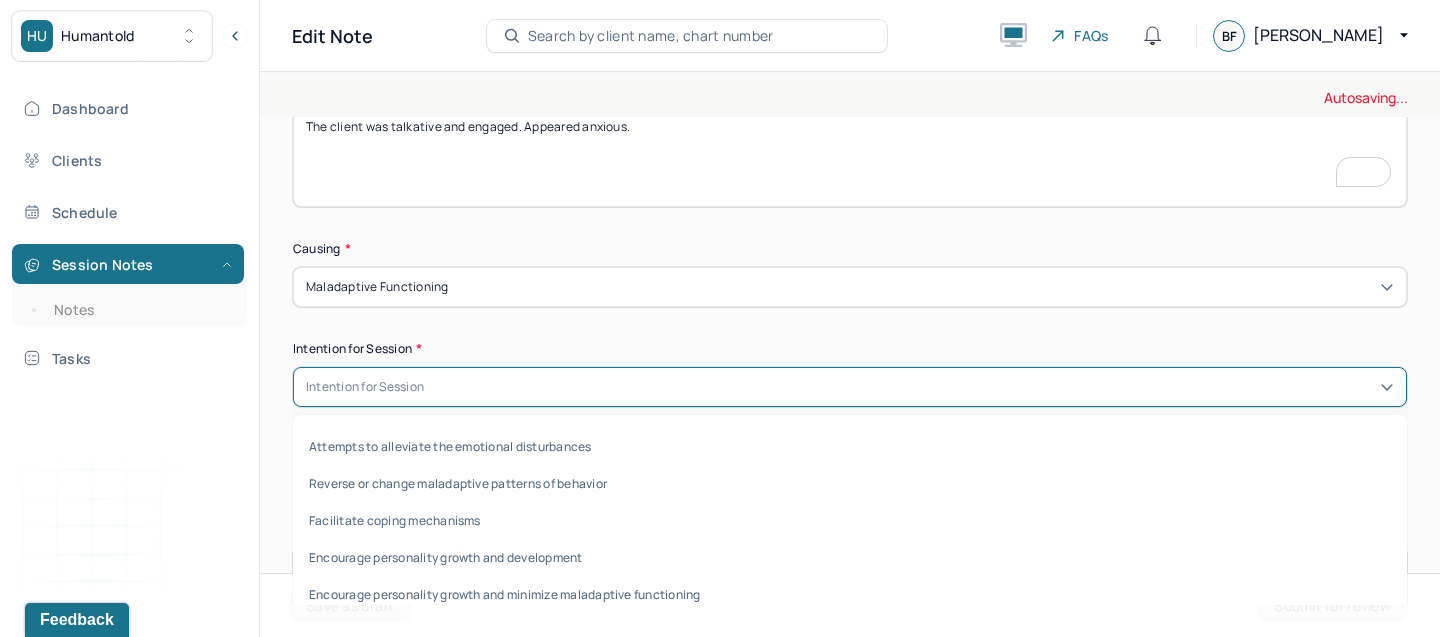 click on "Intention for Session" at bounding box center [850, 387] 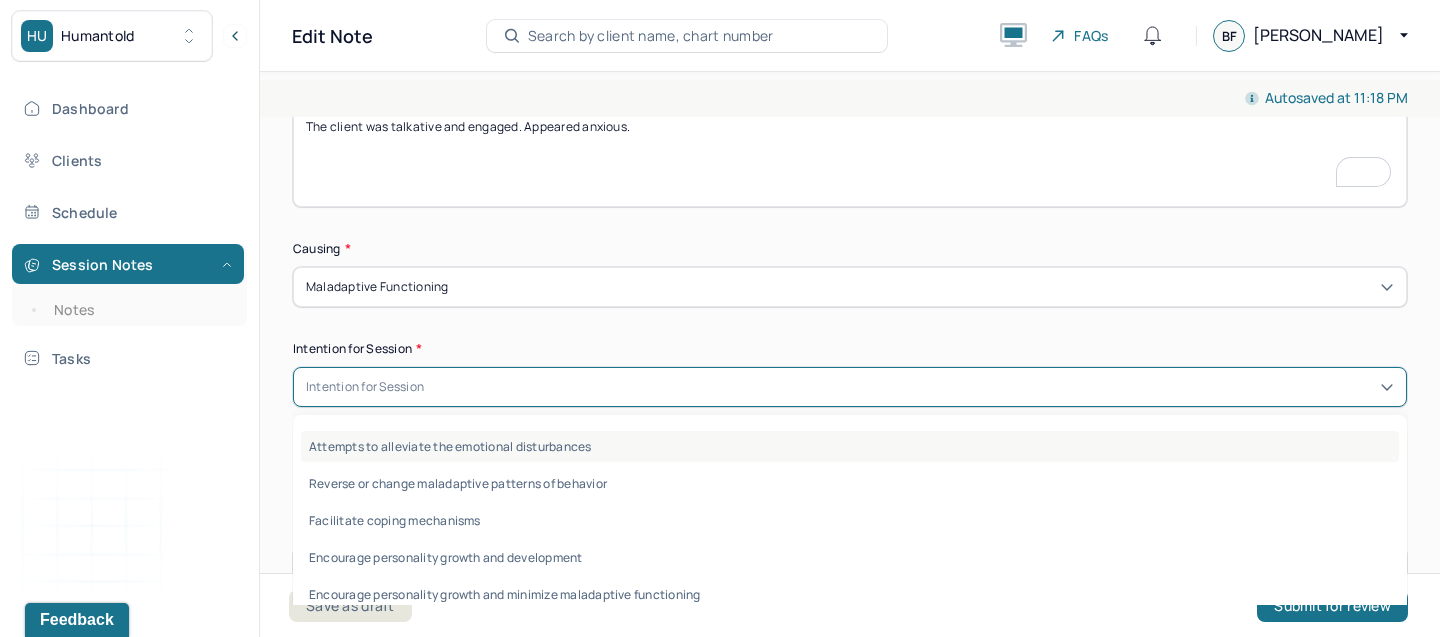 click on "Attempts to alleviate the emotional disturbances" at bounding box center (850, 446) 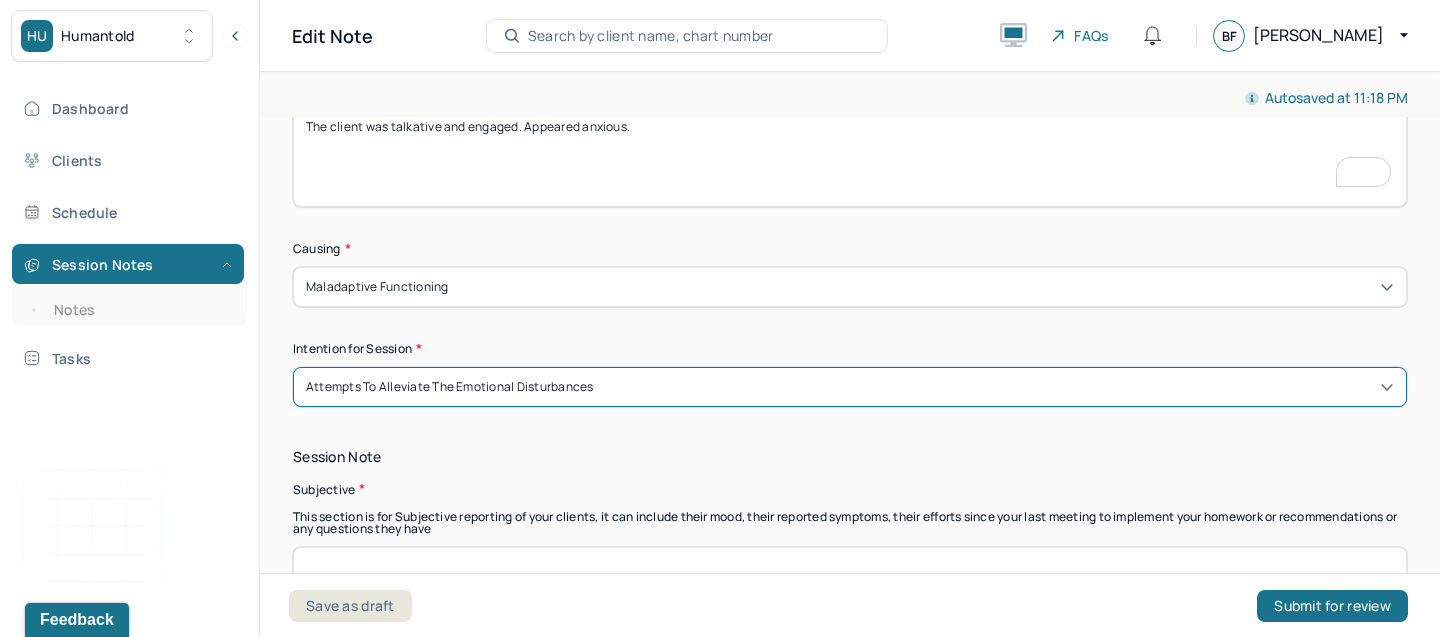 scroll, scrollTop: 1237, scrollLeft: 0, axis: vertical 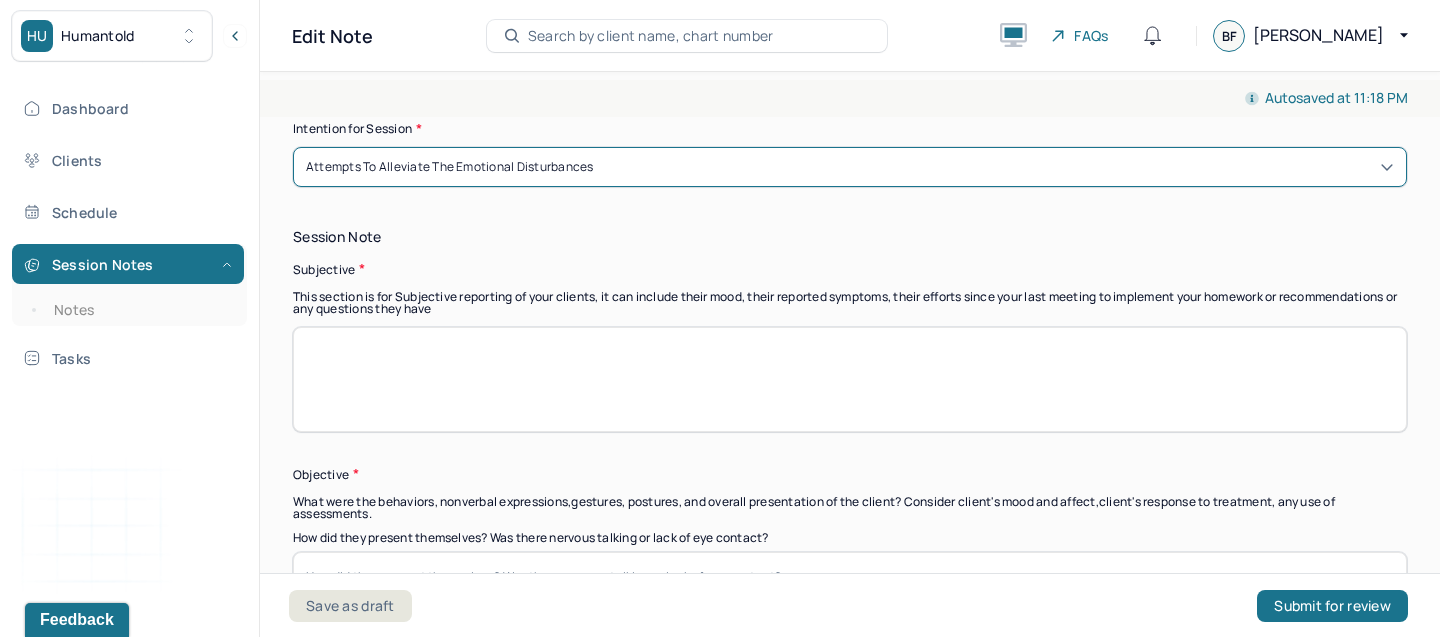 click at bounding box center (850, 379) 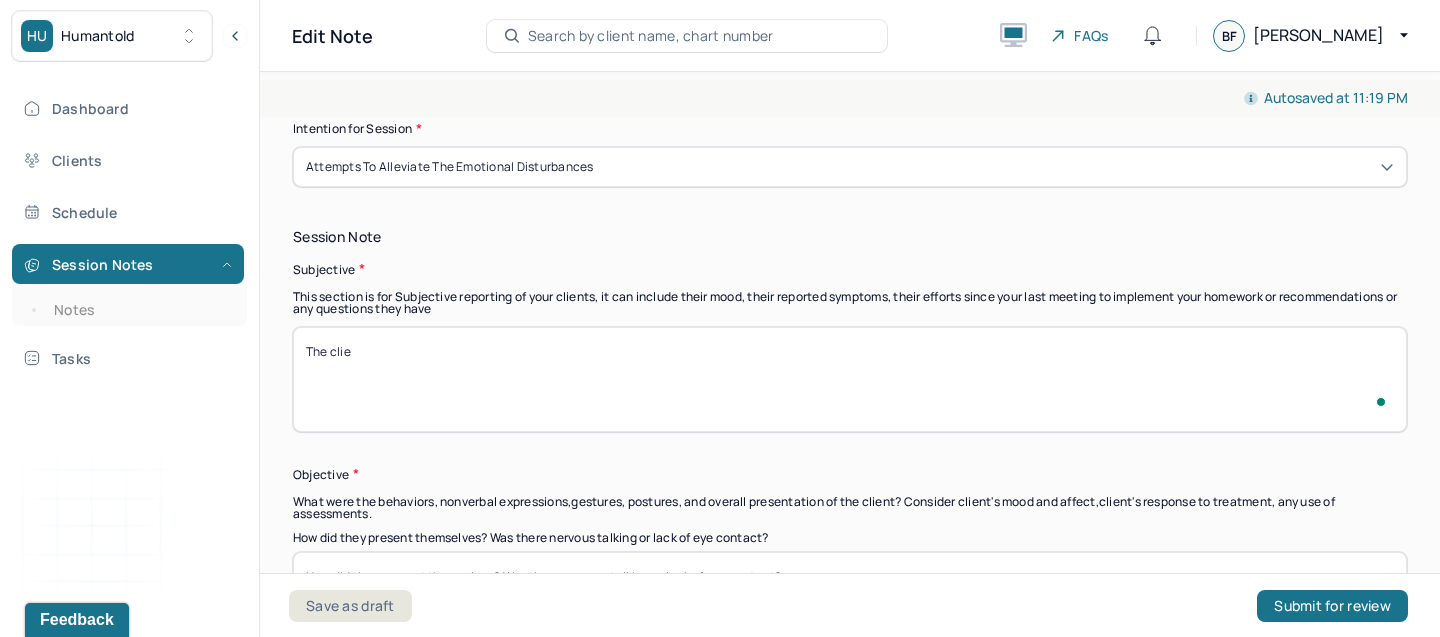 scroll, scrollTop: 1240, scrollLeft: 0, axis: vertical 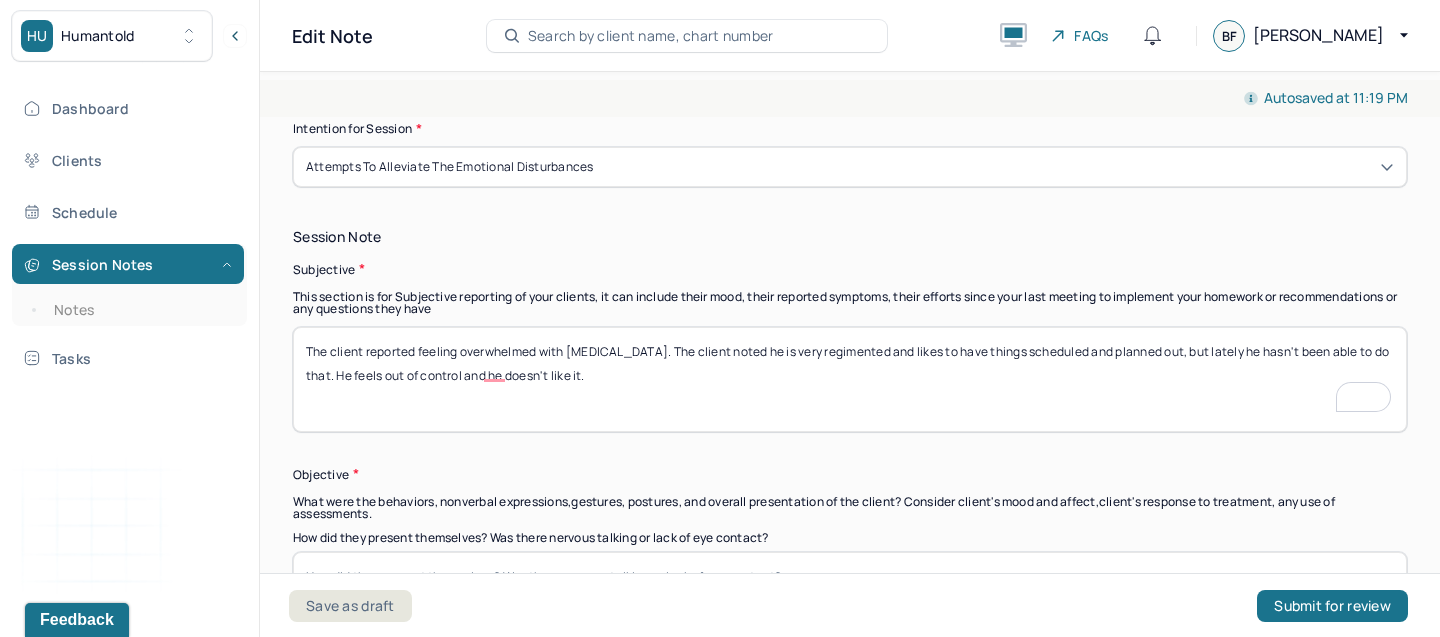 click on "The client reported feeling overwhelmed with stress and anxiety. The client noted he is very regiment and likes to have things scheduled and planned out but lately he hasn't been able to do that. He feels out of control and he doesn't like it." at bounding box center [850, 379] 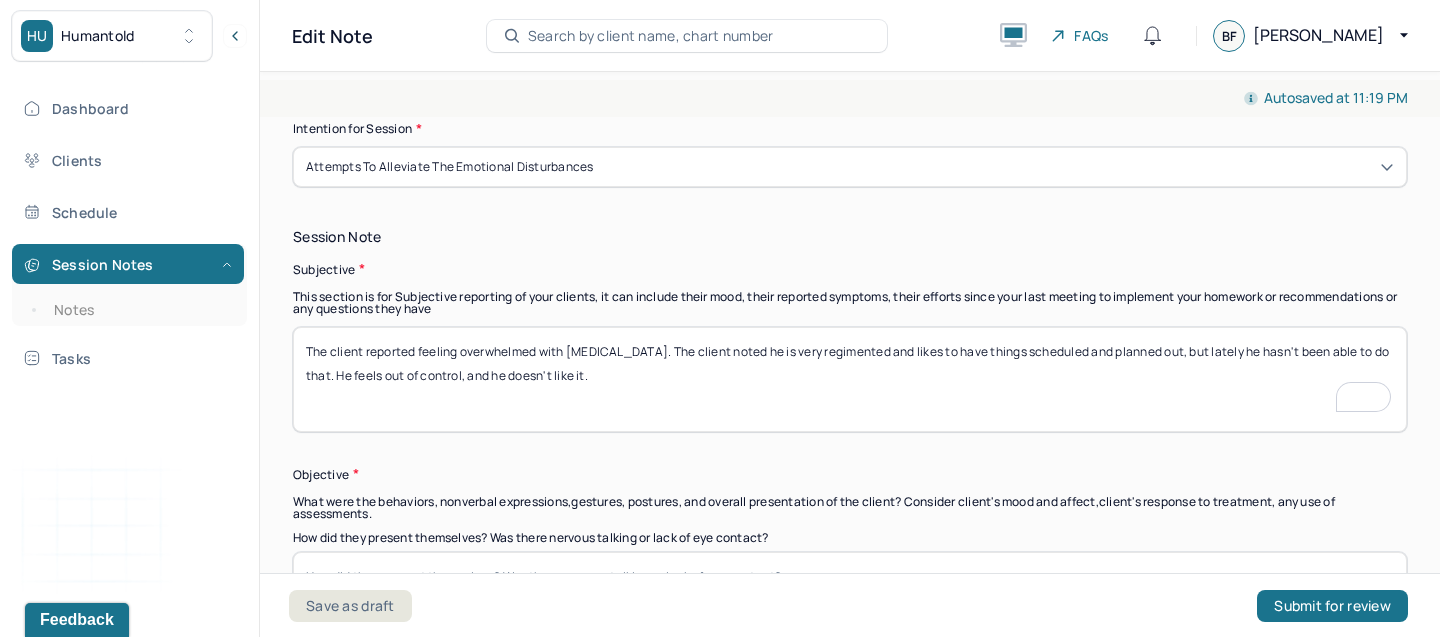 click on "The client reported feeling overwhelmed with stress and anxiety. The client noted he is very regimented and likes to have things scheduled and planned out, but lately he hasn't been able to do that. He feels out of control and he doesn't like it." at bounding box center [850, 379] 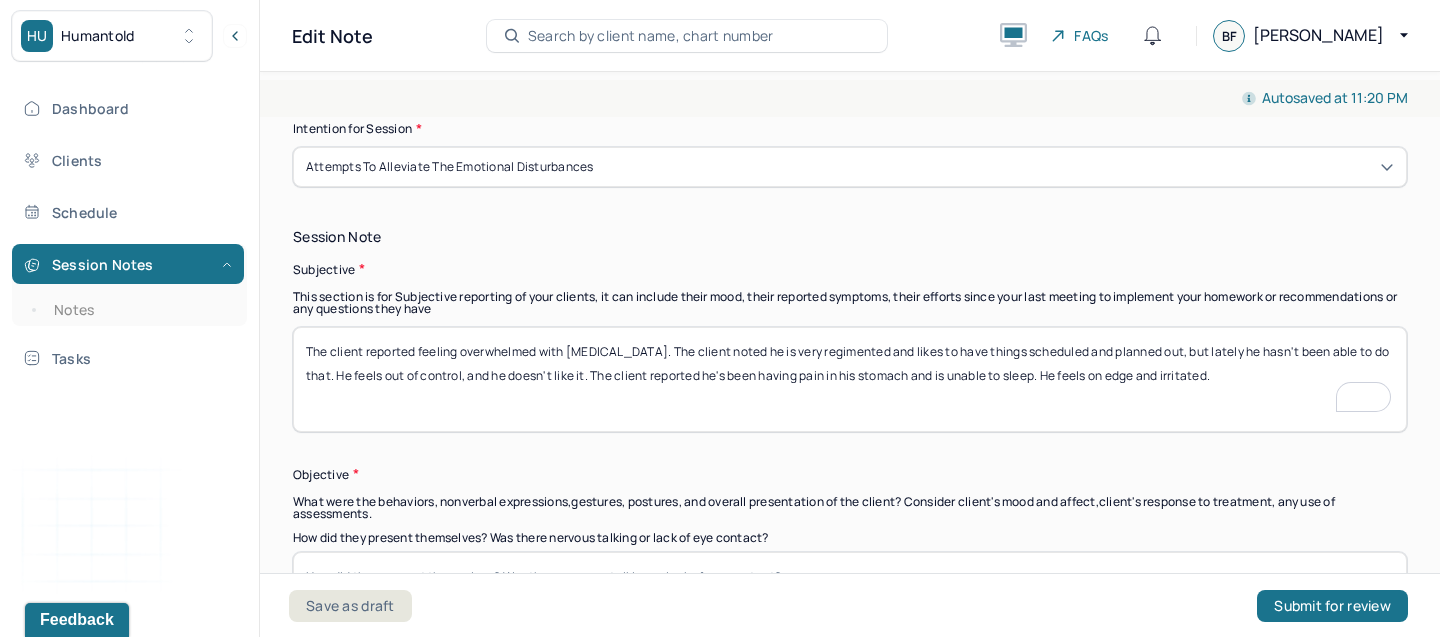 scroll, scrollTop: 1537, scrollLeft: 0, axis: vertical 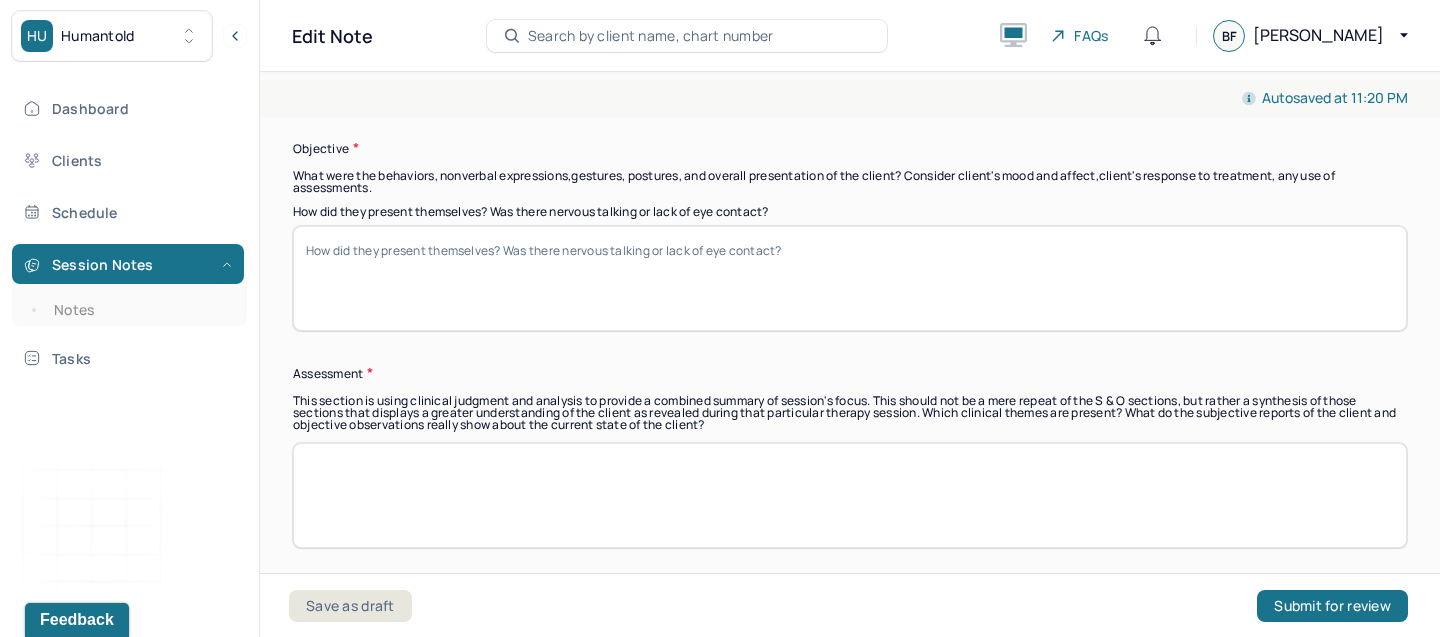 type on "The client reported feeling overwhelmed with stress and anxiety. The client noted he is very regimented and likes to have things scheduled and planned out, but lately he hasn't been able to do that. He feels out of control, and he doesn't like it. The client reported he's been having pain in his stomach and is unable to sleep. He feels on edge and irritated." 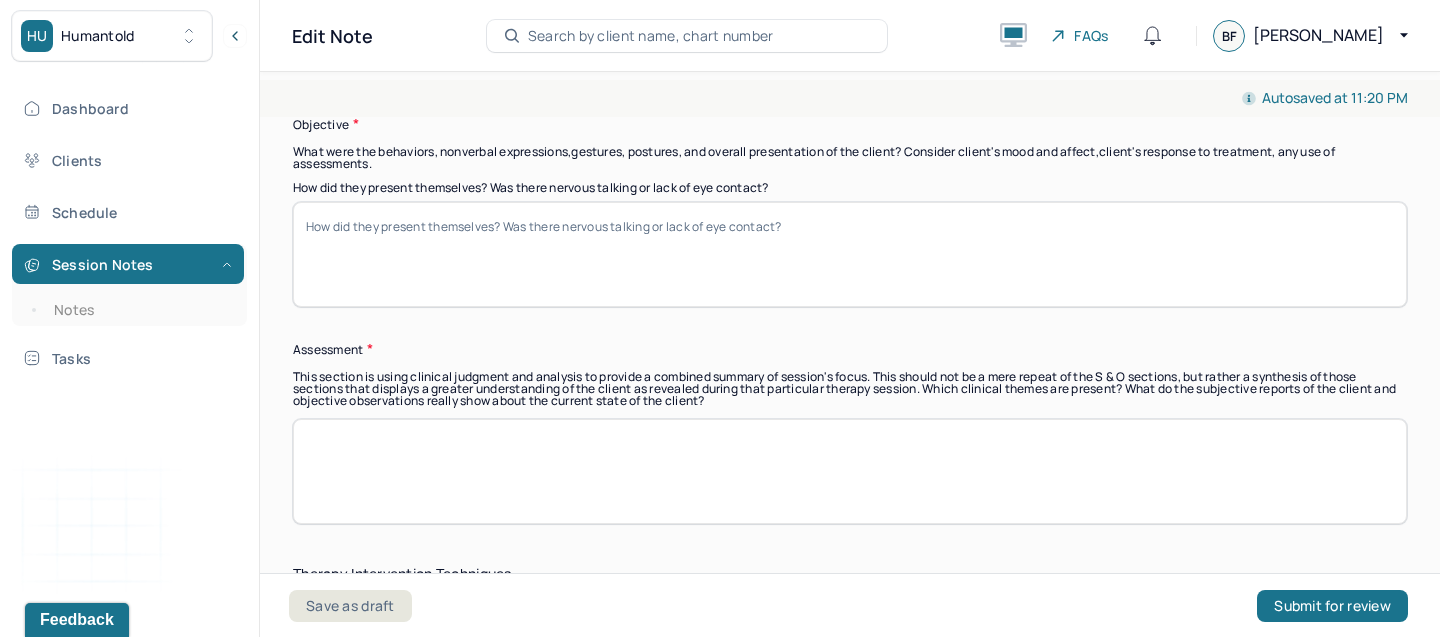 scroll, scrollTop: 1591, scrollLeft: 0, axis: vertical 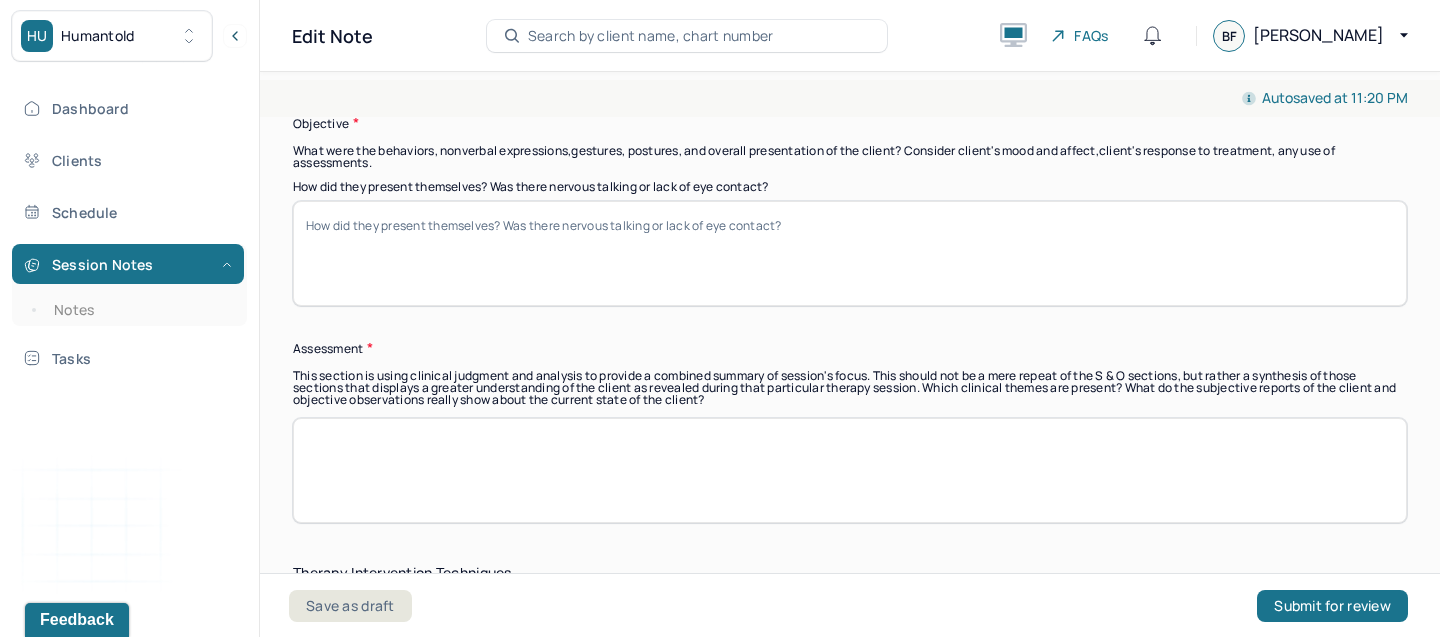 click on "How did they present themselves? Was there nervous talking or lack of eye contact?" at bounding box center [850, 253] 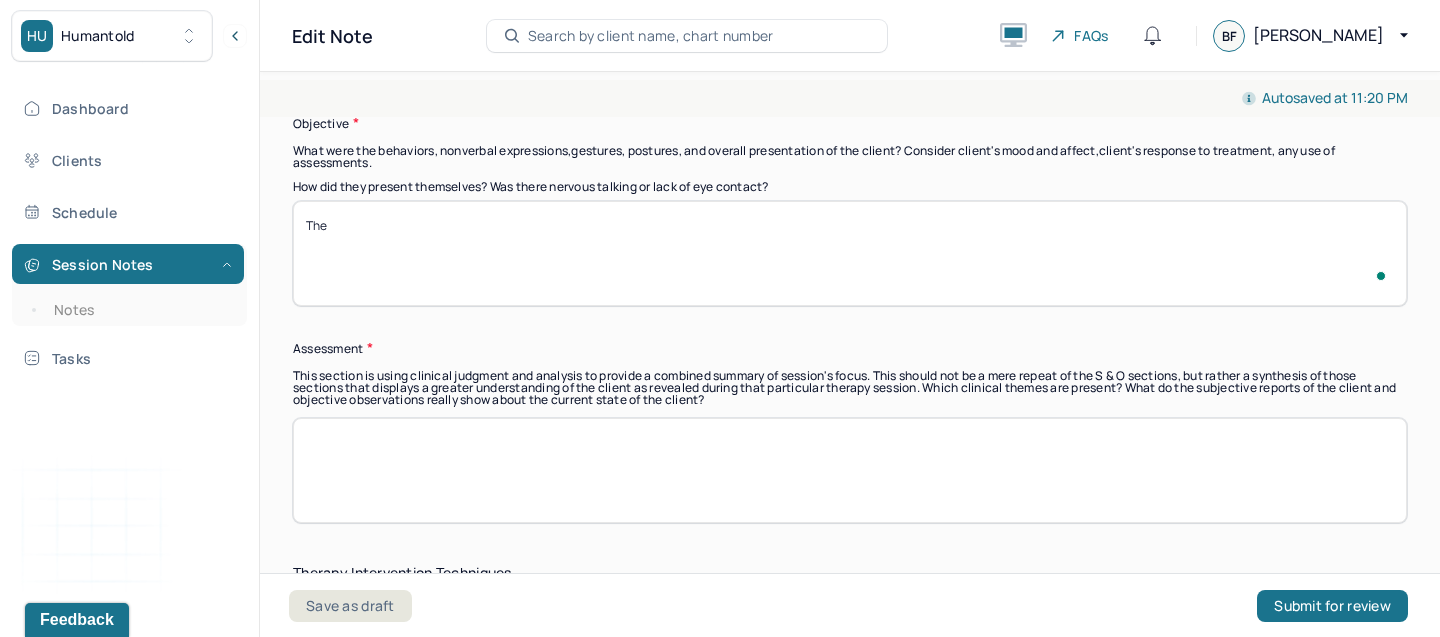 scroll, scrollTop: 1591, scrollLeft: 0, axis: vertical 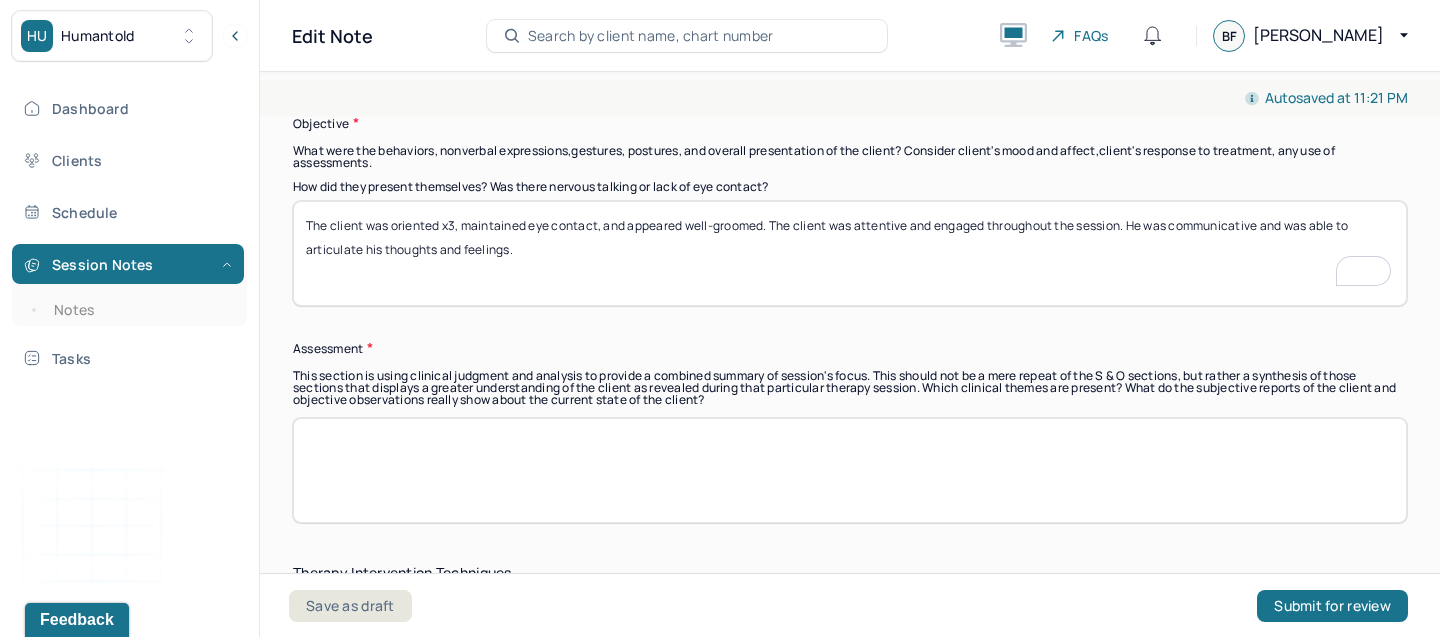 click on "The client was oriented x3, maintained eye contact, and appeared well-groomed. The client was attentive and engaged throughout the session. He was communicative and was able to articulate his thoughts and feelings." at bounding box center [850, 253] 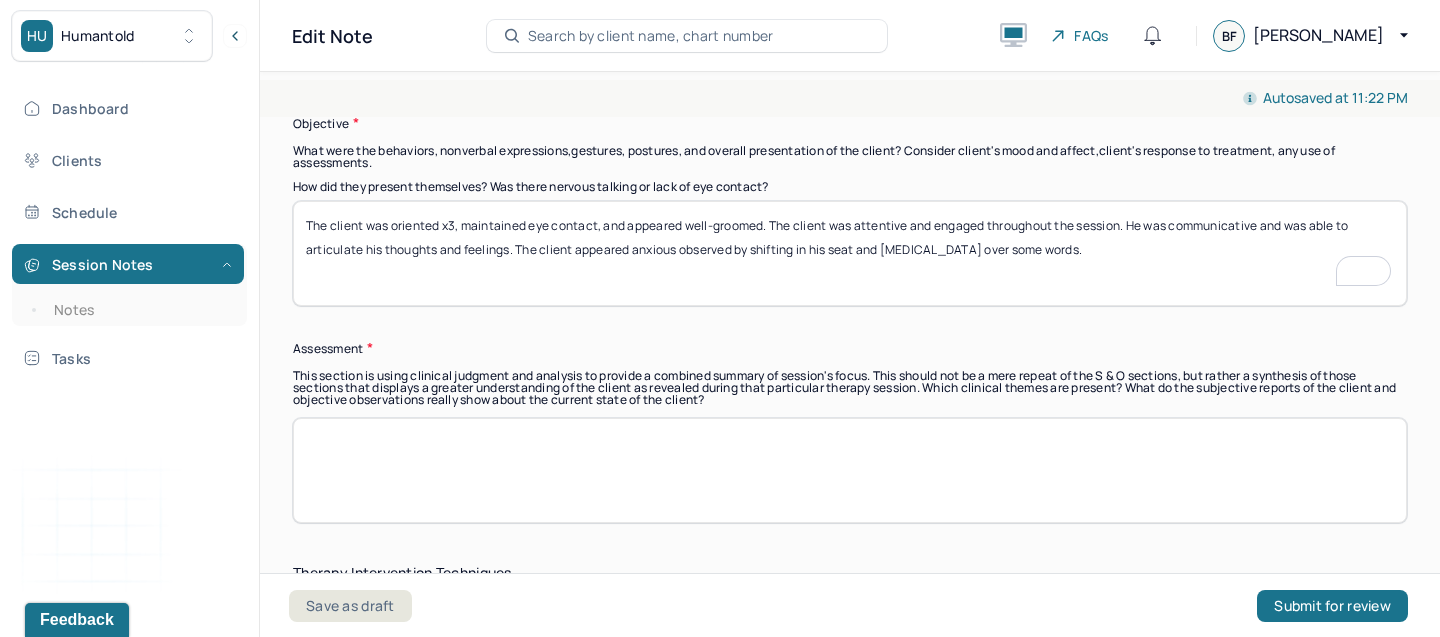 scroll, scrollTop: 1768, scrollLeft: 0, axis: vertical 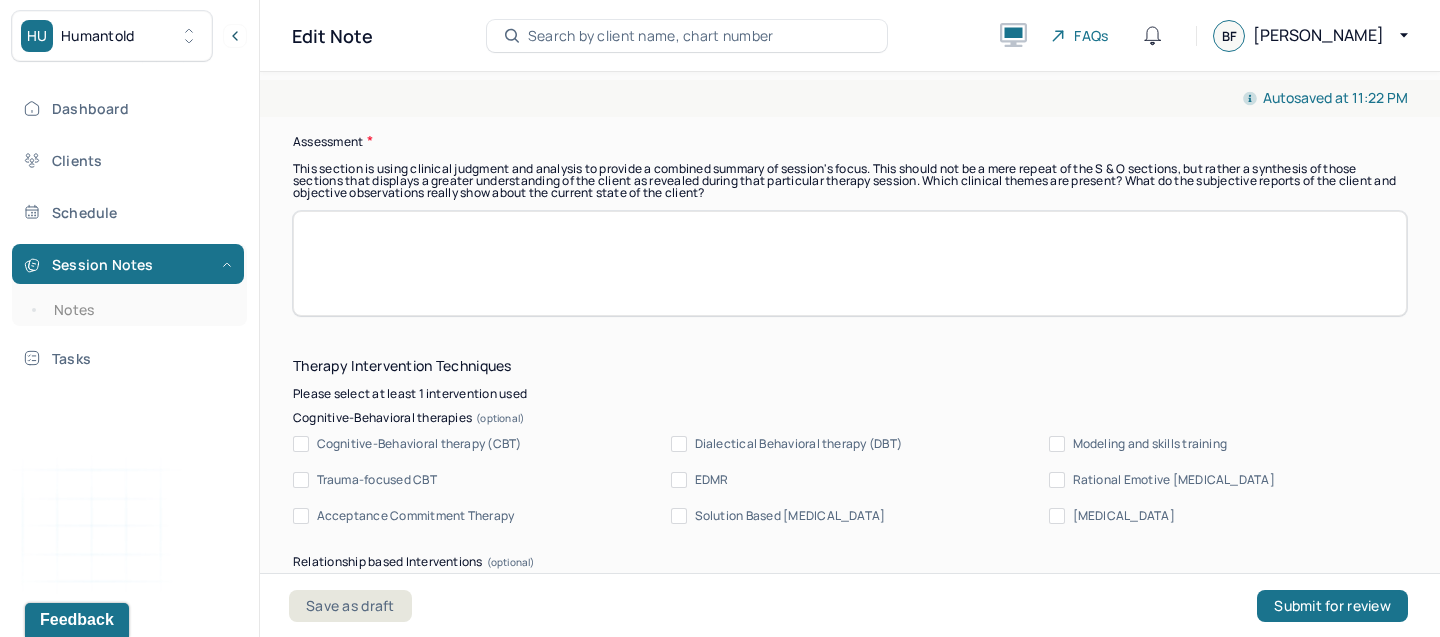 type on "The client was oriented x3, maintained eye contact, and appeared well-groomed. The client was attentive and engaged throughout the session. He was communicative and was able to articulate his thoughts and feelings. The client appeared anxious observed by shifting in his seat and stuttering over some words." 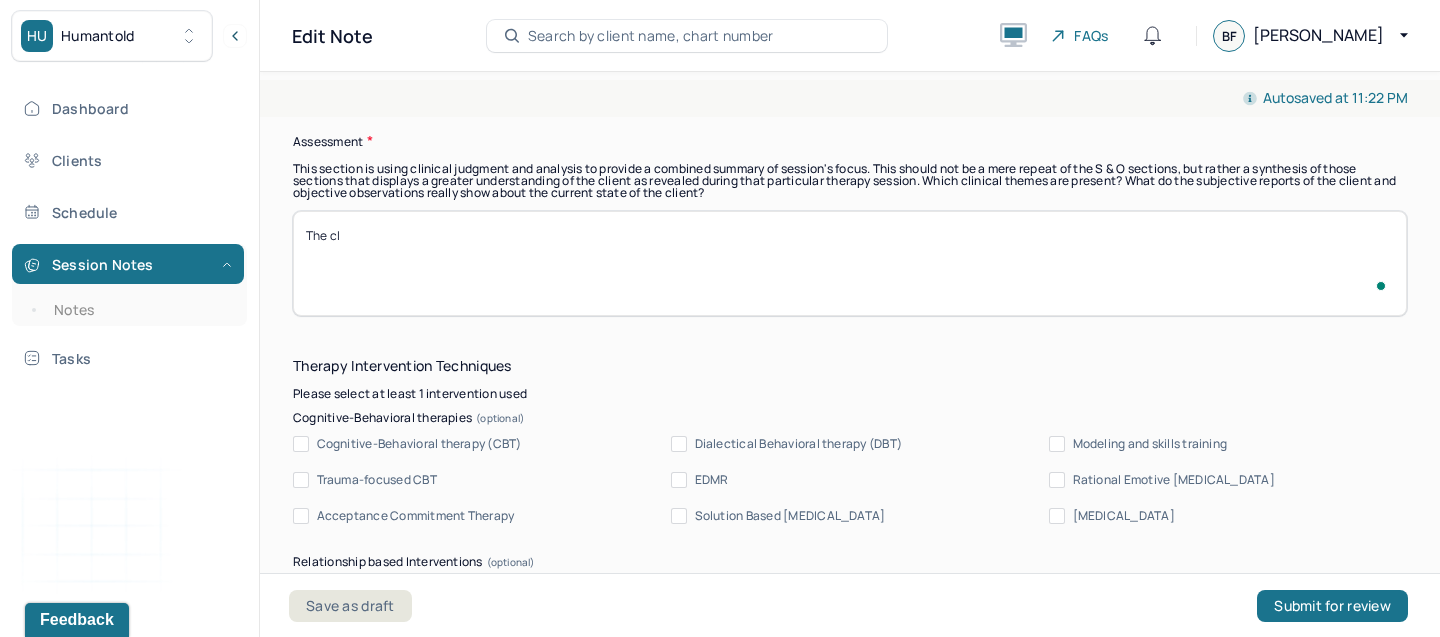 scroll, scrollTop: 1798, scrollLeft: 0, axis: vertical 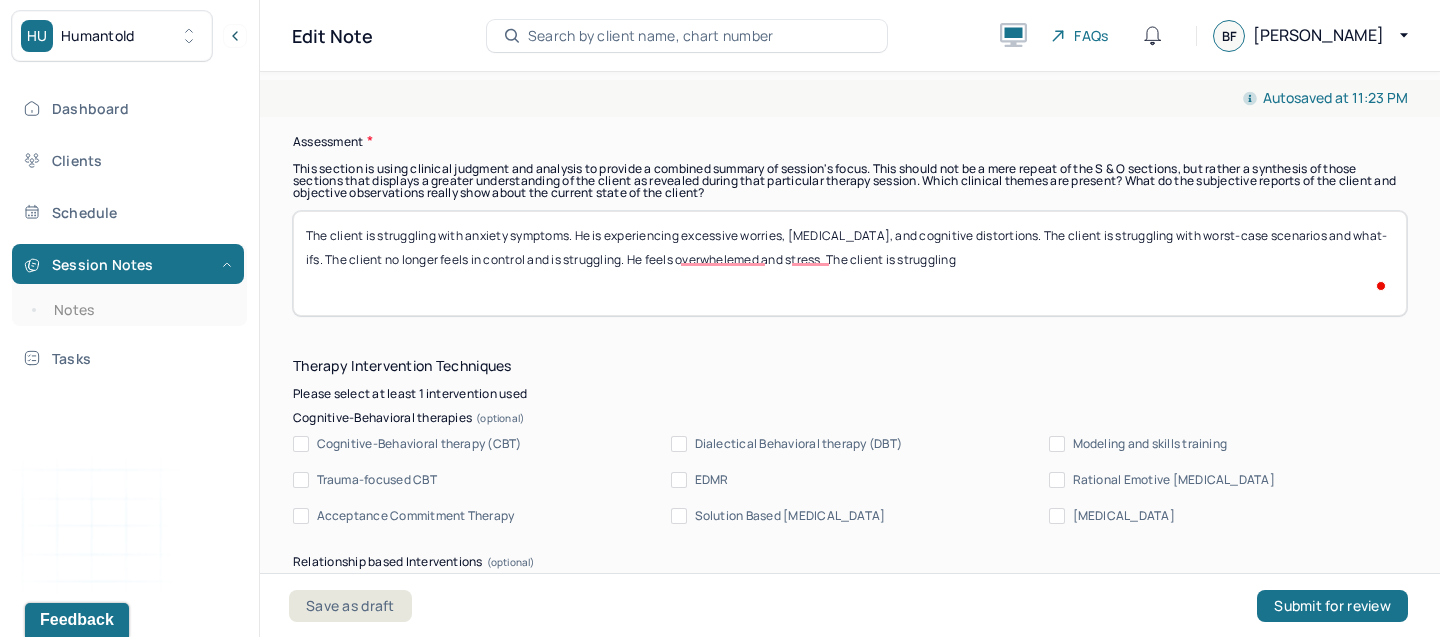 type on "The client is struggling with anxiety symptoms. He is experiencing excessive worries, racing thoughts, and cognitive distortions. The client is struggling with worst-case scenarios and what-ifs. The client no longer feels in control and is struggling. He feels overwhelemed and stress. The client is struggling" 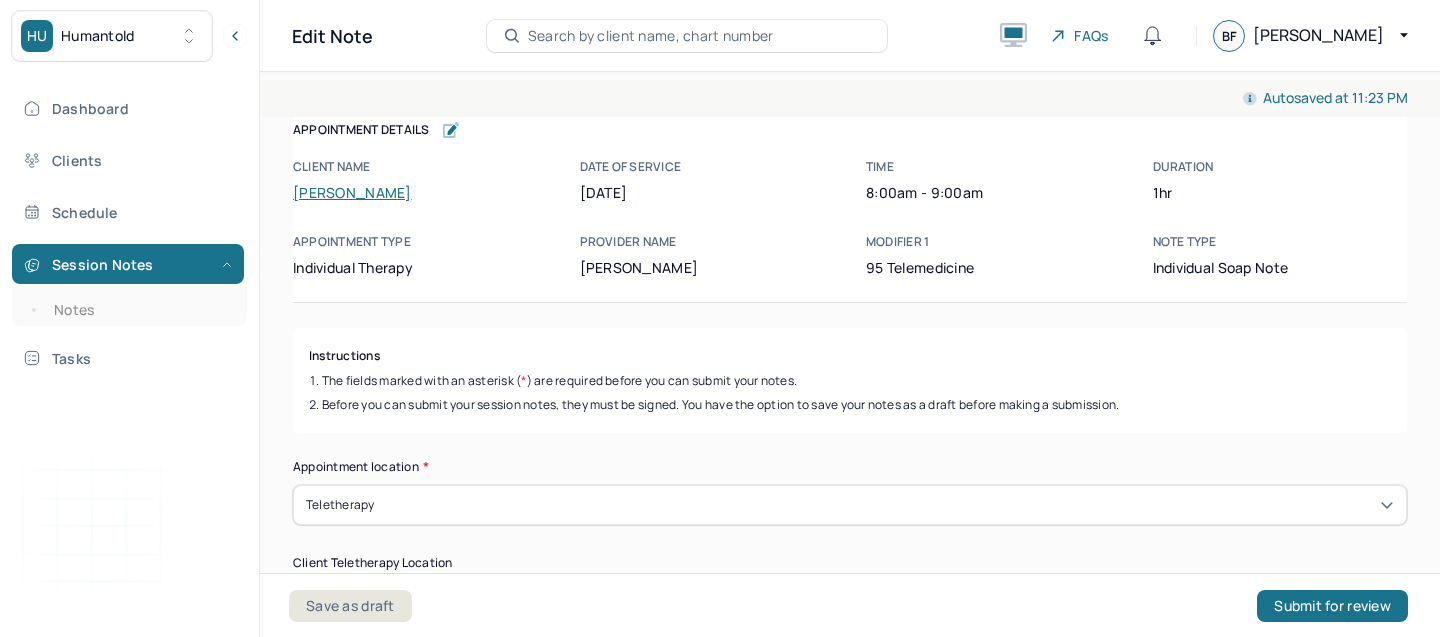 scroll, scrollTop: 0, scrollLeft: 0, axis: both 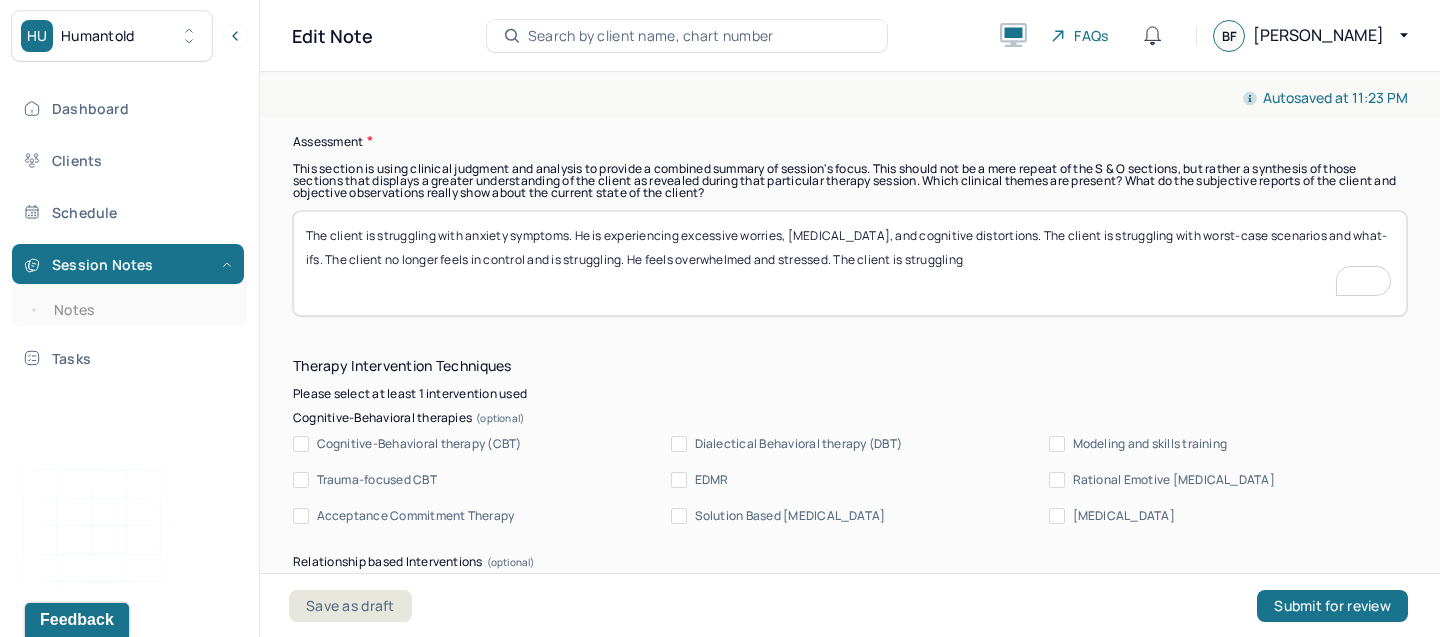 click on "The client is struggling with anxiety symptoms. He is experiencing excessive worries, racing thoughts, and cognitive distortions. The client is struggling with worst-case scenarios and what-ifs. The client no longer feels in control and is struggling. He feels overwhelmed and stress. The client is struggling" at bounding box center (850, 263) 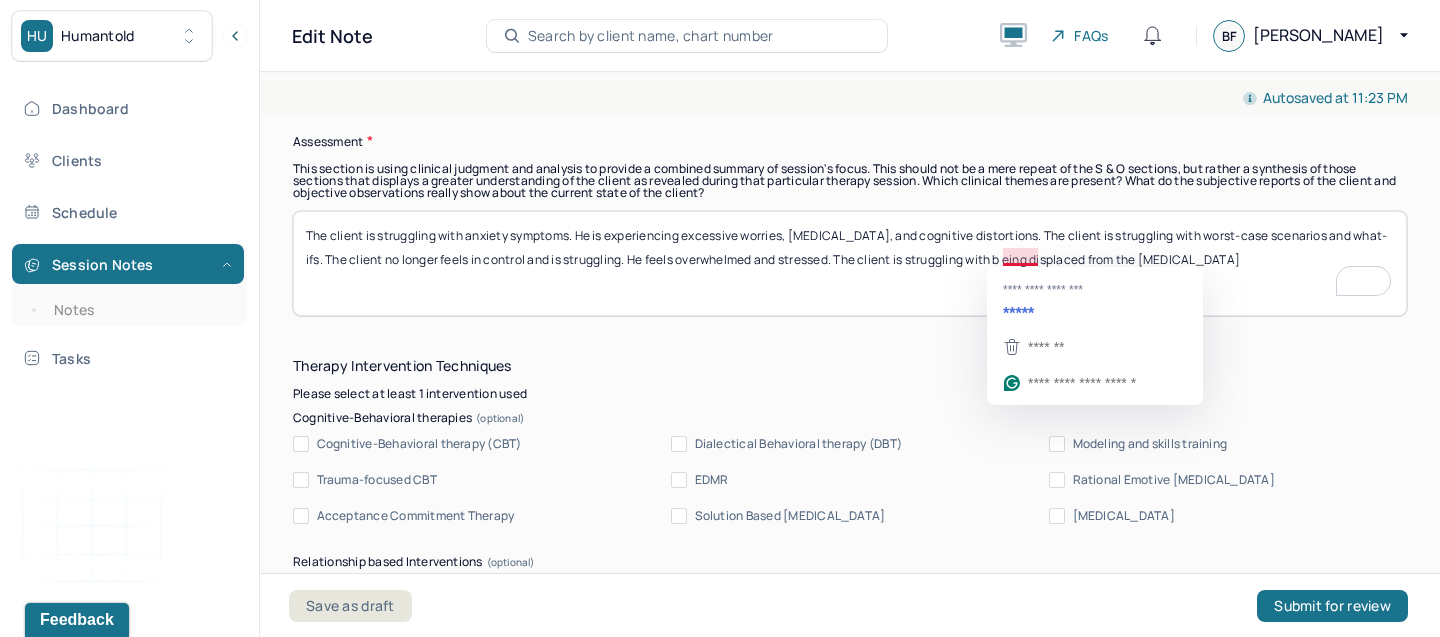 click on "The client is struggling with anxiety symptoms. He is experiencing excessive worries, racing thoughts, and cognitive distortions. The client is struggling with worst-case scenarios and what-ifs. The client no longer feels in control and is struggling. He feels overwhelmed and stressed. The client is struggling with b eing displaced from the house fire" at bounding box center [850, 263] 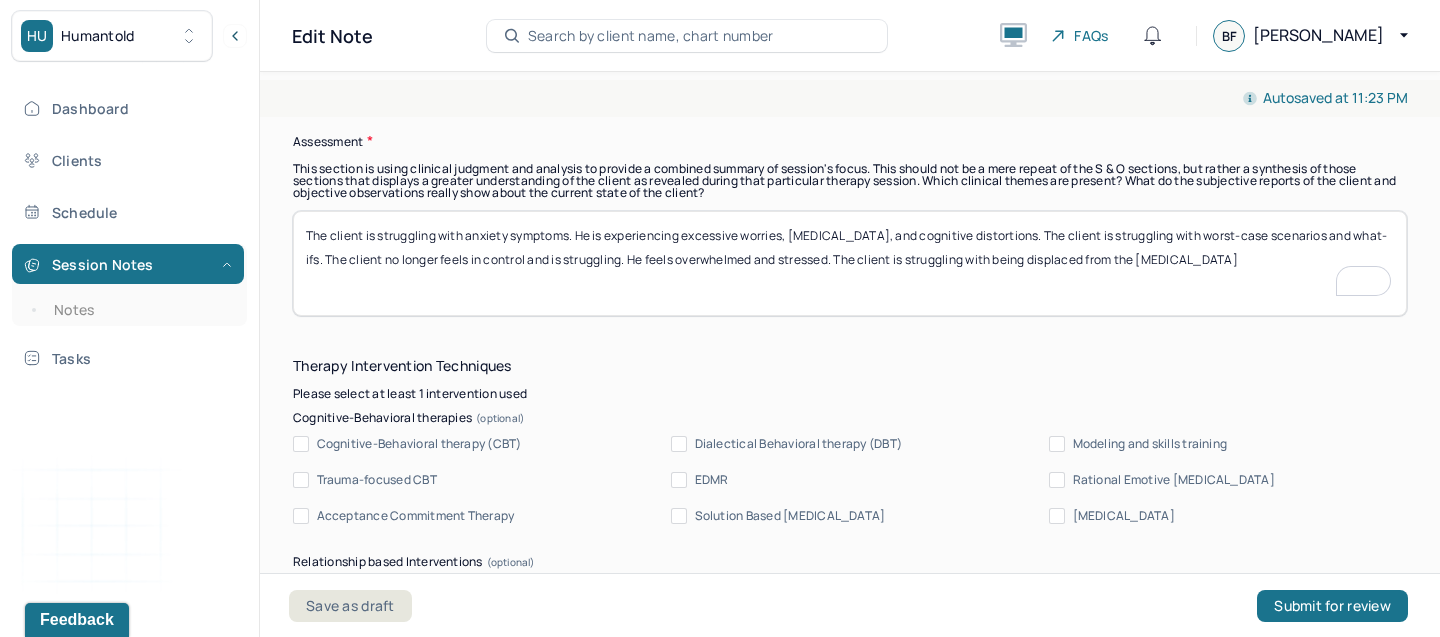 click on "The client is struggling with anxiety symptoms. He is experiencing excessive worries, racing thoughts, and cognitive distortions. The client is struggling with worst-case scenarios and what-ifs. The client no longer feels in control and is struggling. He feels overwhelmed and stressed. The client is struggling with b eing displaced from the house fire" at bounding box center (850, 263) 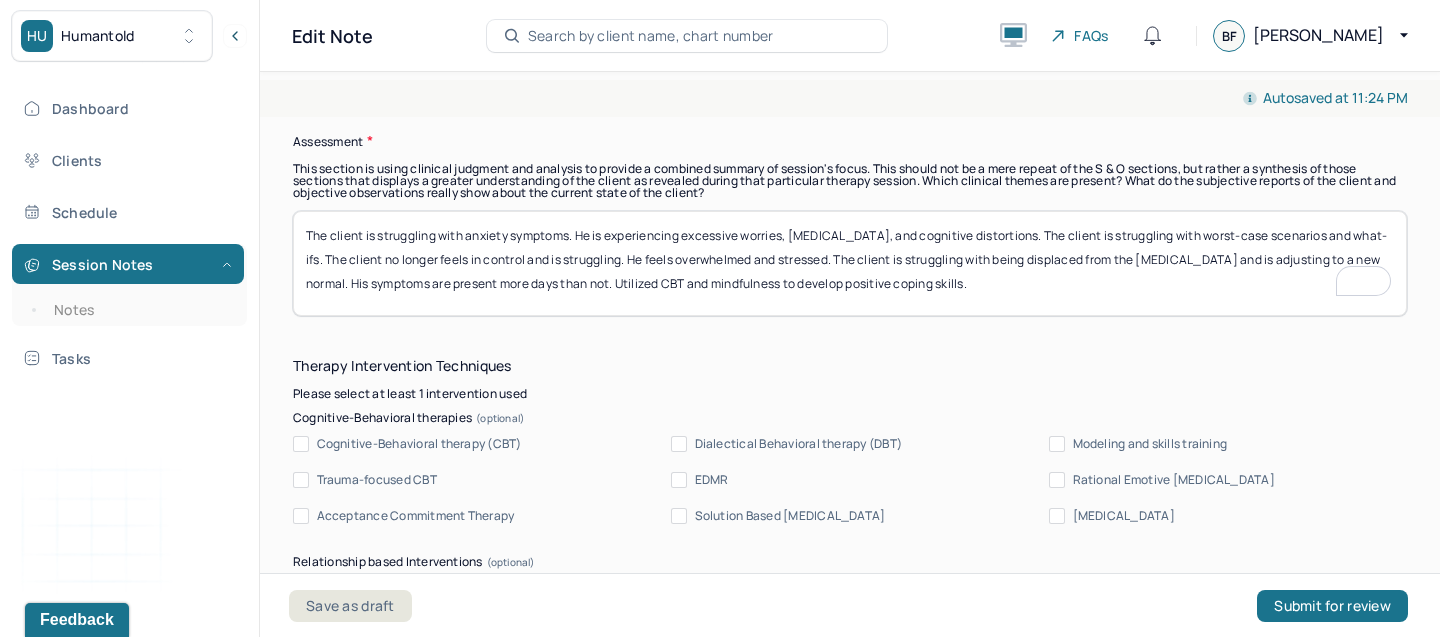 scroll, scrollTop: 1591, scrollLeft: 0, axis: vertical 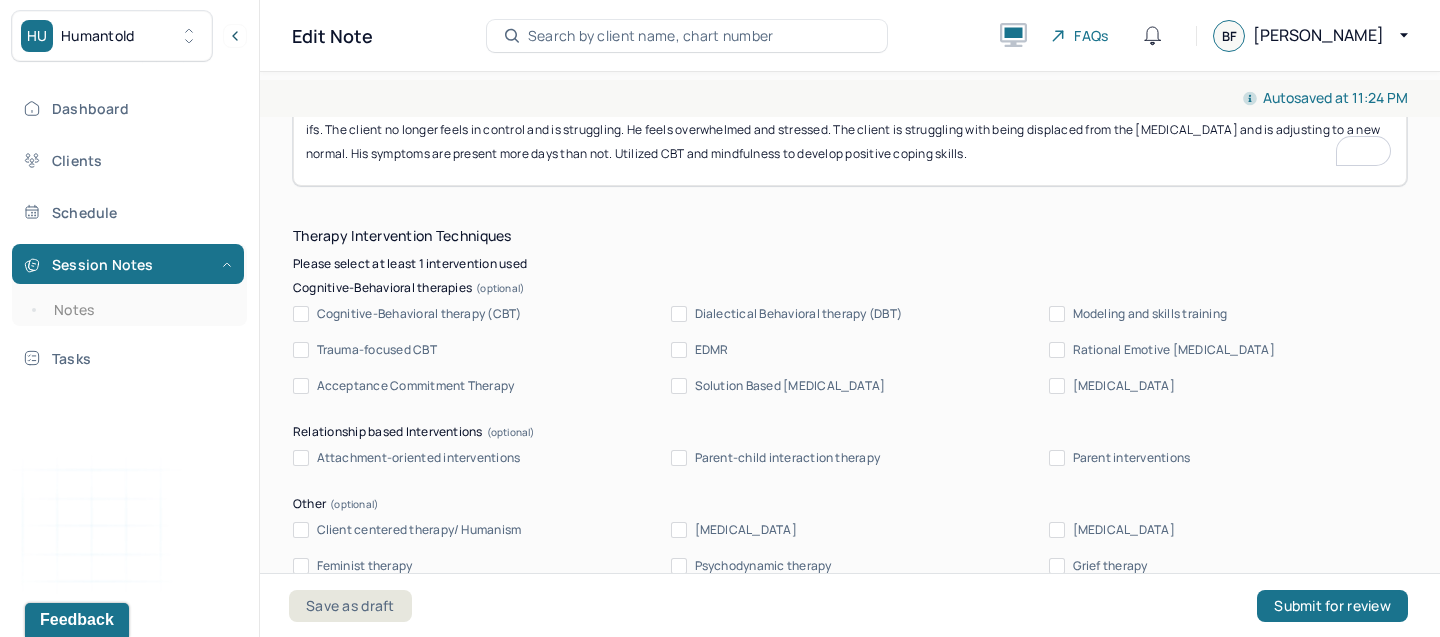 type on "The client is struggling with anxiety symptoms. He is experiencing excessive worries, racing thoughts, and cognitive distortions. The client is struggling with worst-case scenarios and what-ifs. The client no longer feels in control and is struggling. He feels overwhelmed and stressed. The client is struggling with being displaced from the house fire and is adjusting to a new normal. His symptoms are present more days than not. Utilized CBT and mindfulness to develop positive coping skills." 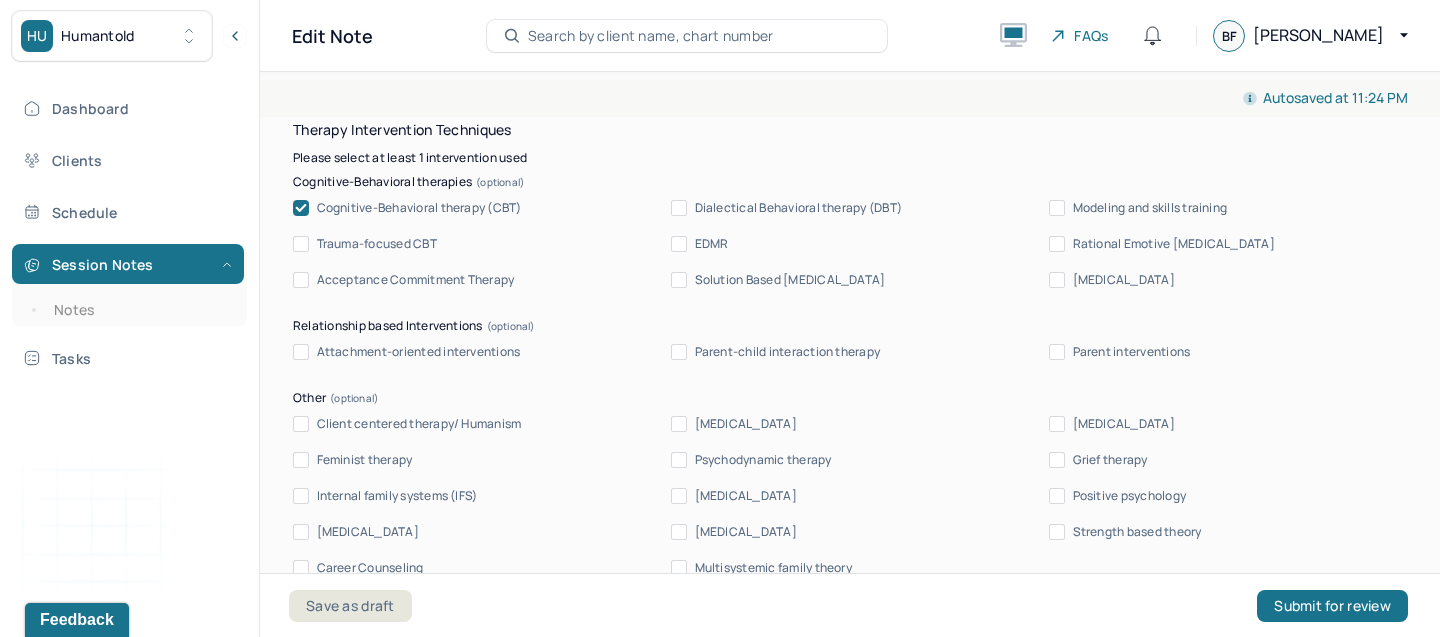 click on "Client centered therapy/ Humanism Gestalt therapy Existential therapy Feminist therapy Psychodynamic therapy Grief therapy Internal family systems (IFS) Narrative therapy Positive psychology Psychoeducation Sex therapy Strength based theory Career Counseling Multisystemic family theory" at bounding box center [850, 496] 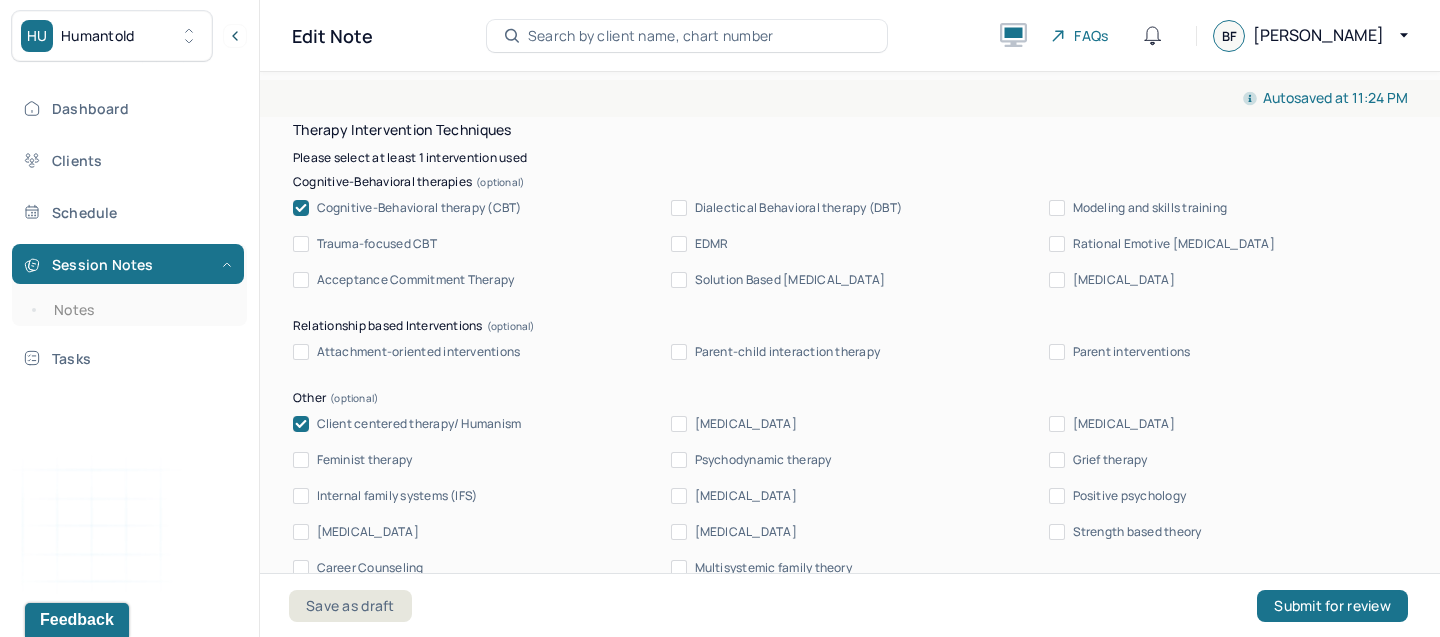 click on "[MEDICAL_DATA]" at bounding box center [1057, 280] 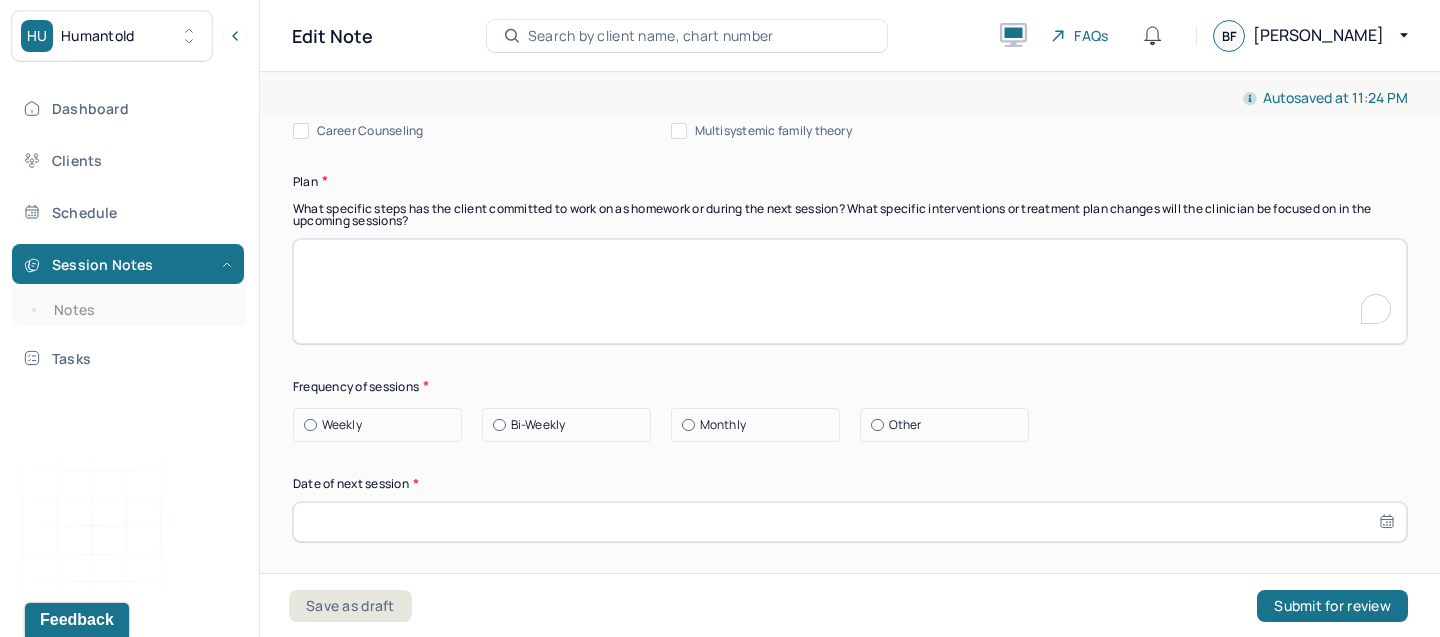 click at bounding box center [850, 291] 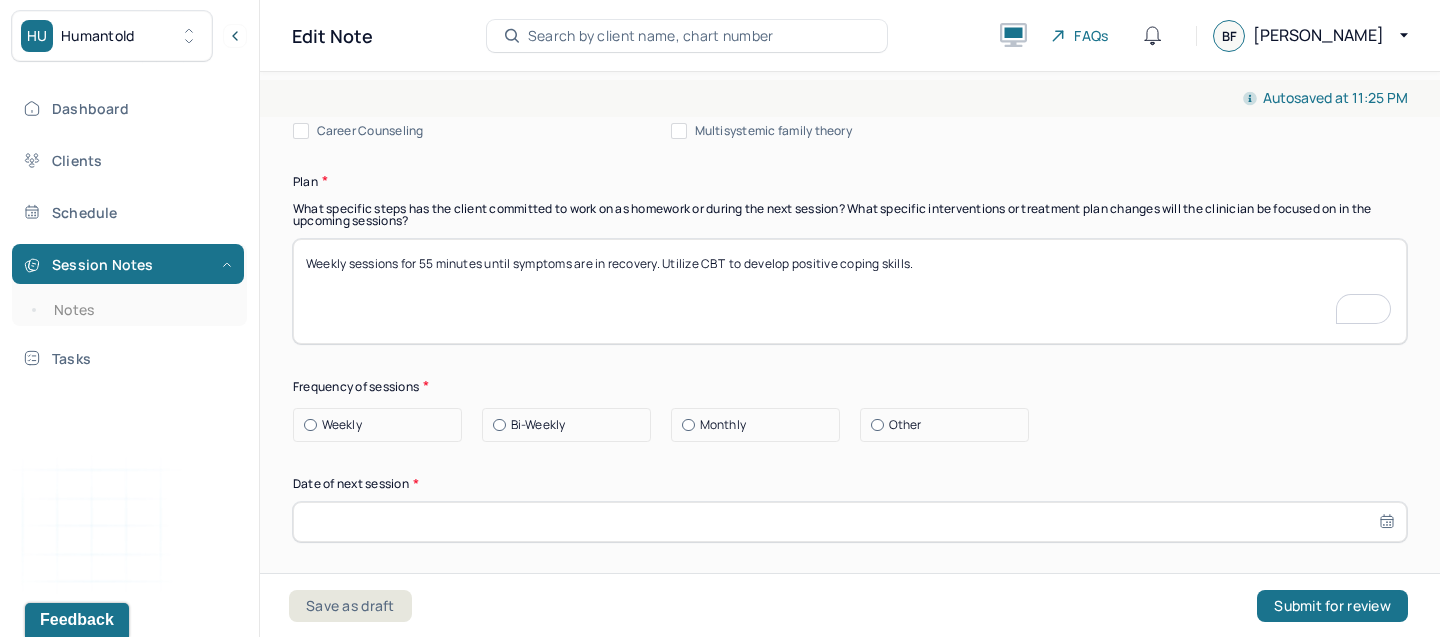type on "Weekly sessions for 55 minutes until symptoms are in recovery. Utilize CBT  to develop positive coping skills." 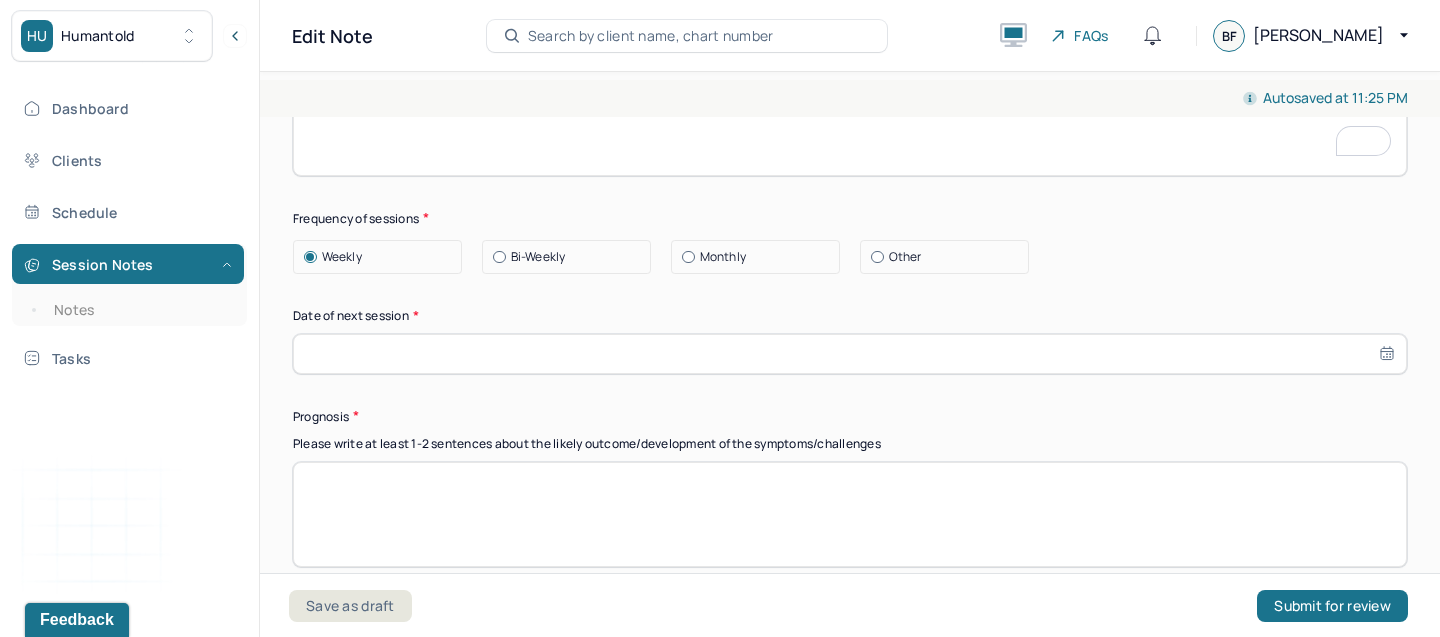 click at bounding box center (850, 354) 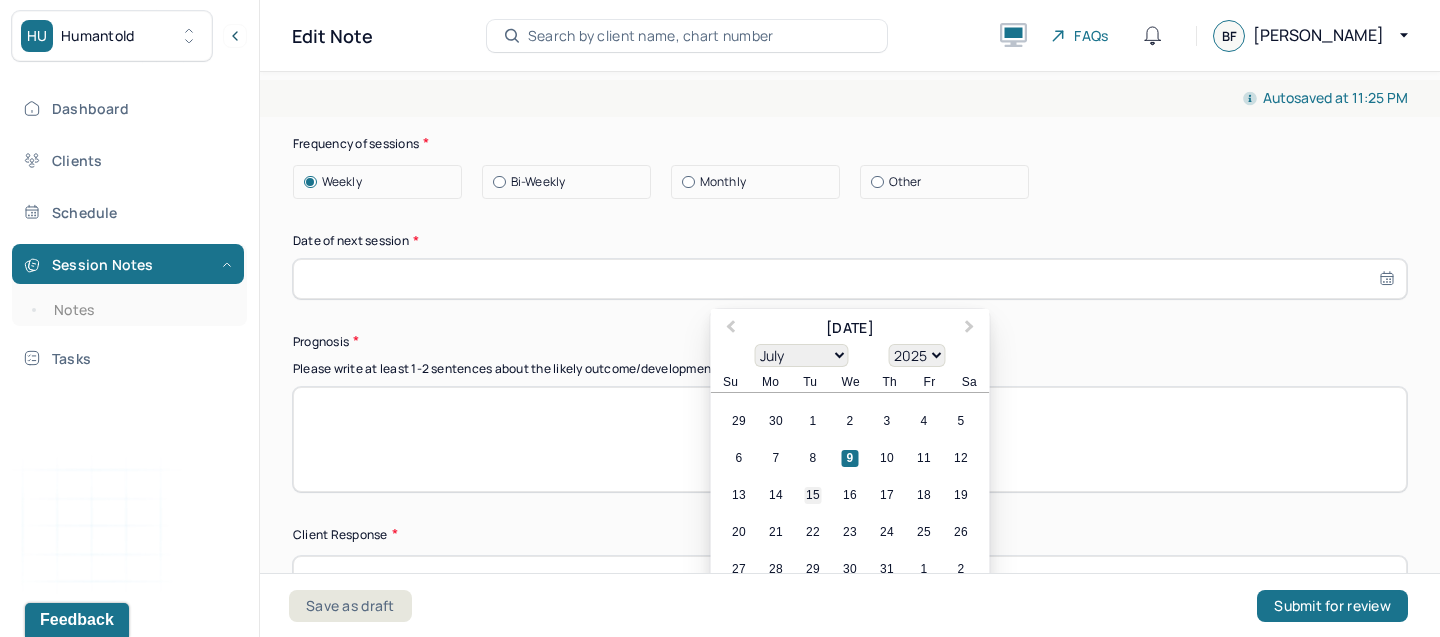 click on "15" at bounding box center [813, 495] 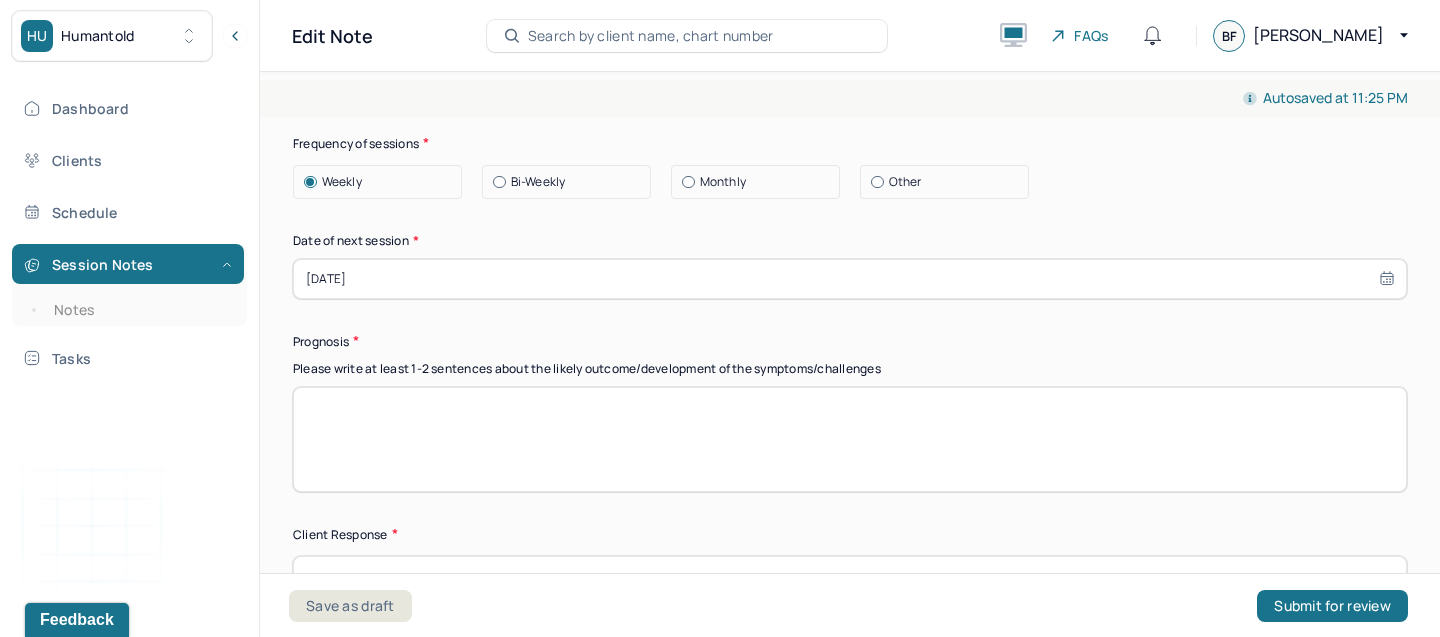 click at bounding box center [850, 439] 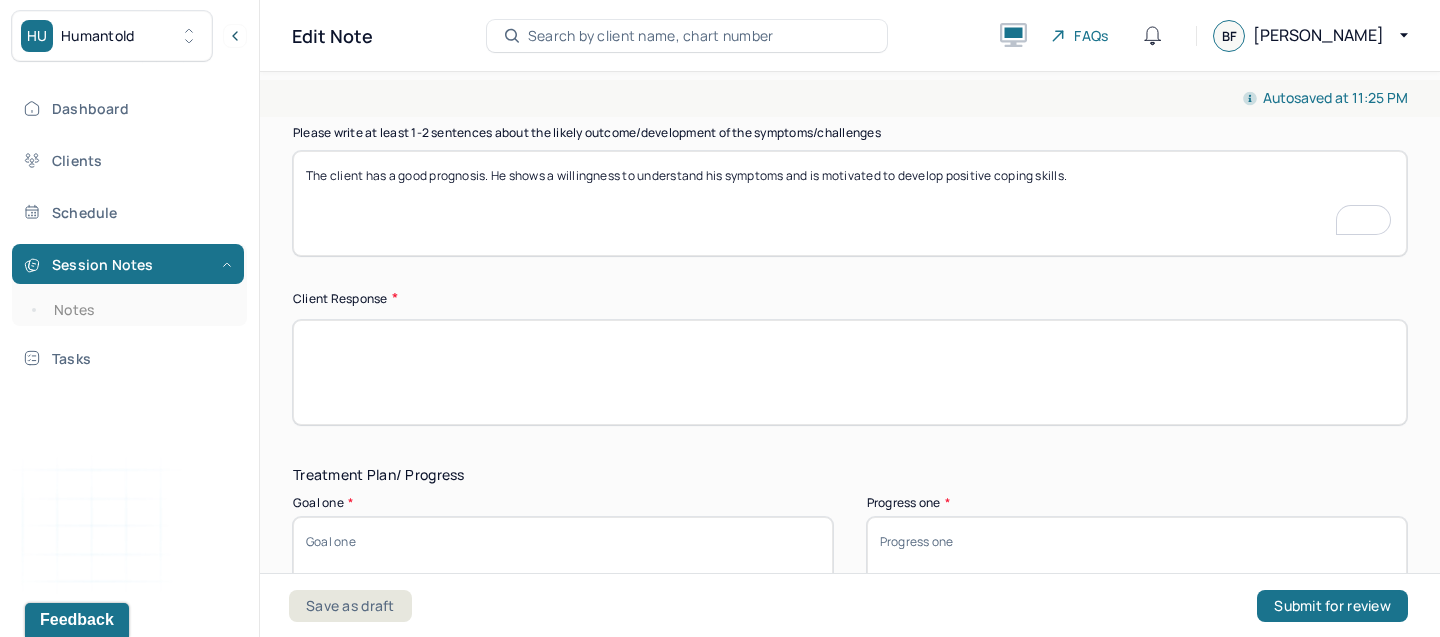 type on "The client has a good prognosis. He shows a willingness to understand his symptoms and is motivated to develop positive coping skills." 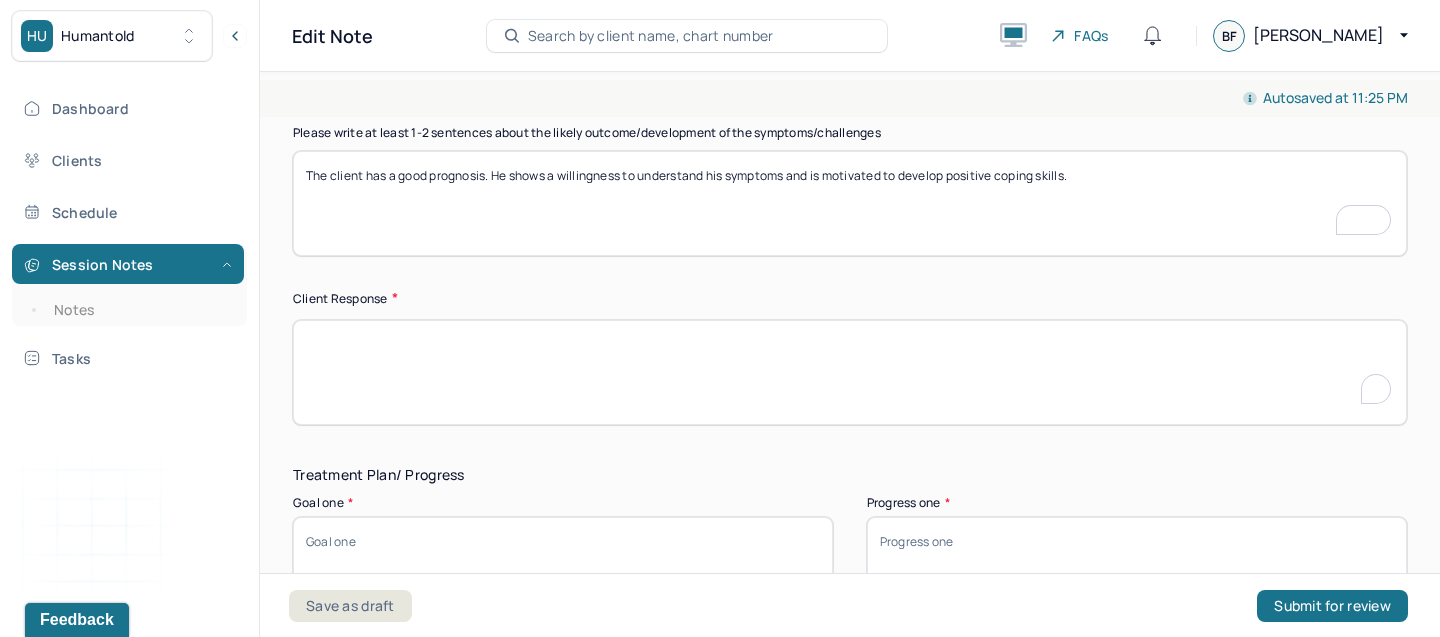 click at bounding box center [850, 372] 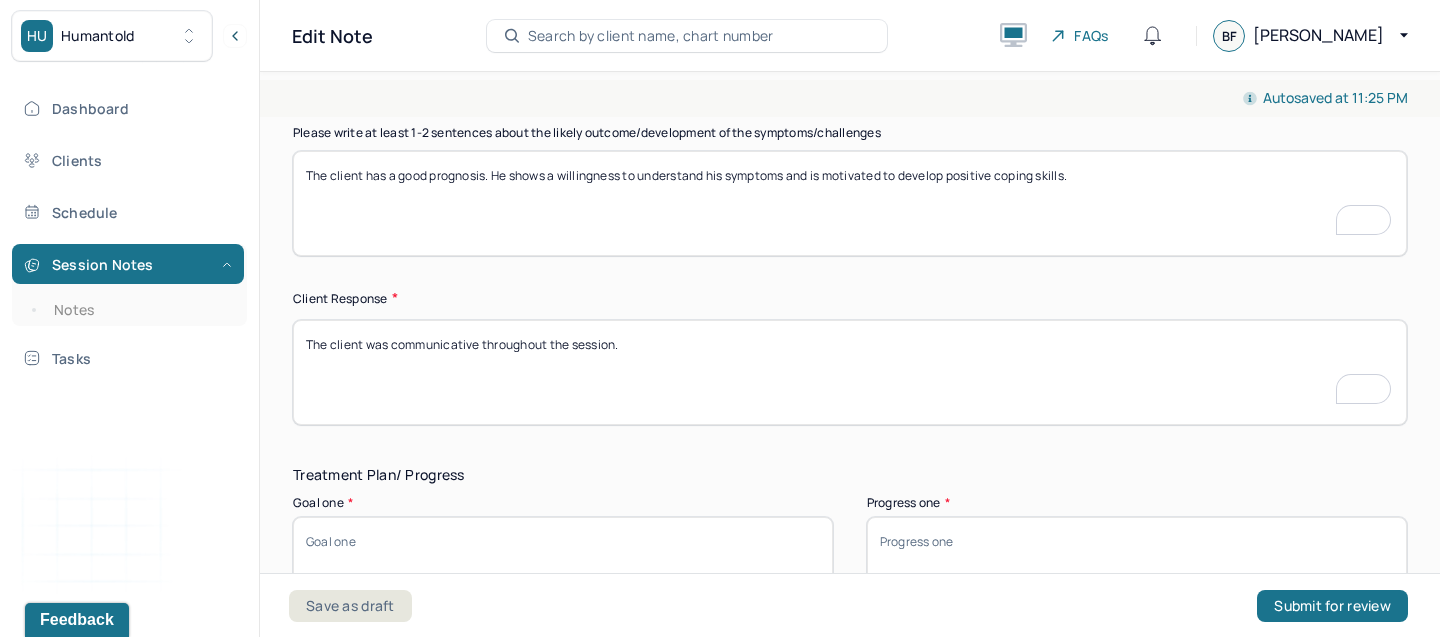 type on "The client was communicative throughout the session." 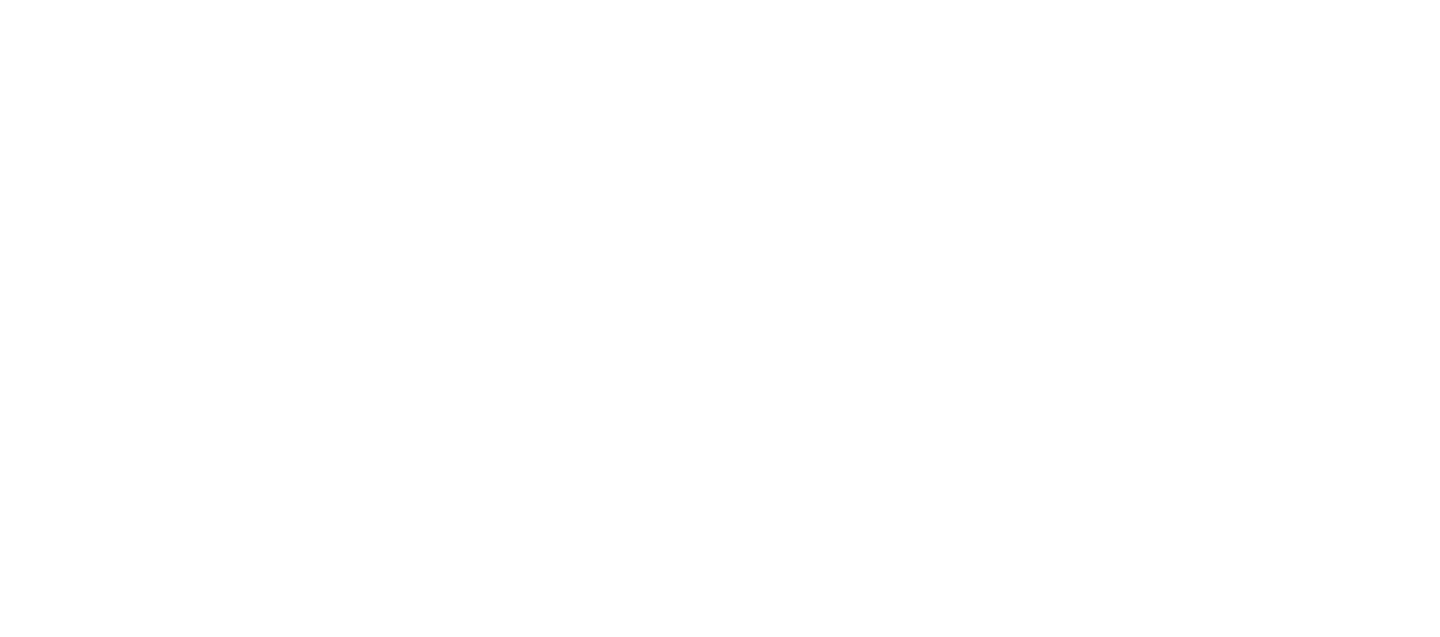 scroll, scrollTop: 0, scrollLeft: 0, axis: both 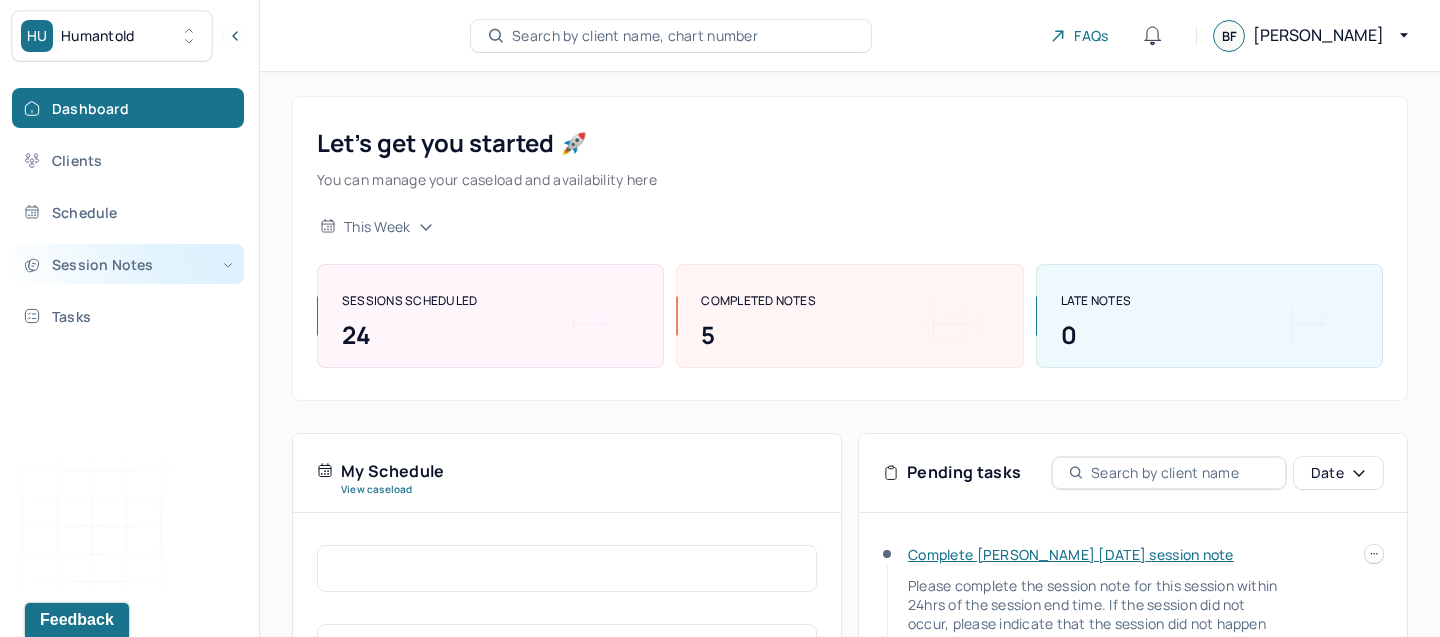 click on "Session Notes" at bounding box center (128, 264) 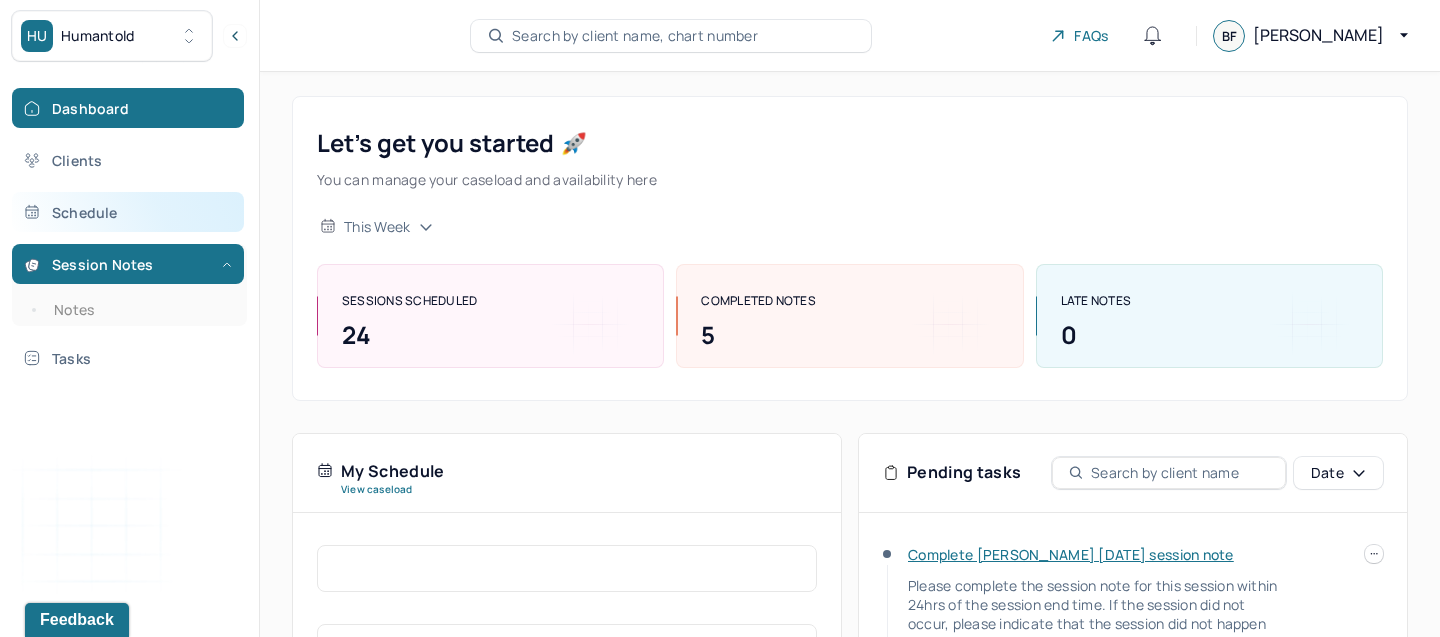 click on "Schedule" at bounding box center [128, 212] 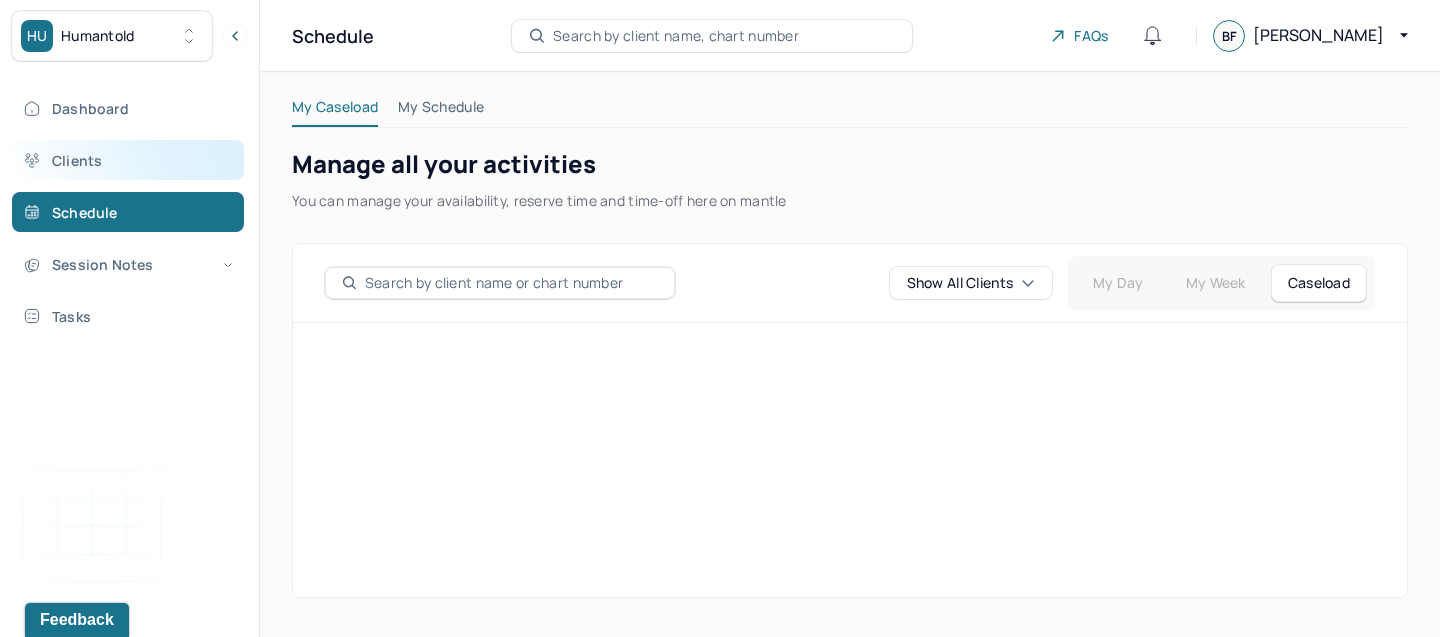 click on "Clients" at bounding box center (128, 160) 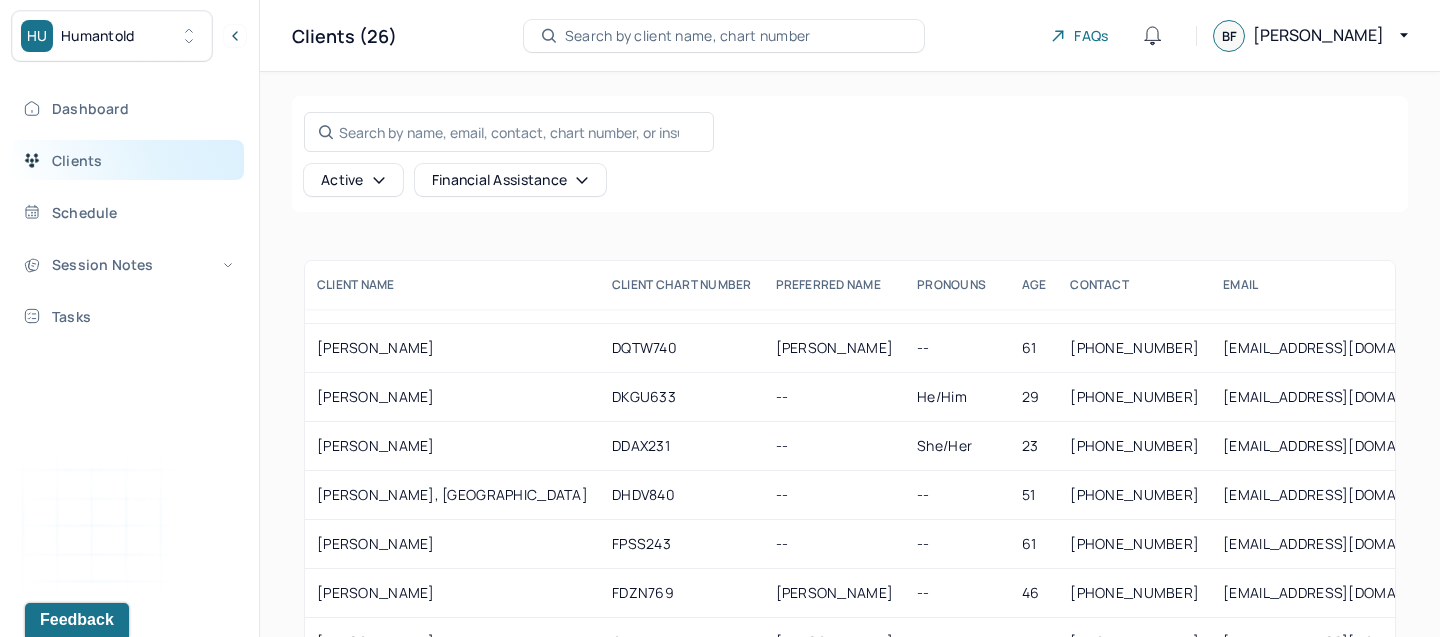 scroll, scrollTop: 184, scrollLeft: 0, axis: vertical 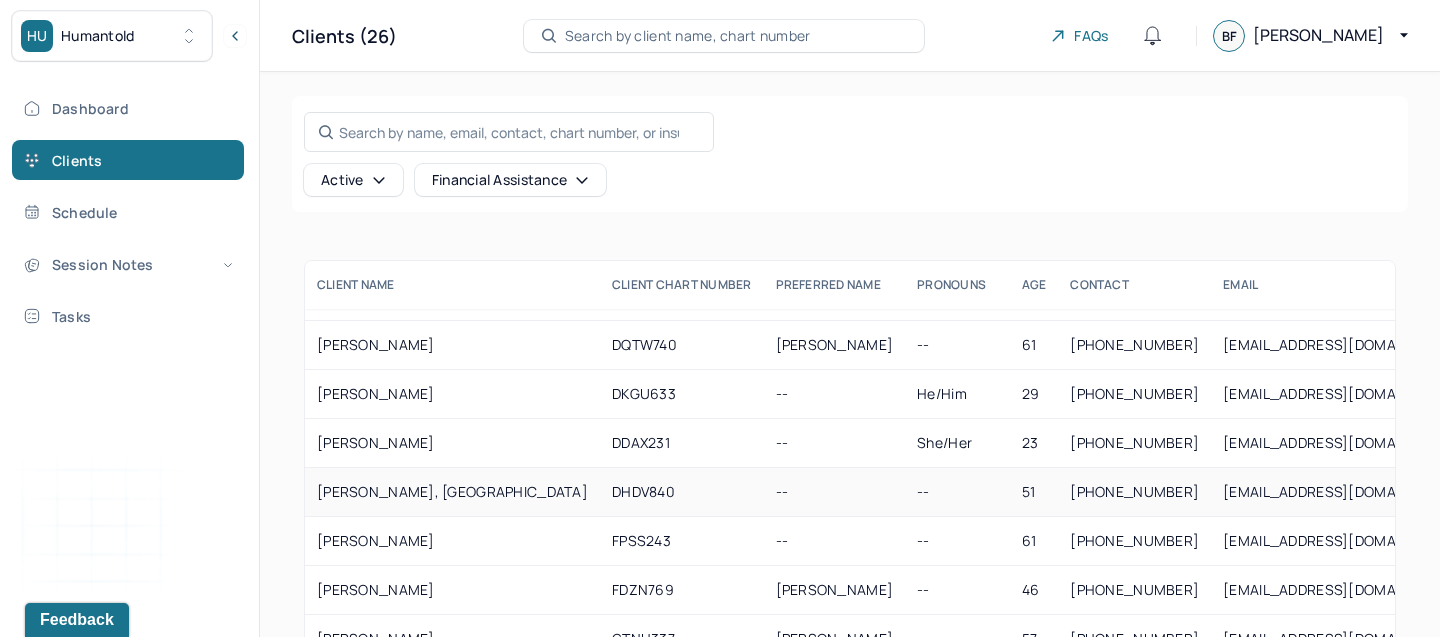 click on "DHDV840" at bounding box center [682, 492] 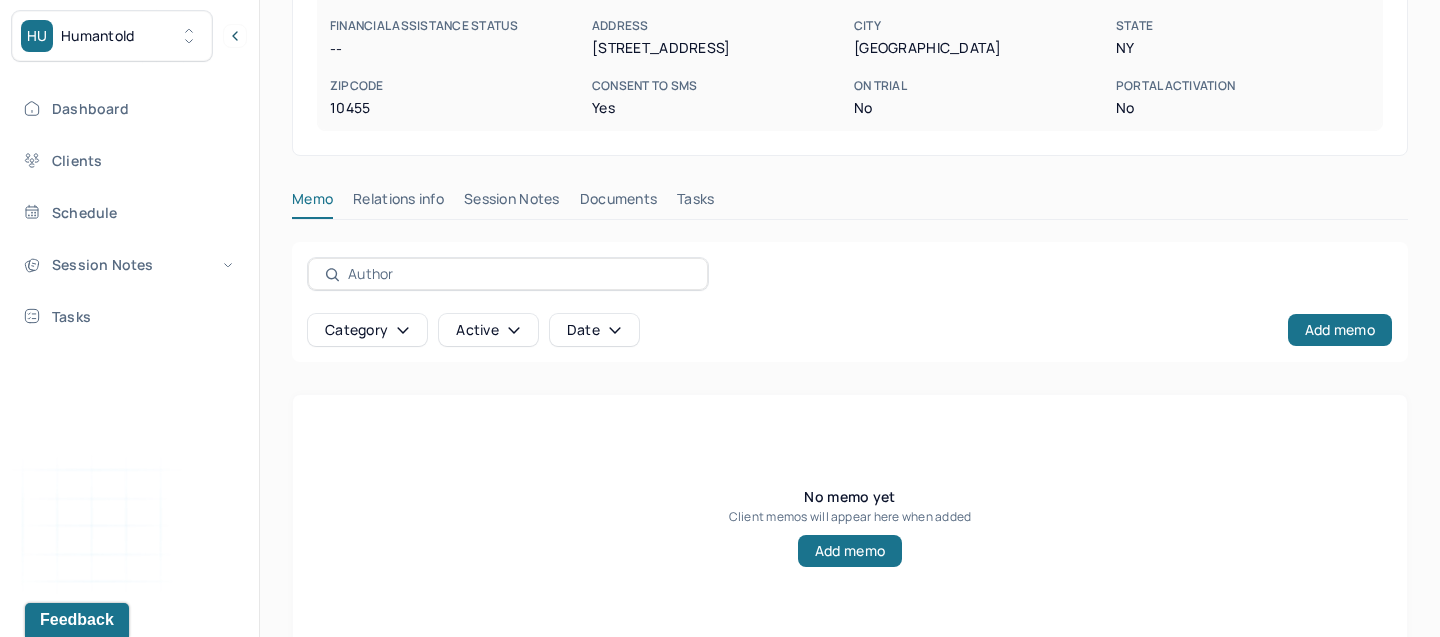 scroll, scrollTop: 385, scrollLeft: 0, axis: vertical 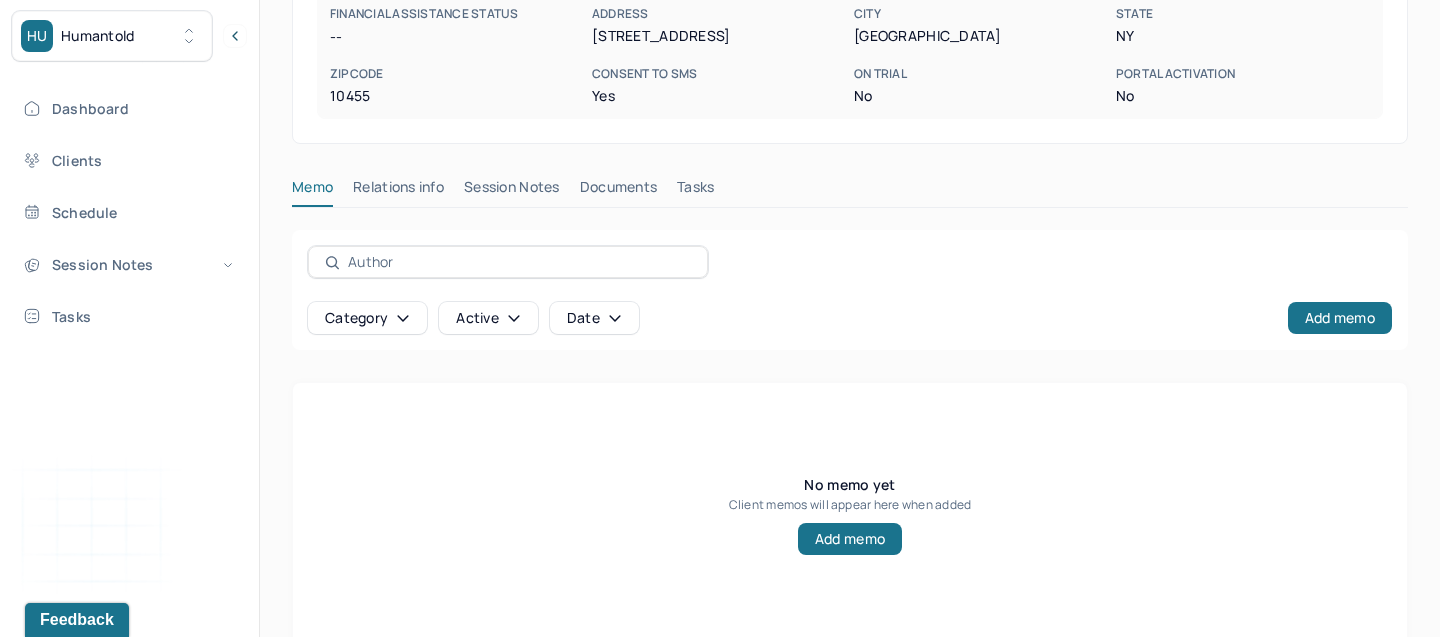 click on "DOMINGUEZ, WELLINGTON B2B active         -- CLIENT CHART NUMBER DHDV840 PREFERRED NAME -- SEX male AGE 51  yrs DATE OF BIRTH 08/04/1973  CONTACT (917) 715-5468 EMAIL godson4ever2@msn.com PROVIDER FOPPIANO, BRIANNA MHC-LP DIAGNOSIS -- DIAGNOSIS CODE -- LAST SESSION 07/09/2025 insurance provider BCBS FINANCIAL ASSISTANCE STATUS -- Address 506 Pincon Ave APT 6S City Bronx State NY Zipcode 10455 Consent to Sms Yes On Trial No Portal Activation No   Memo     Relations info     Session Notes     Documents     Tasks     Category     active     Date     Add memo   No memo yet Client memos will appear here when added   Add memo" at bounding box center (850, 179) 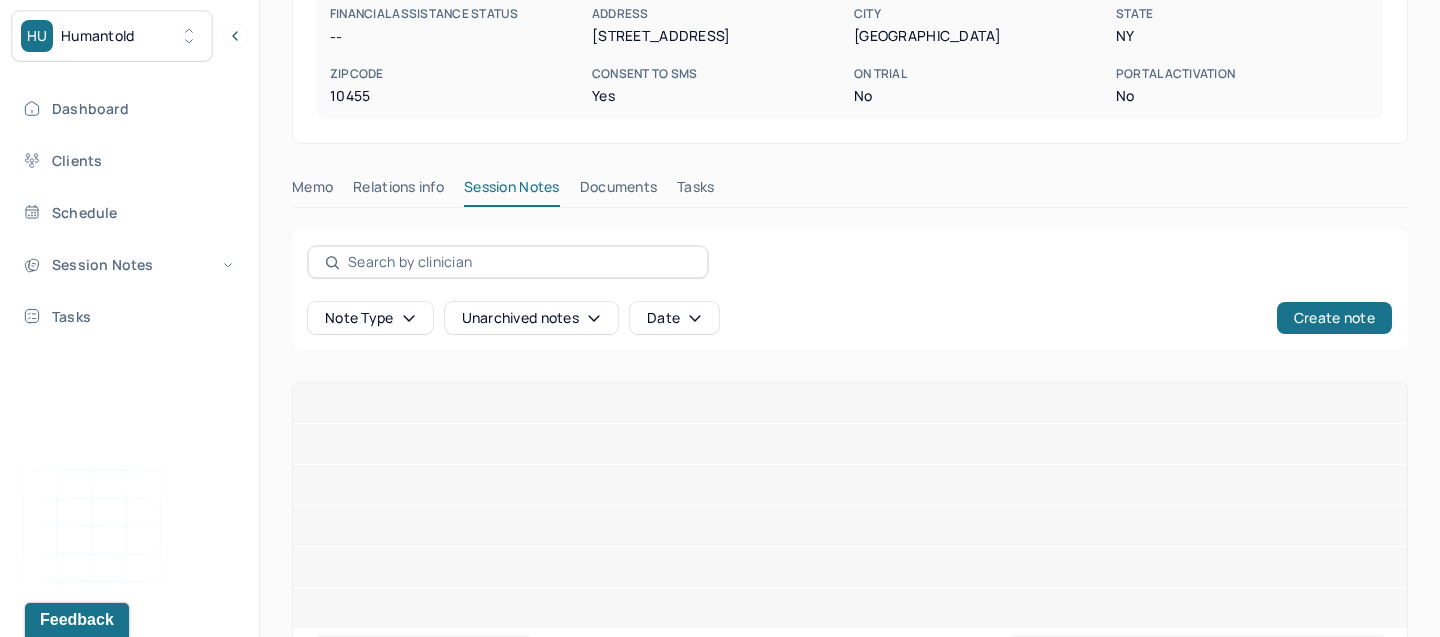 scroll, scrollTop: 351, scrollLeft: 0, axis: vertical 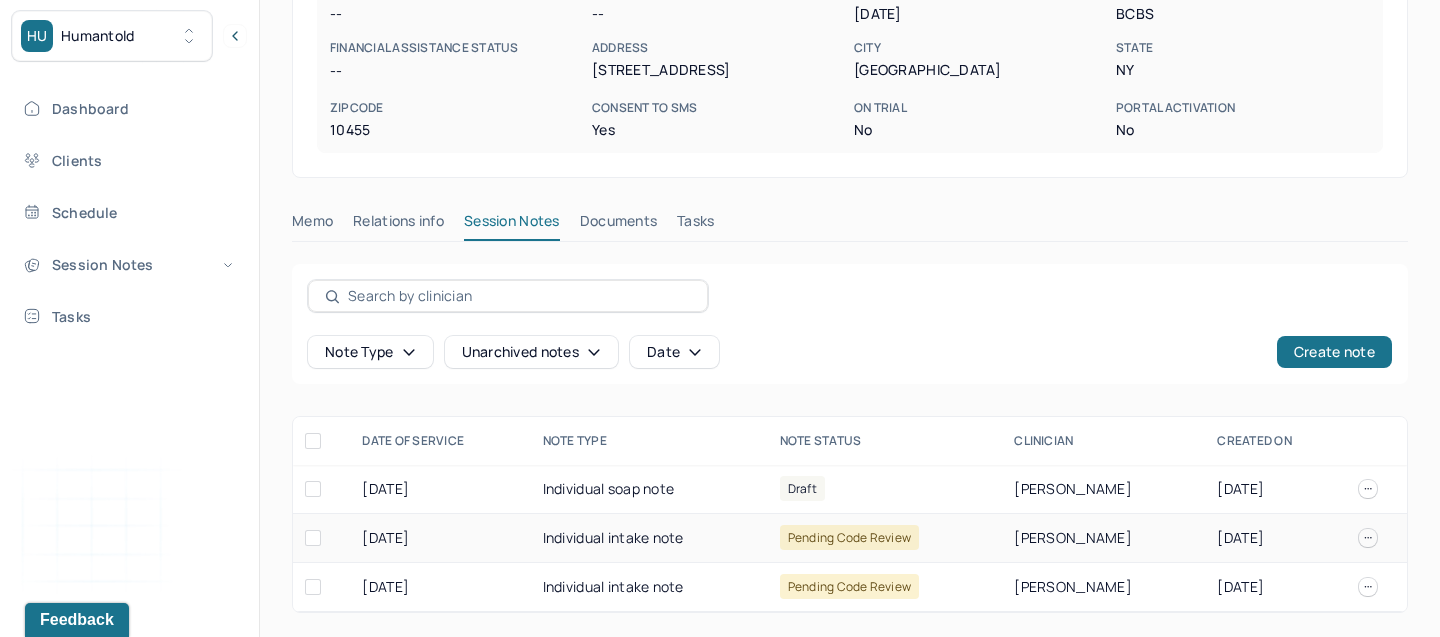 click on "Individual intake note" at bounding box center (649, 538) 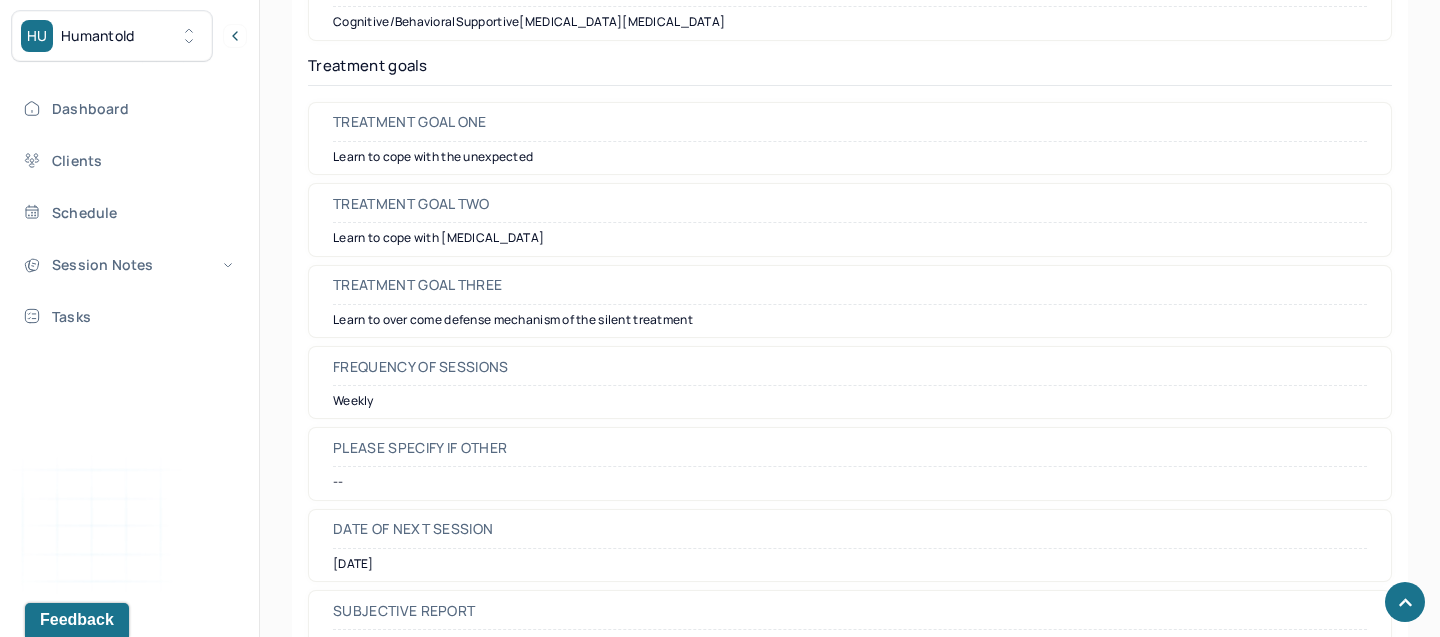 scroll, scrollTop: 9172, scrollLeft: 0, axis: vertical 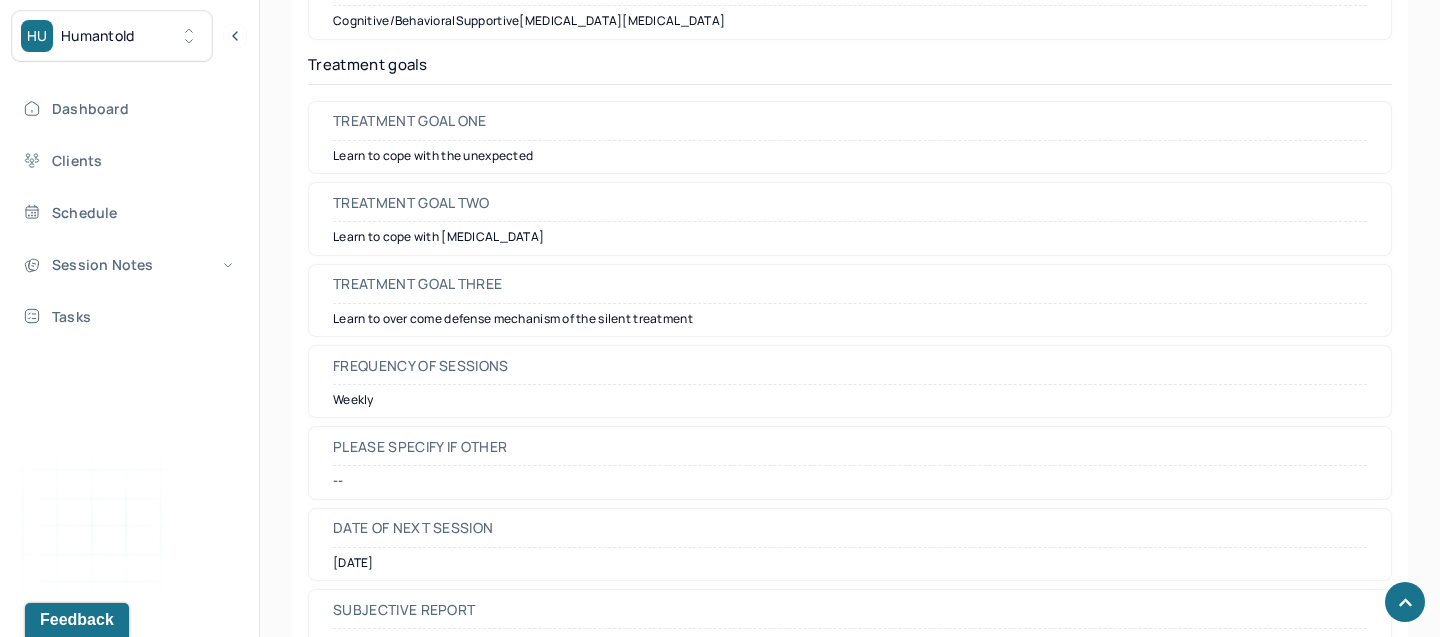 click on "Learn to cope with the unexpected" at bounding box center (850, 156) 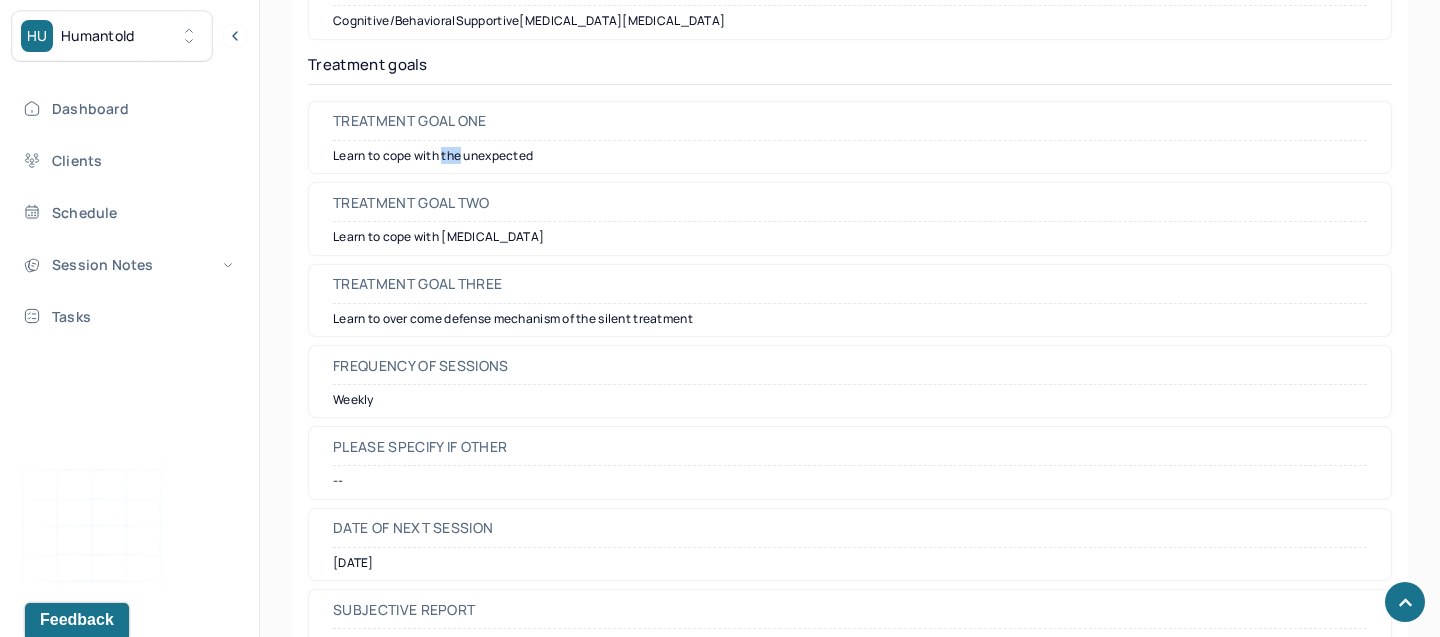 click on "Learn to cope with the unexpected" at bounding box center (850, 156) 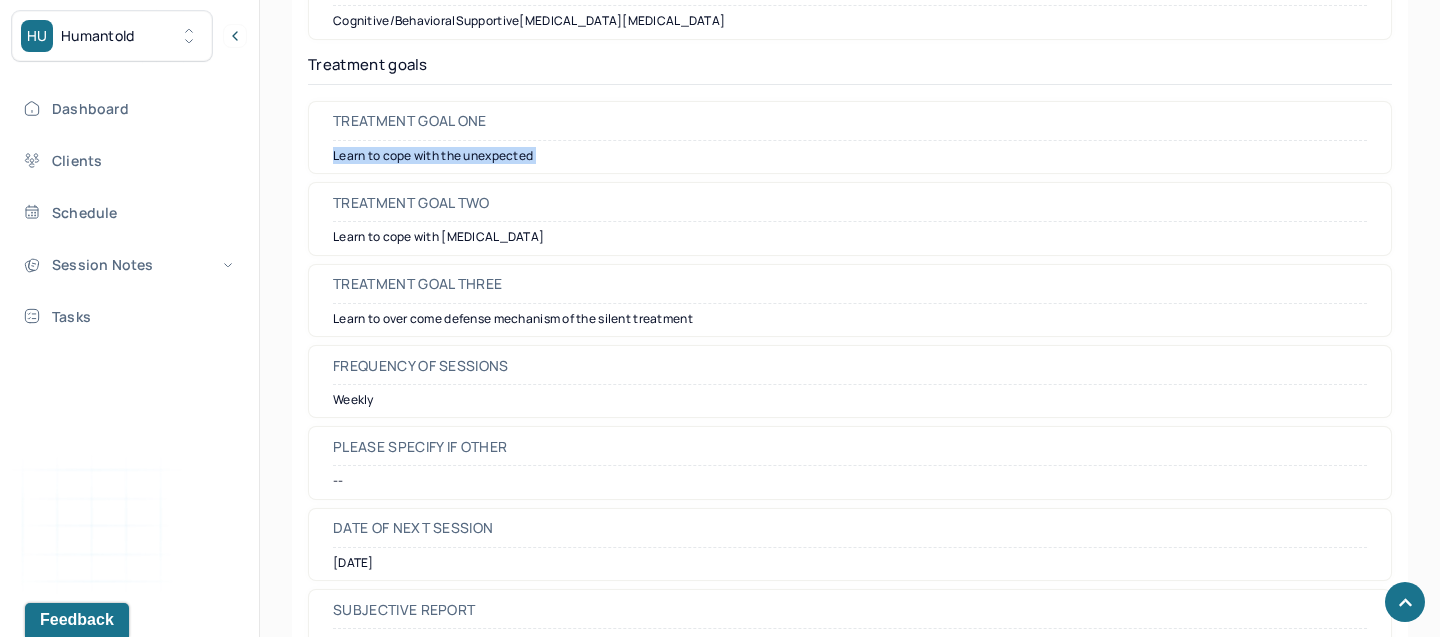 click on "Learn to cope with the unexpected" at bounding box center (850, 156) 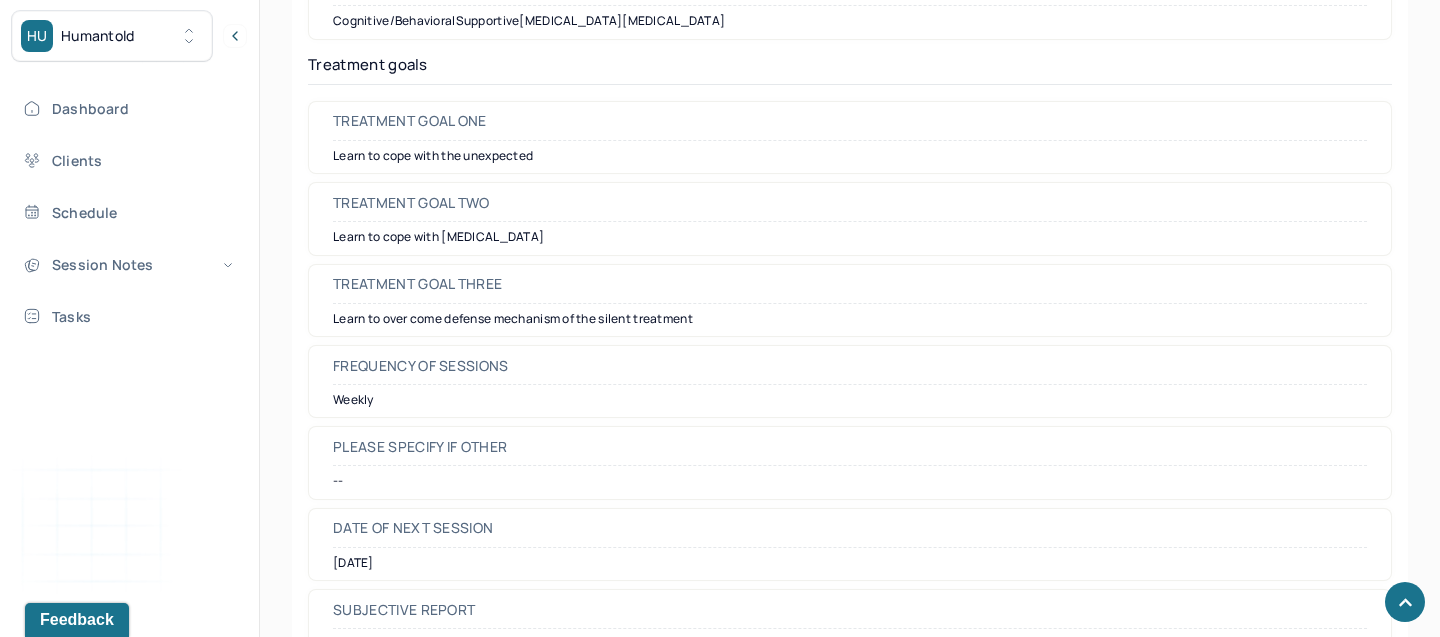 click on "Learn to over come defense mechanism of the silent treatment" at bounding box center (850, 319) 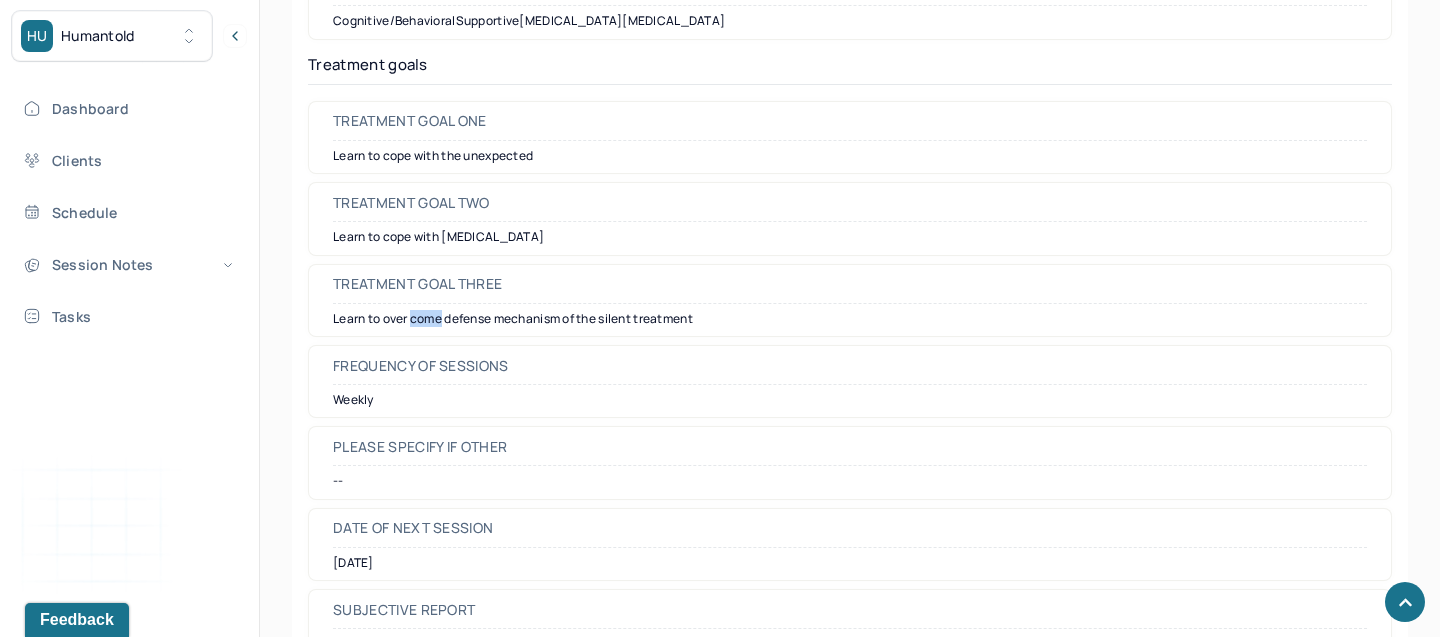 click on "Learn to over come defense mechanism of the silent treatment" at bounding box center (850, 319) 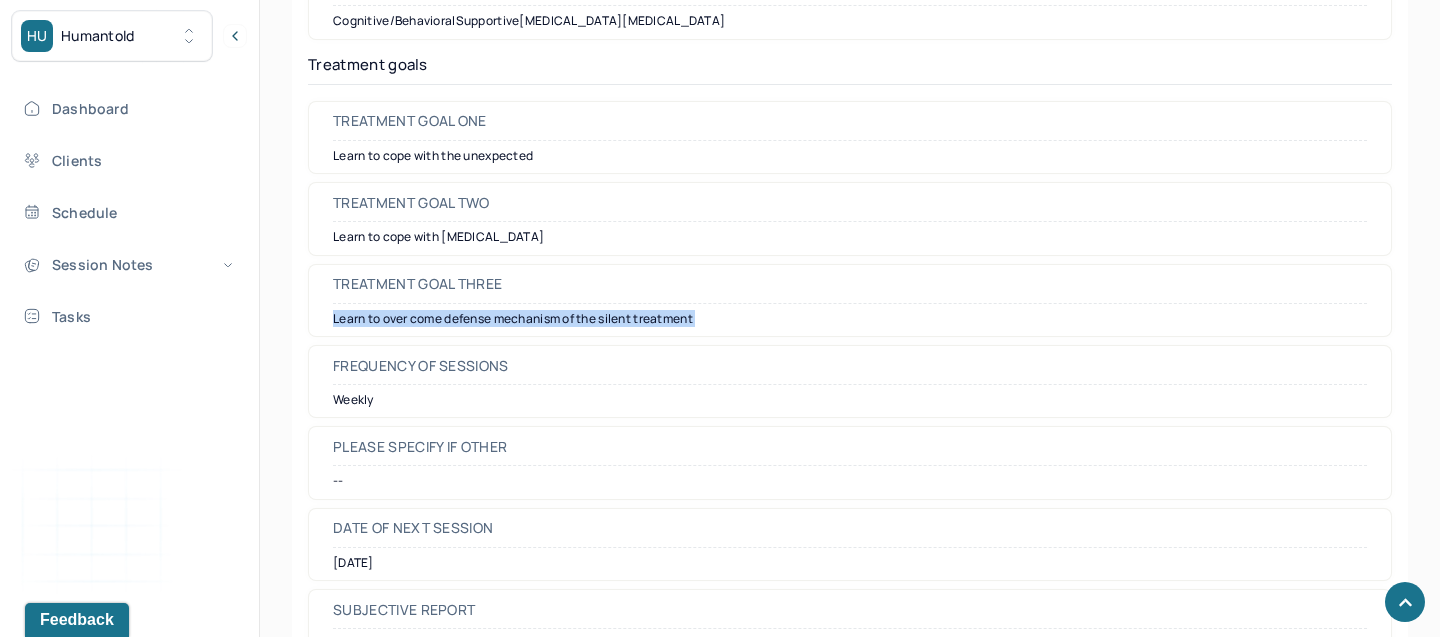 click on "Learn to over come defense mechanism of the silent treatment" at bounding box center [850, 319] 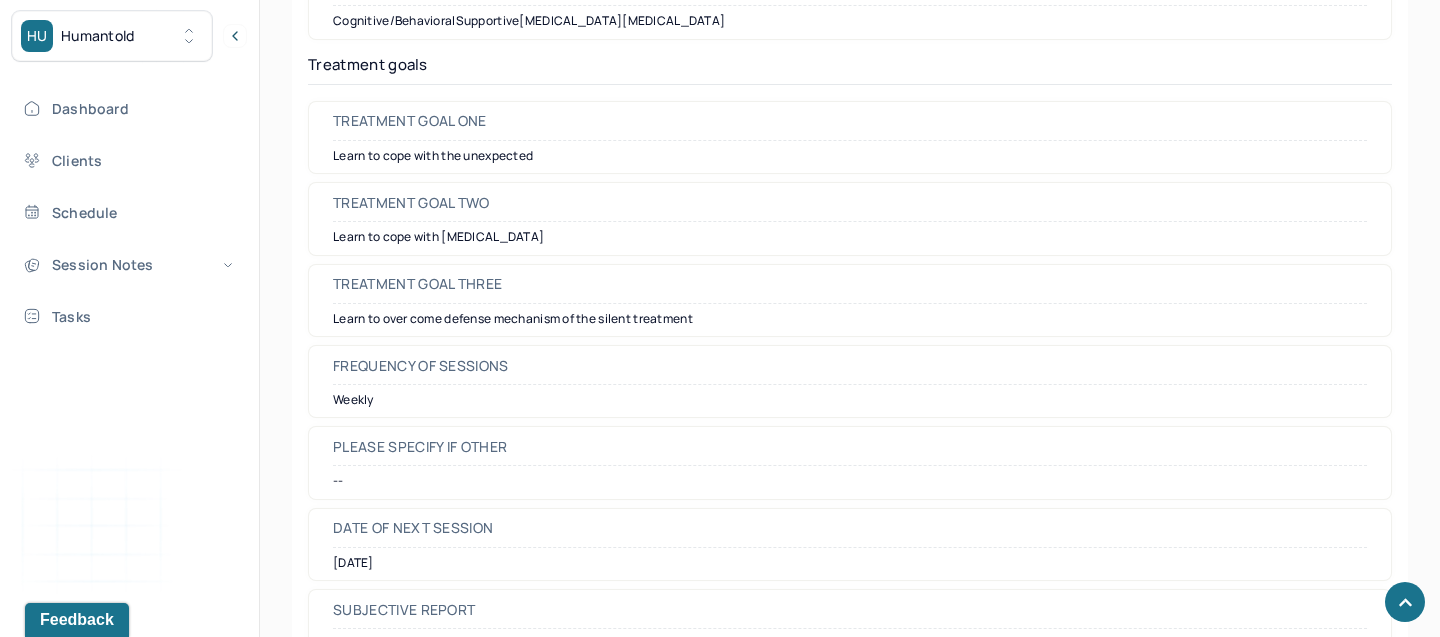 click on "Learn to cope with stress and anxiety" at bounding box center [850, 237] 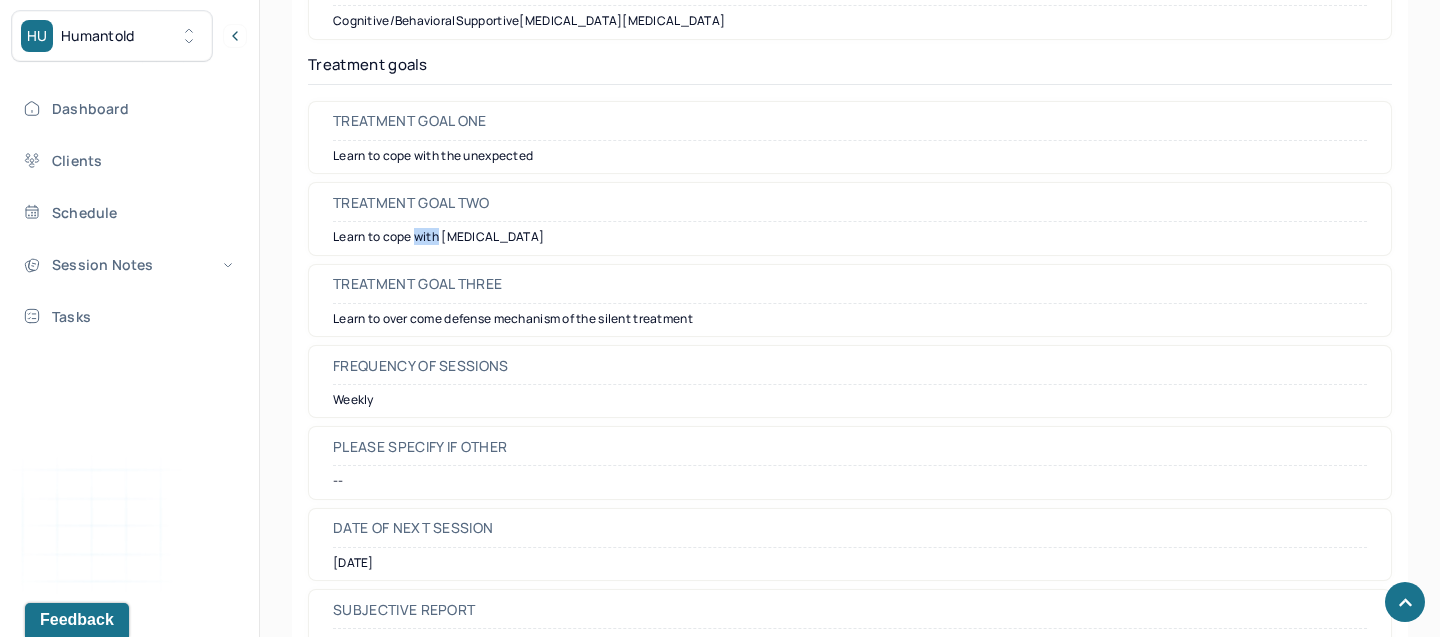 click on "Learn to cope with stress and anxiety" at bounding box center (850, 237) 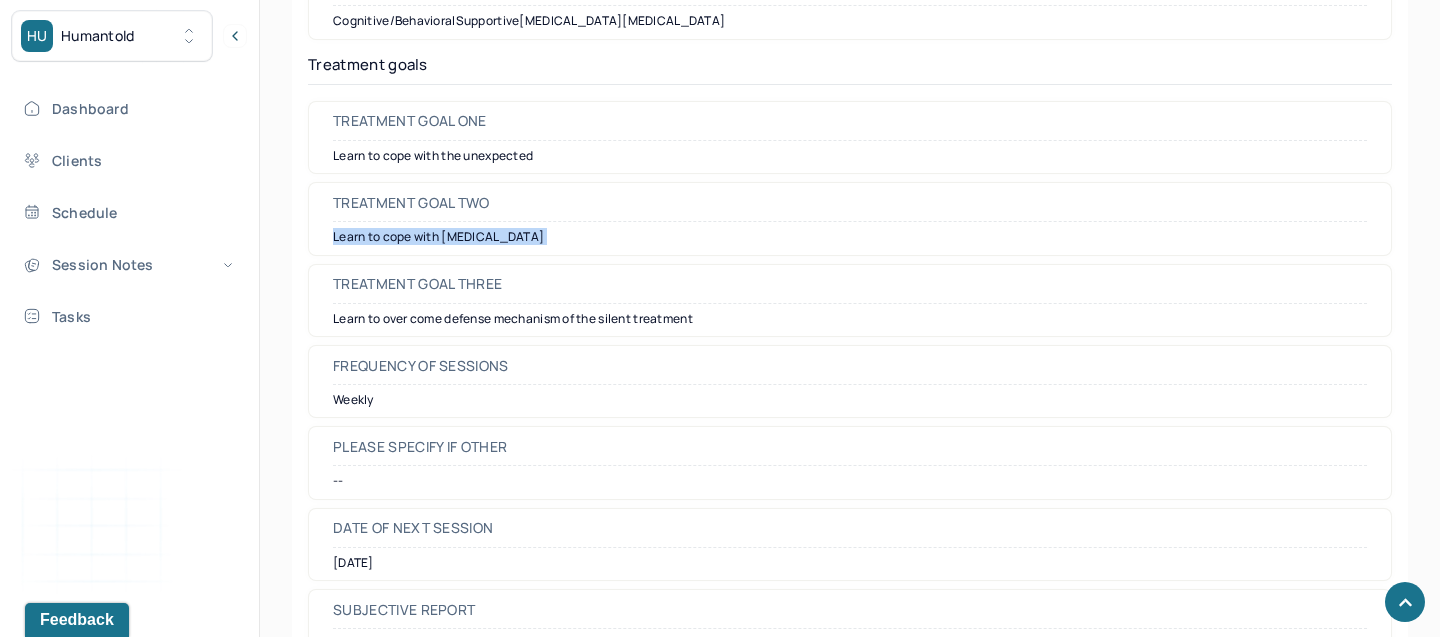 click on "Learn to cope with stress and anxiety" at bounding box center (850, 237) 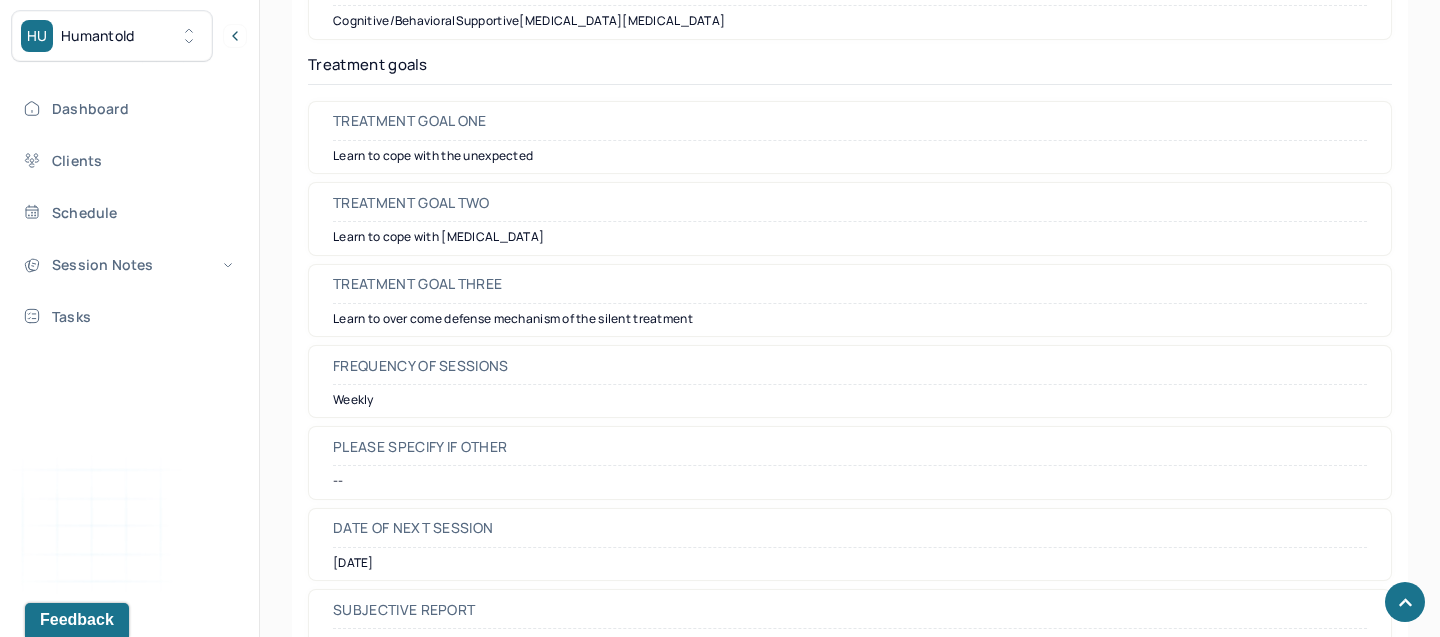 click on "Learn to over come defense mechanism of the silent treatment" at bounding box center [850, 319] 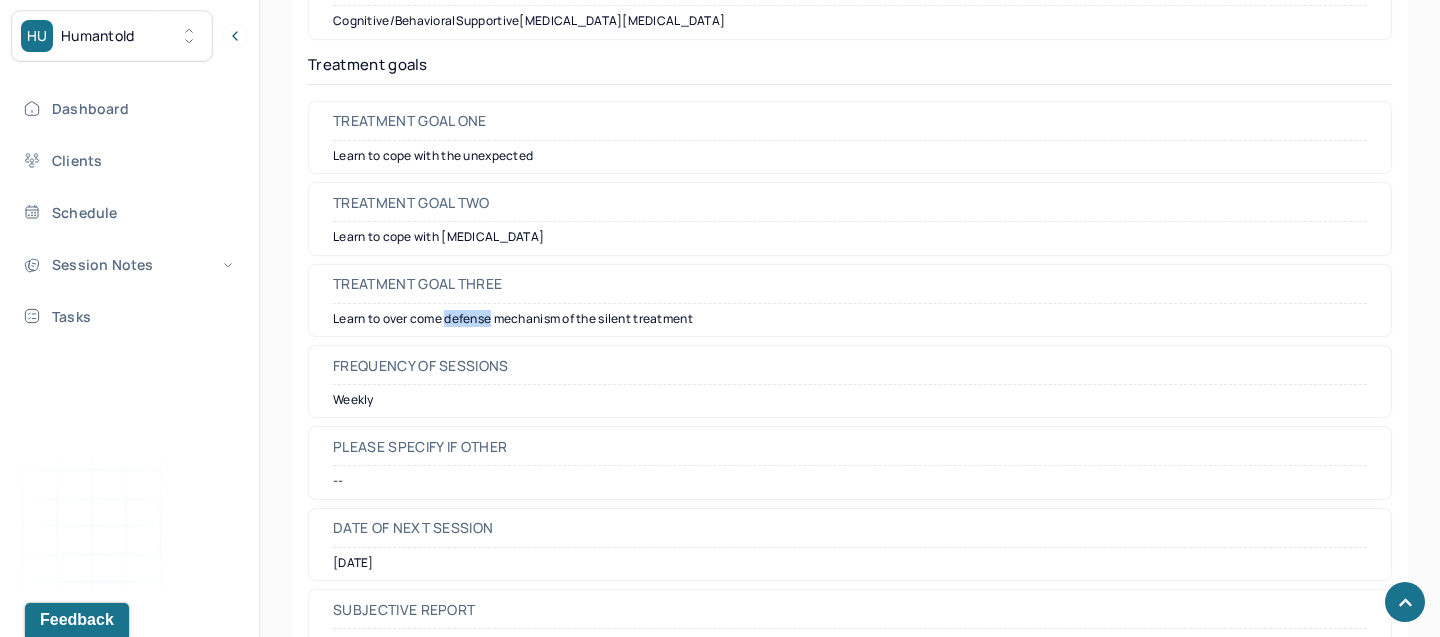 click on "Learn to over come defense mechanism of the silent treatment" at bounding box center (850, 319) 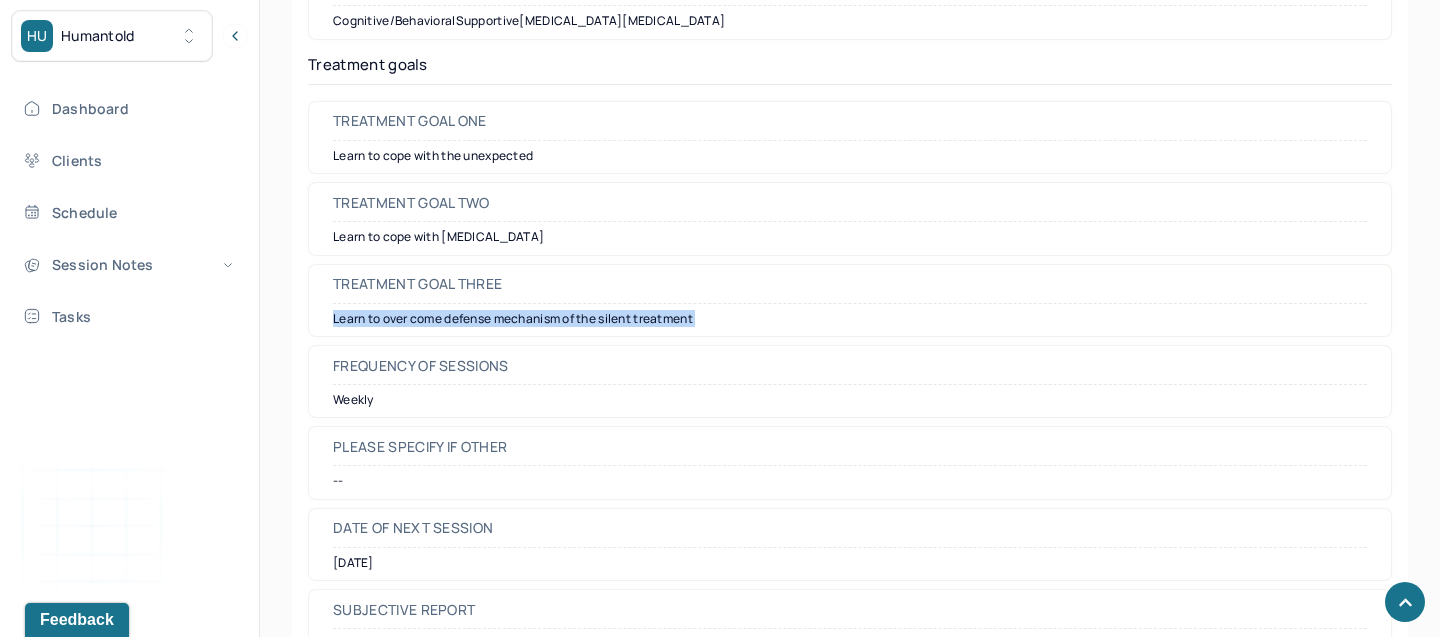 click on "Learn to over come defense mechanism of the silent treatment" at bounding box center (850, 319) 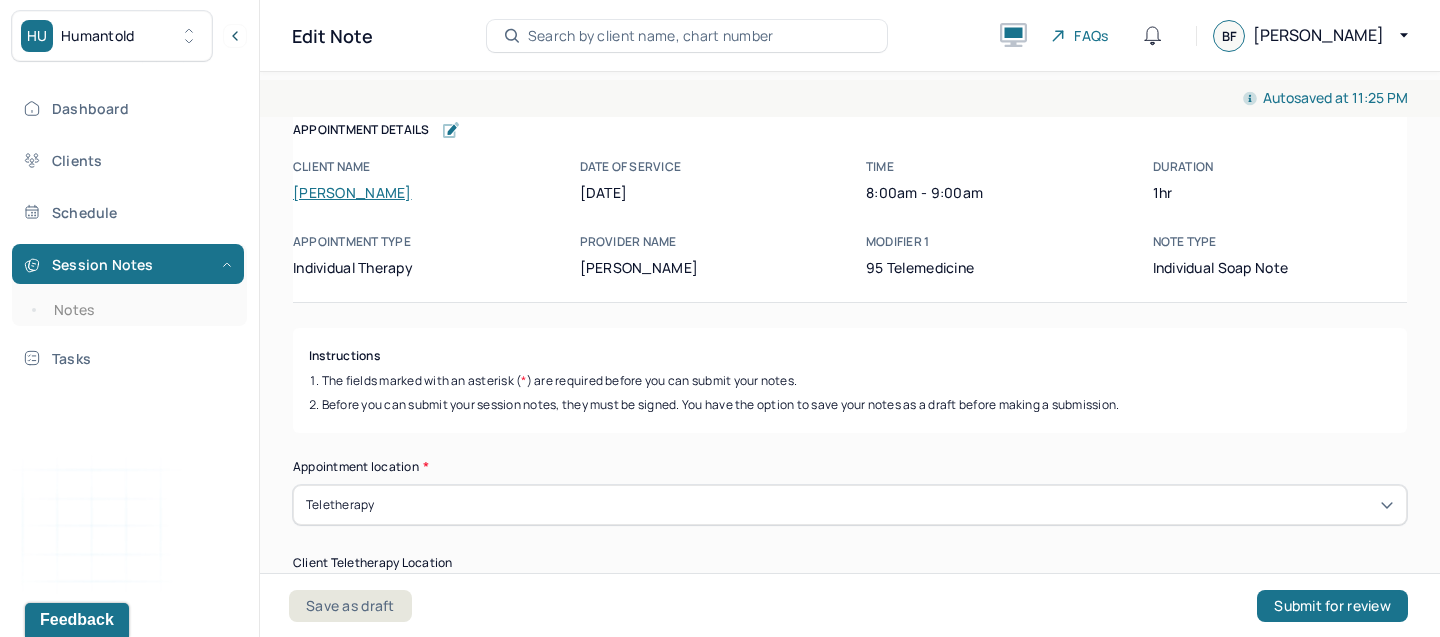 scroll, scrollTop: 0, scrollLeft: 0, axis: both 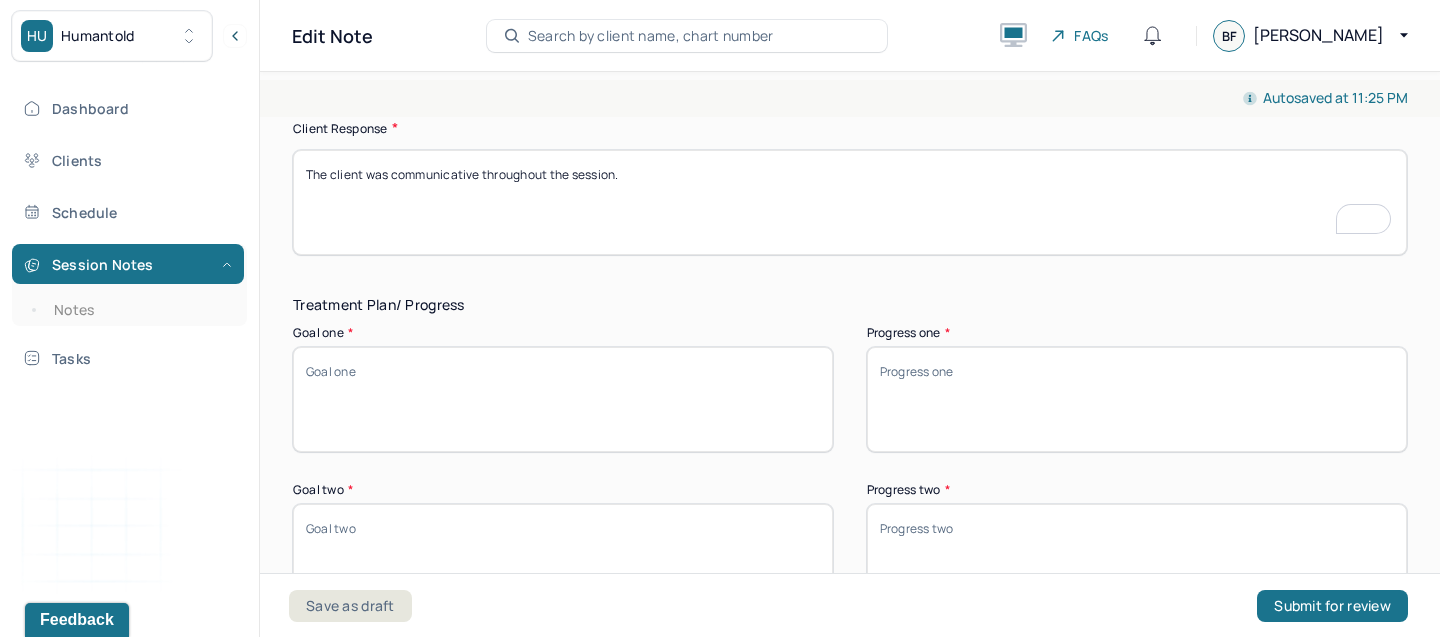 click on "Goal one *" at bounding box center [563, 399] 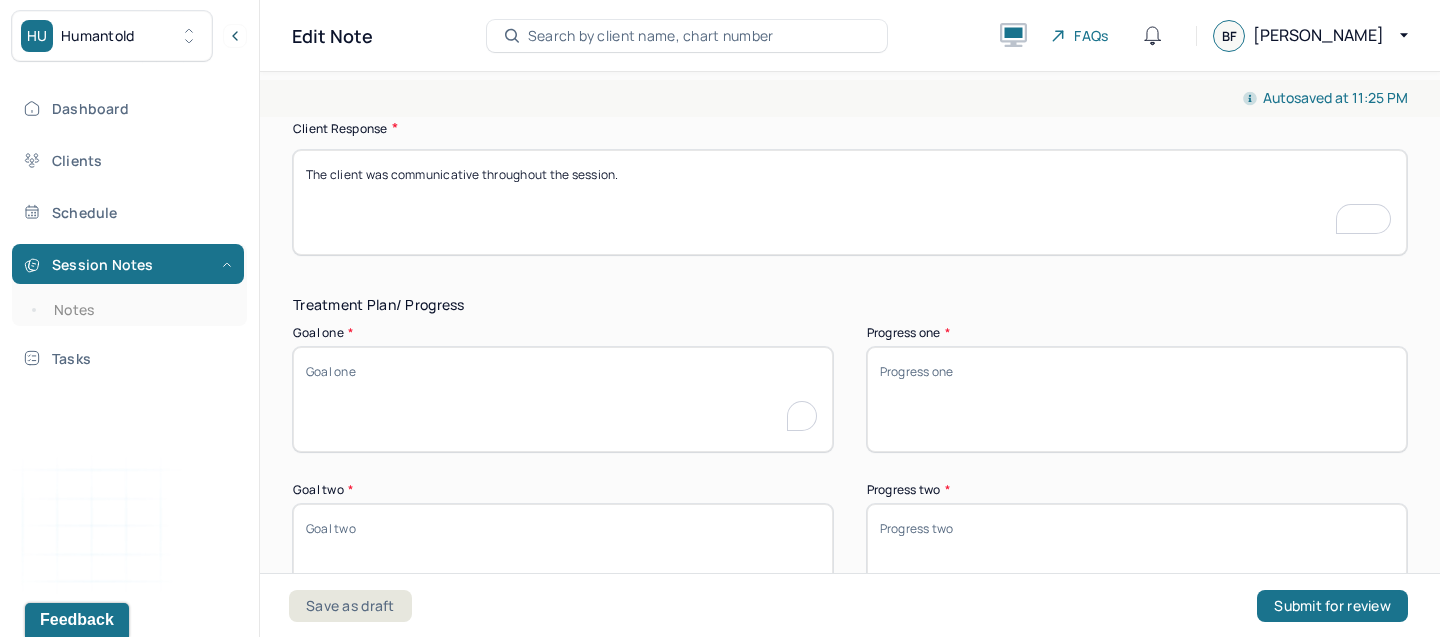 paste on "Learn to cope with the unexpected" 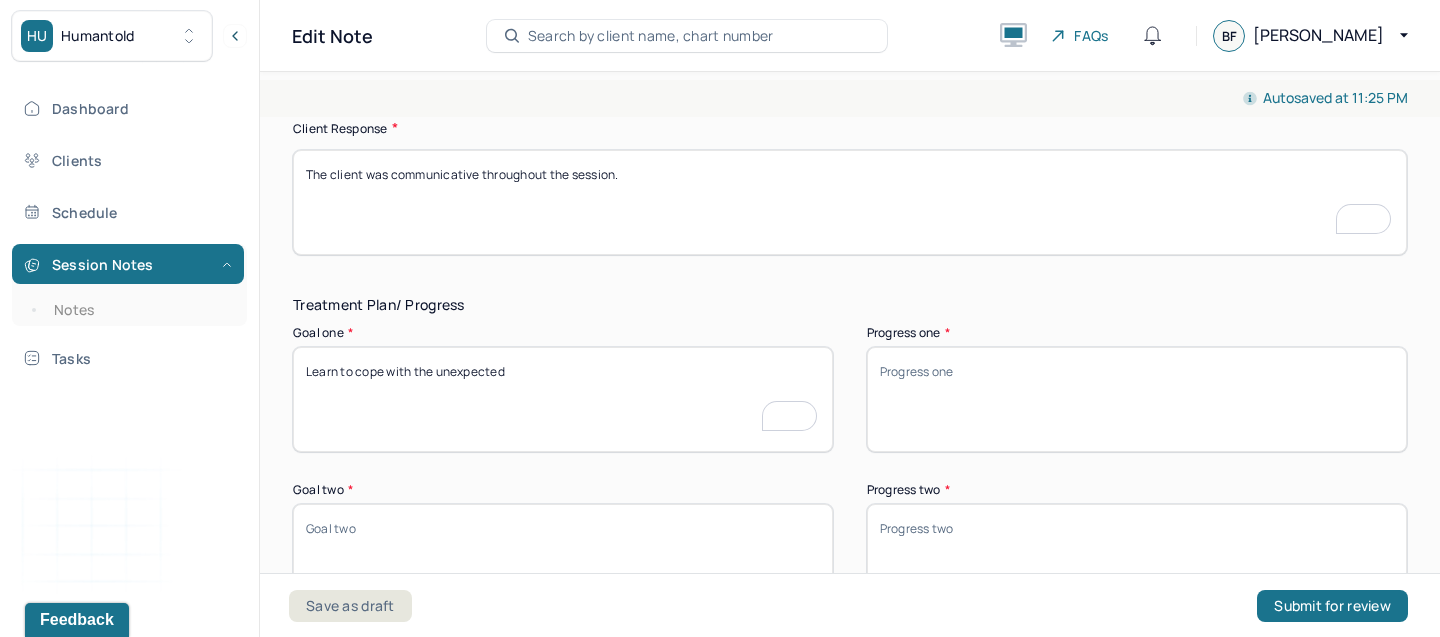 scroll, scrollTop: 3120, scrollLeft: 0, axis: vertical 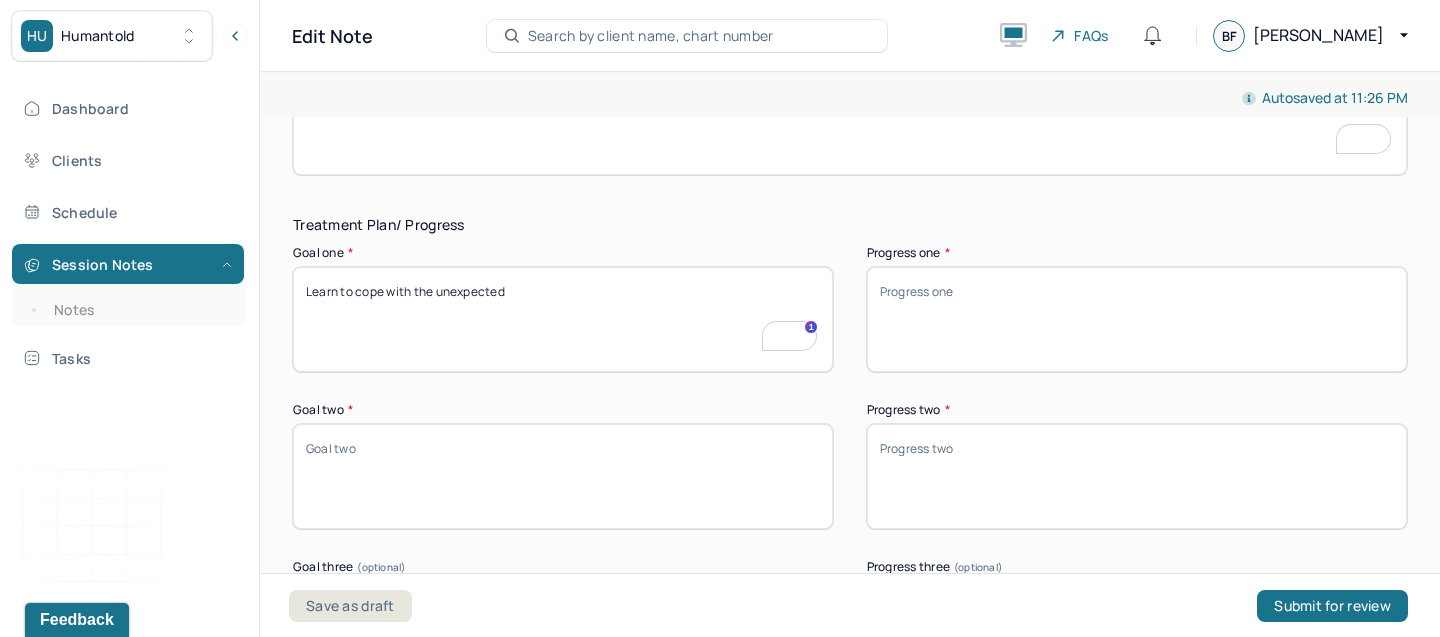click on "Goal two *" at bounding box center (563, 476) 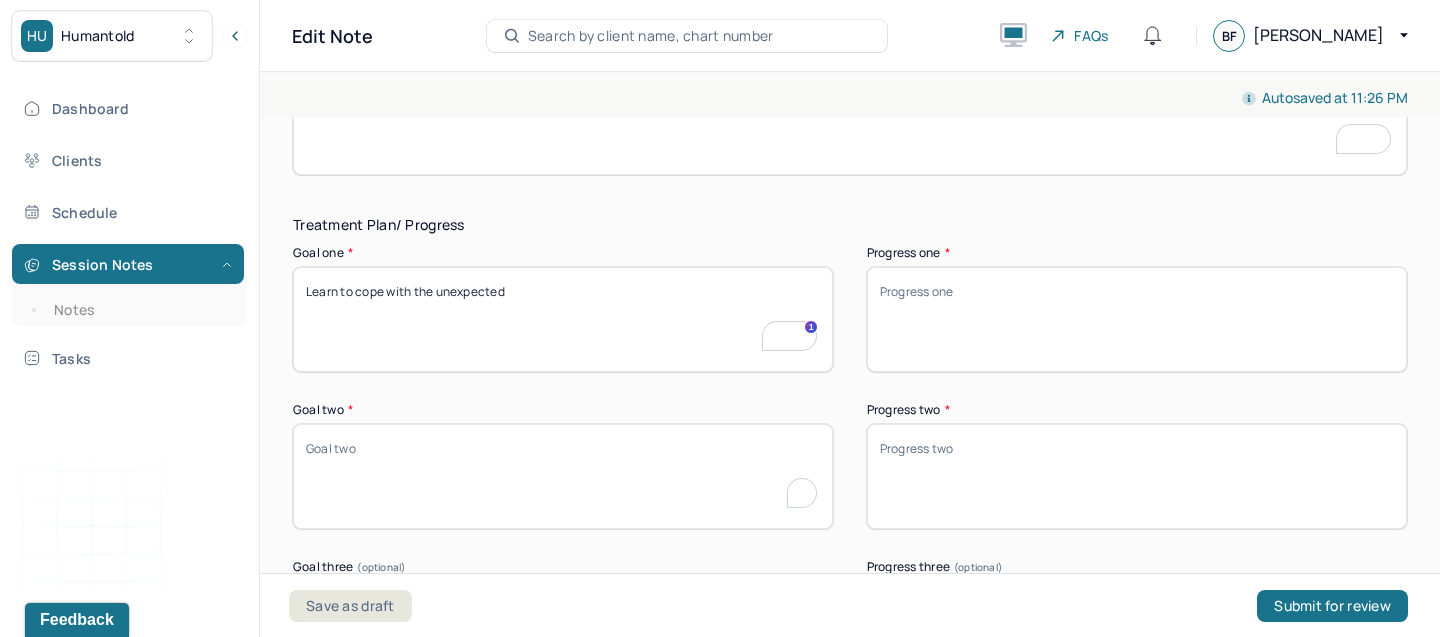 paste on "Learn to cope with stress and anxiety" 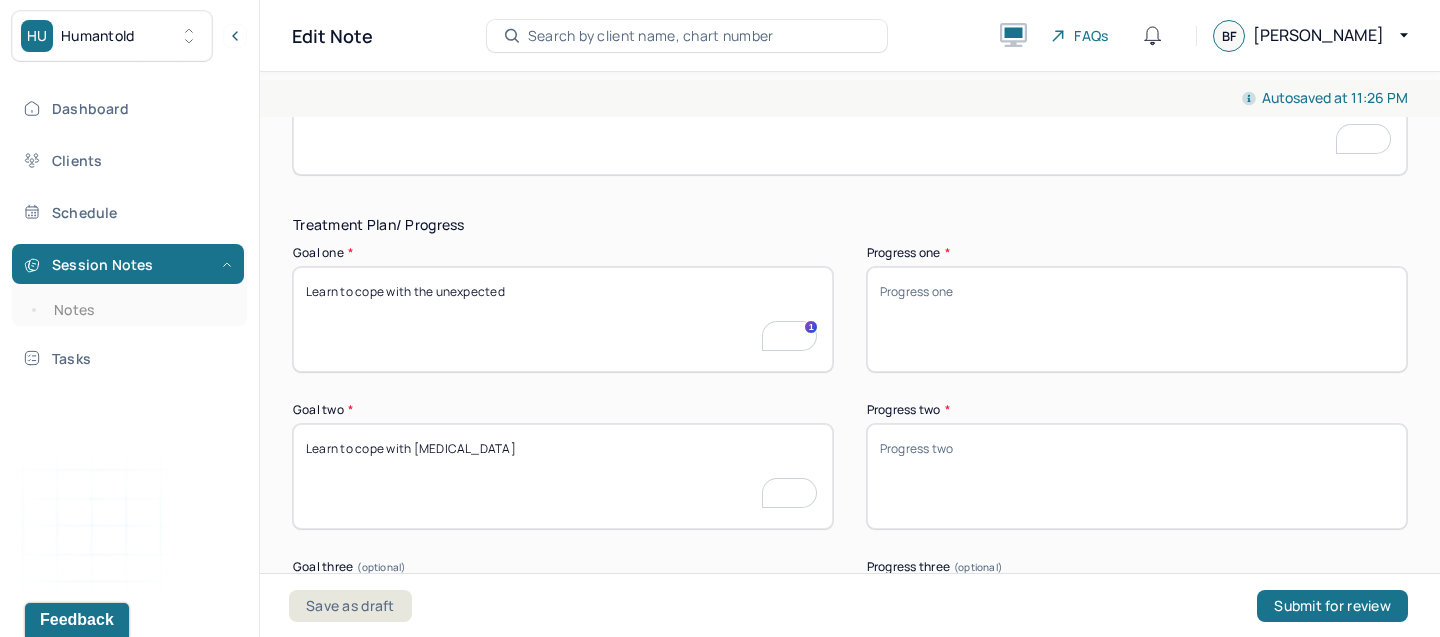 type on "Learn to cope with stress and anxiety" 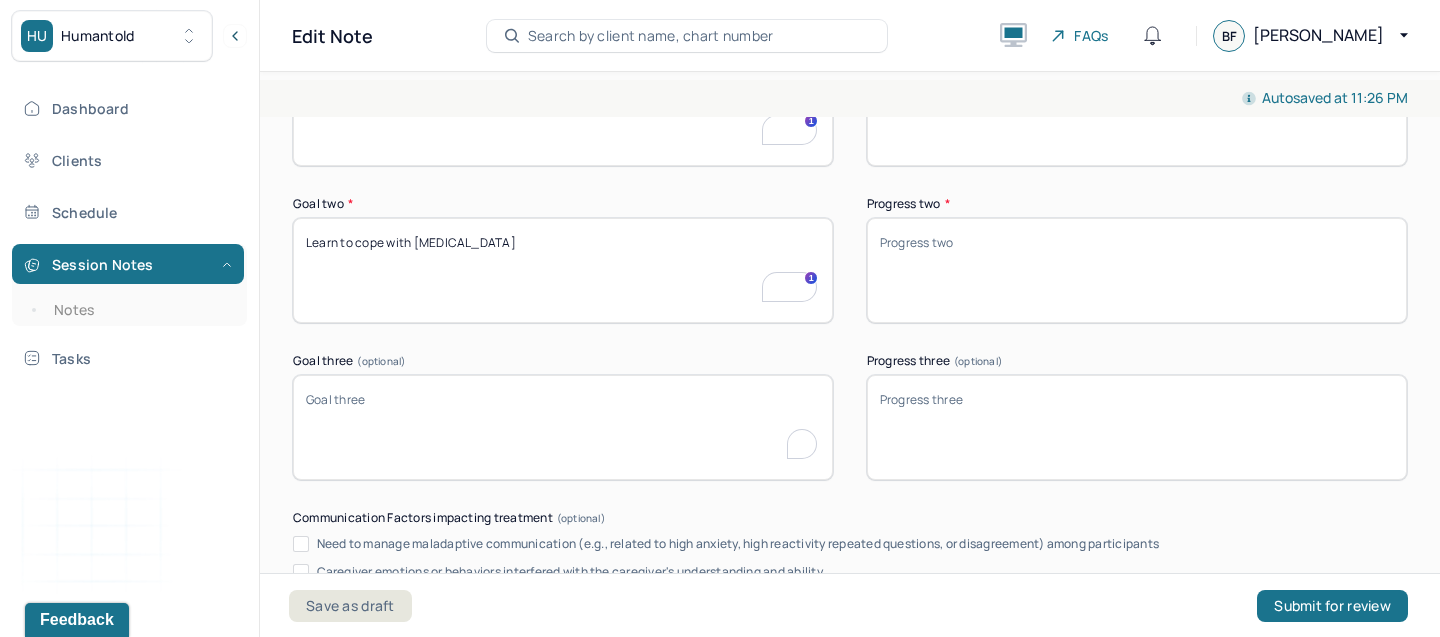 click on "Goal three (optional)" at bounding box center (563, 427) 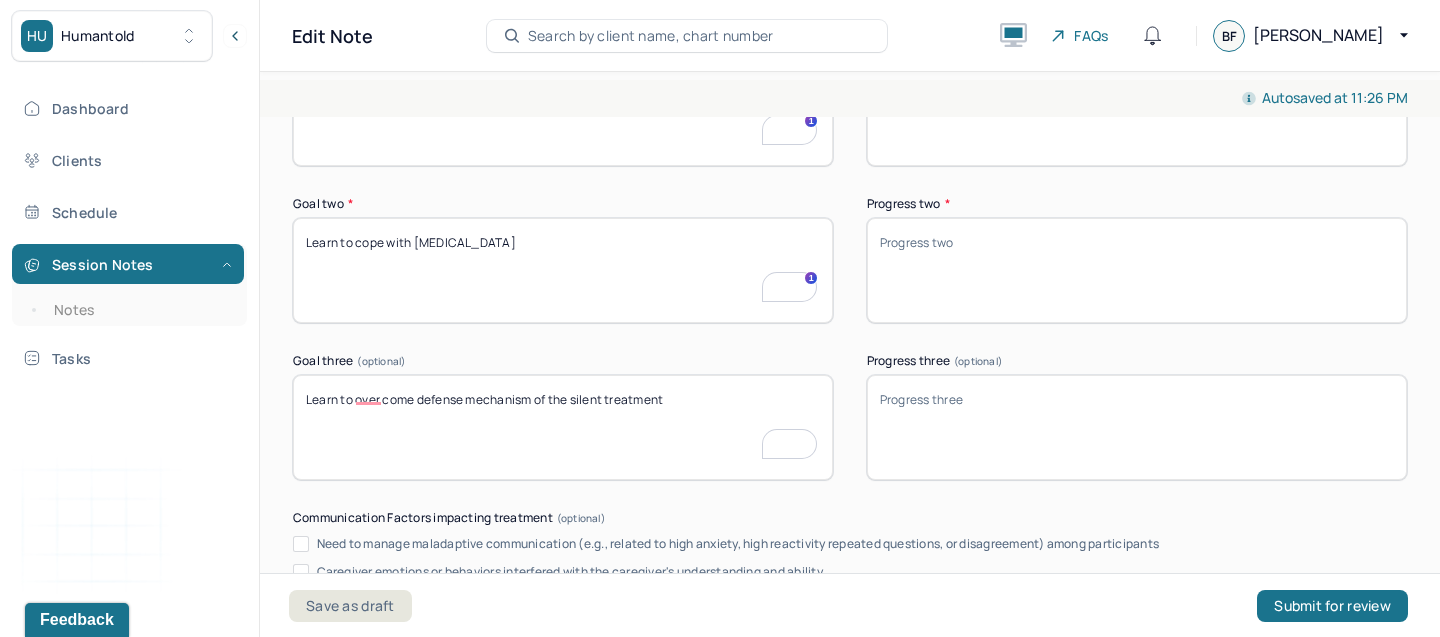 type on "Learn to over come defense mechanism of the silent treatment" 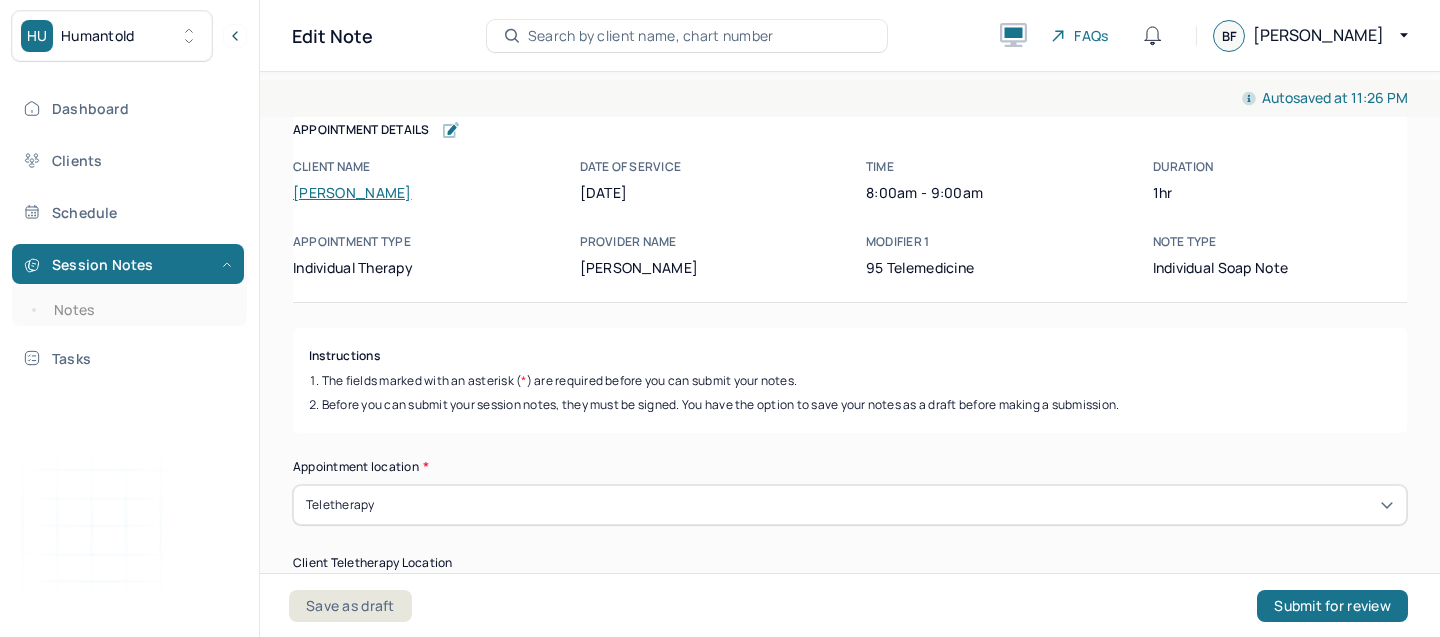 scroll, scrollTop: 0, scrollLeft: 0, axis: both 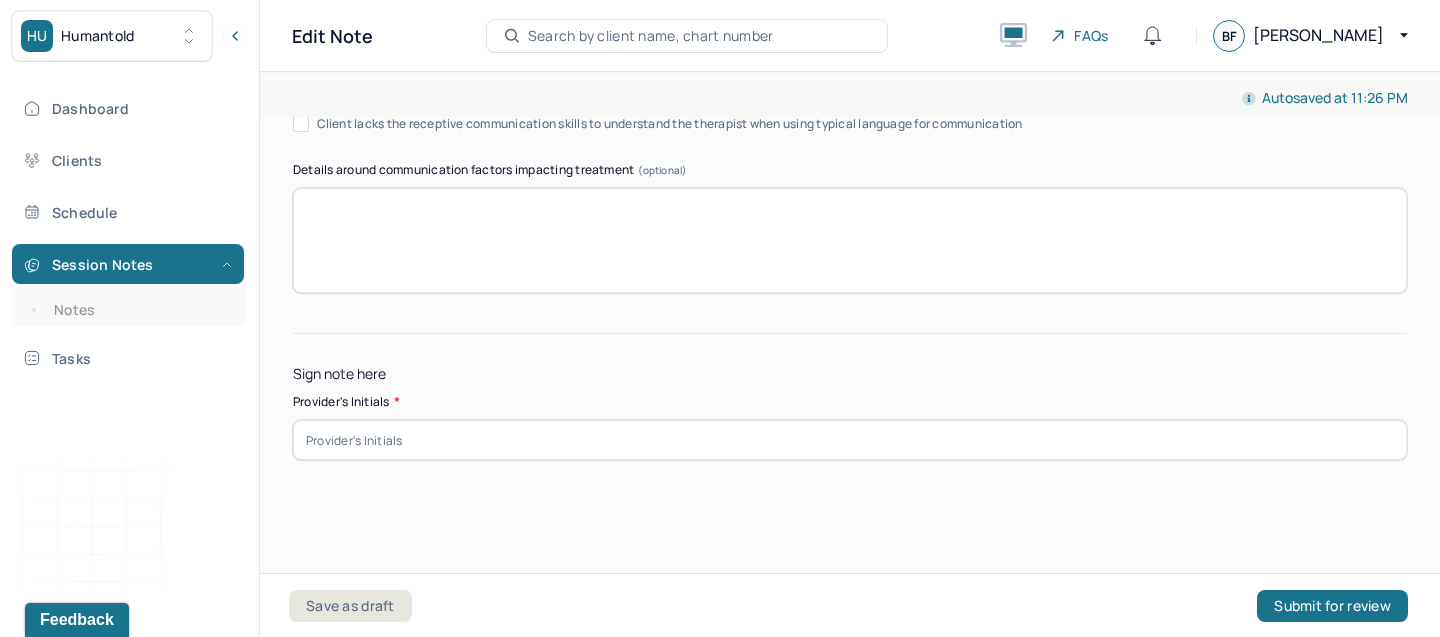 type on "No progress. The goal was not addressed" 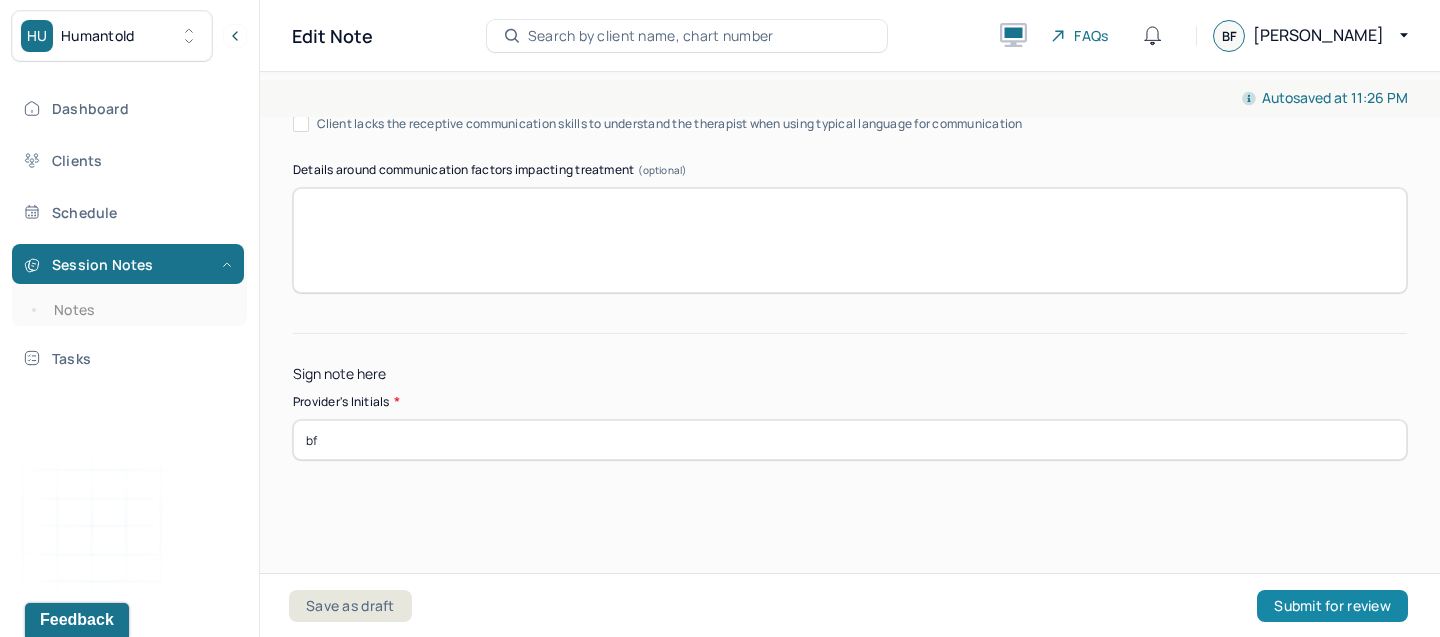 type on "bf" 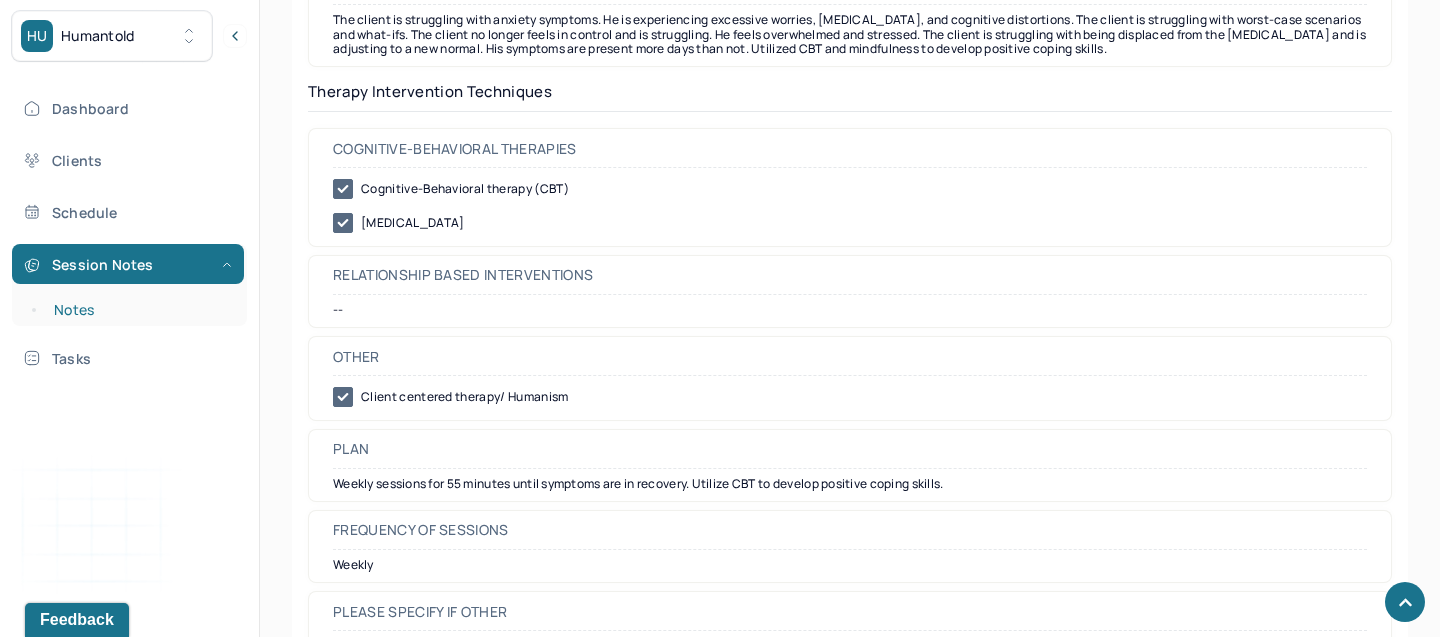 click on "Notes" at bounding box center (139, 310) 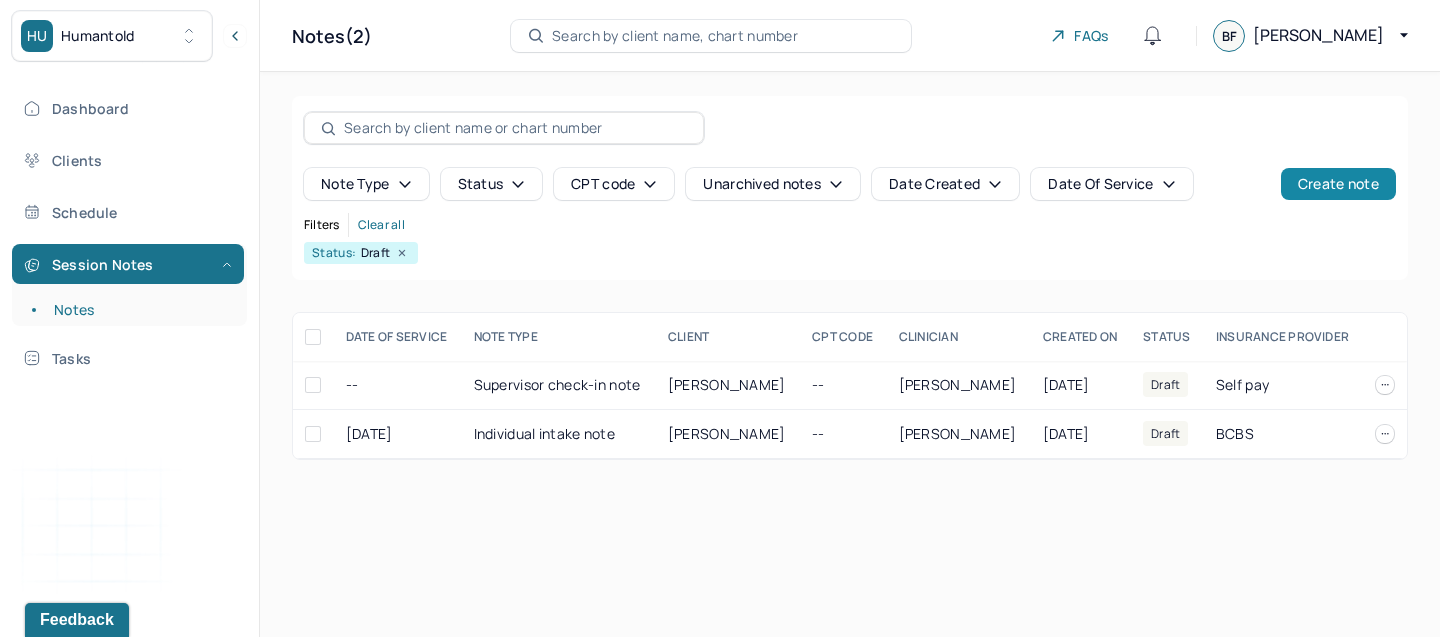 click on "Create note" at bounding box center (1338, 184) 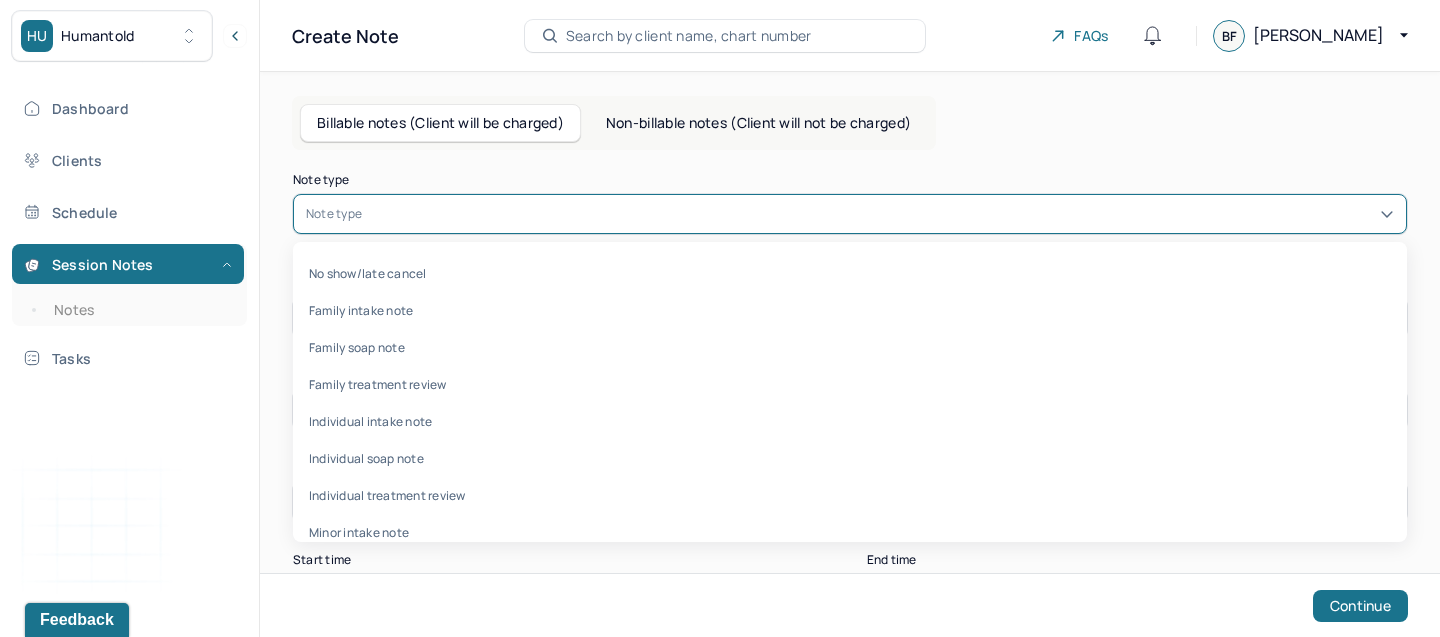 click at bounding box center [880, 214] 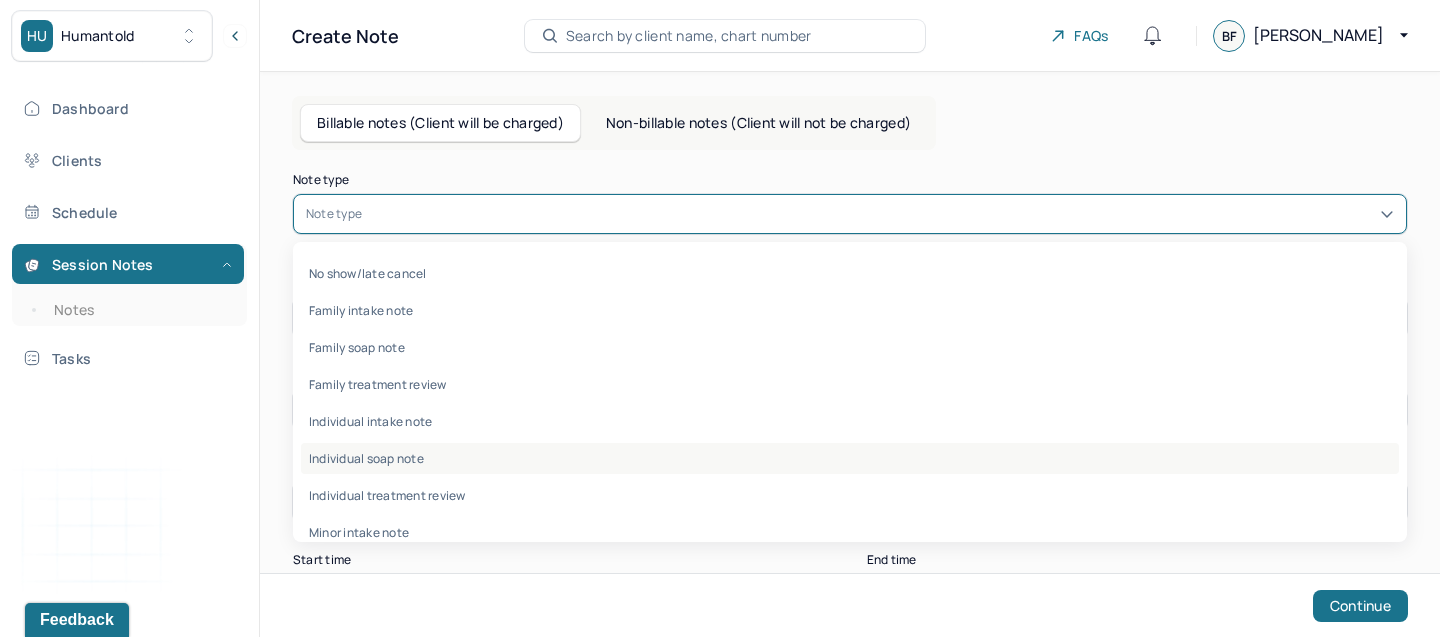 click on "Individual soap note" at bounding box center (850, 458) 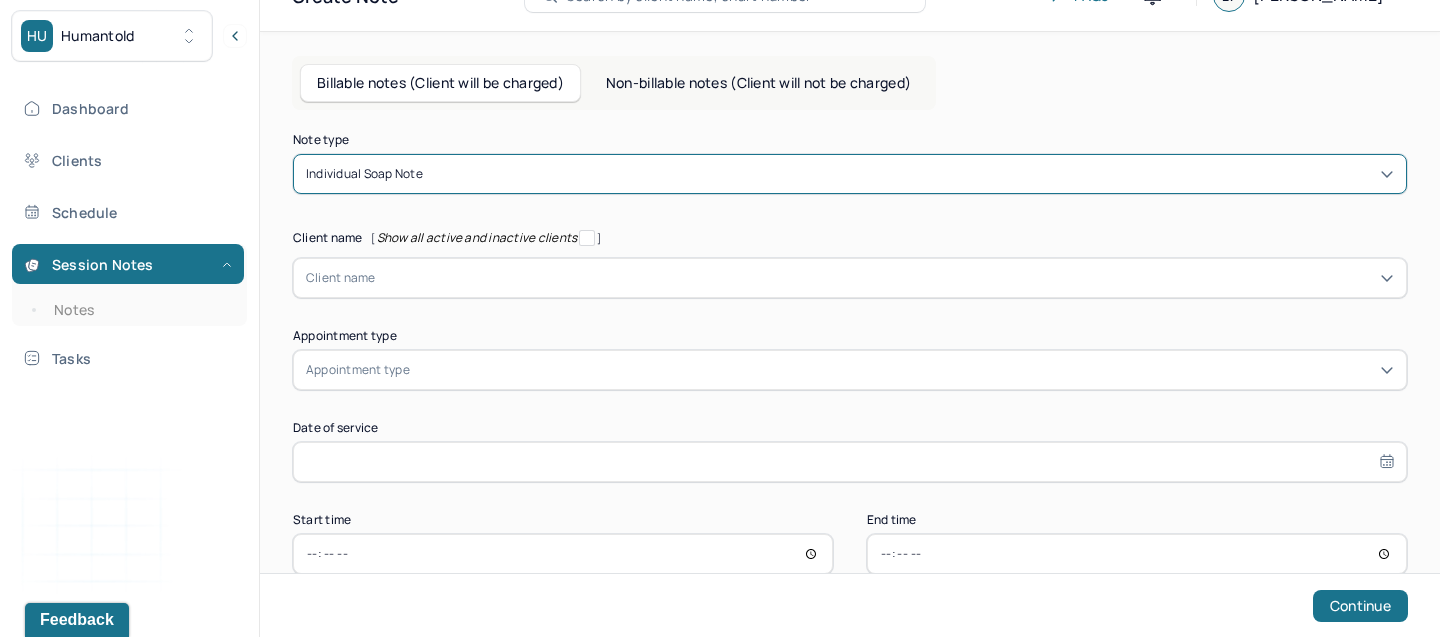 click at bounding box center [885, 278] 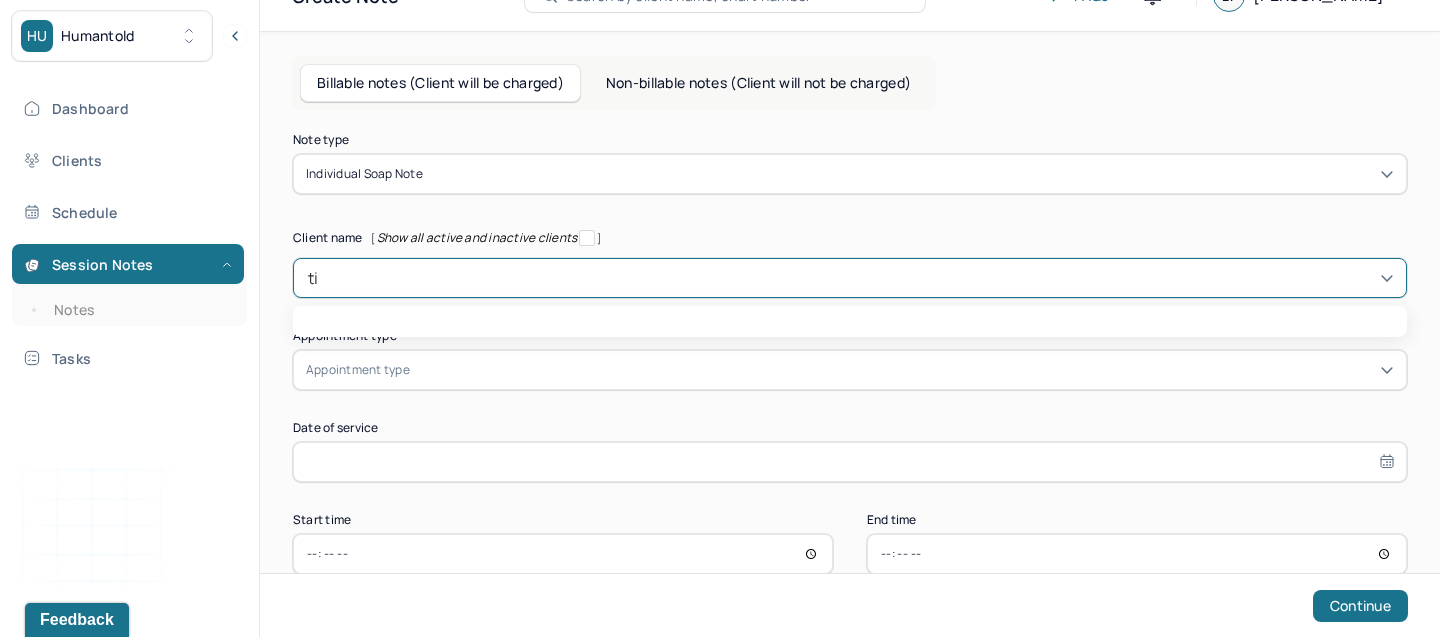 type on "tim" 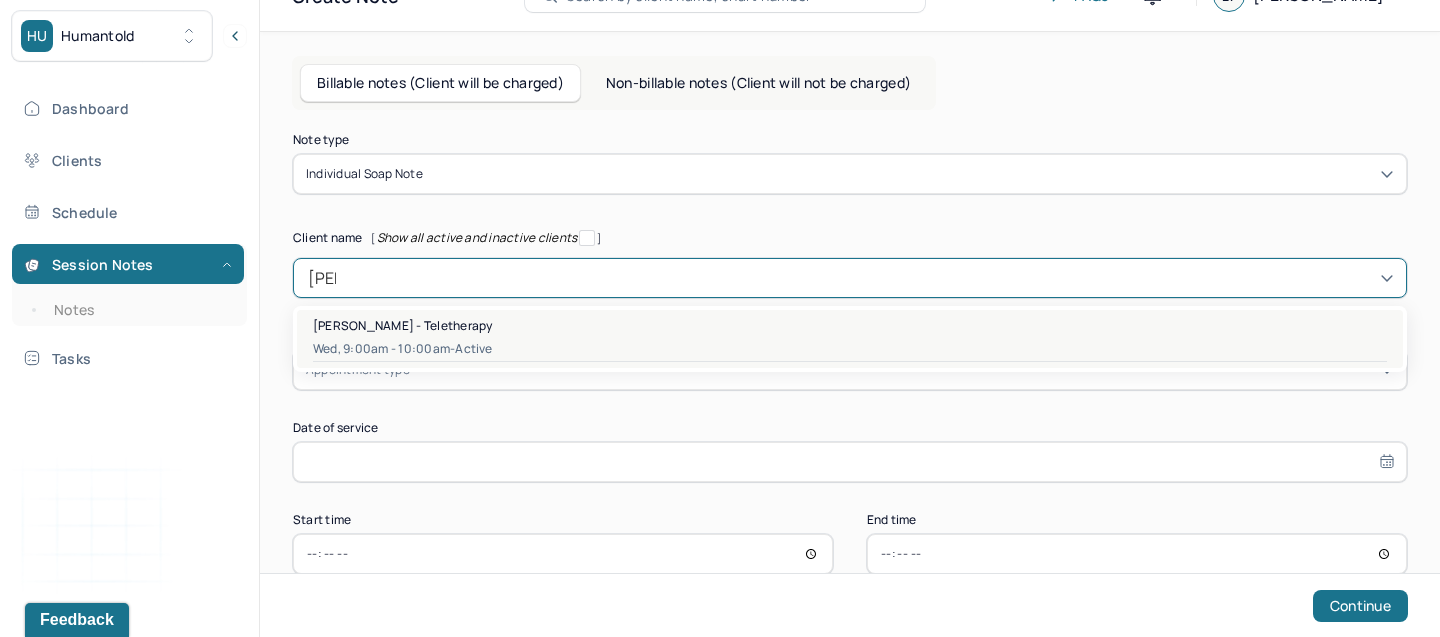 click on "Timothy O Brien - Teletherapy" at bounding box center [402, 325] 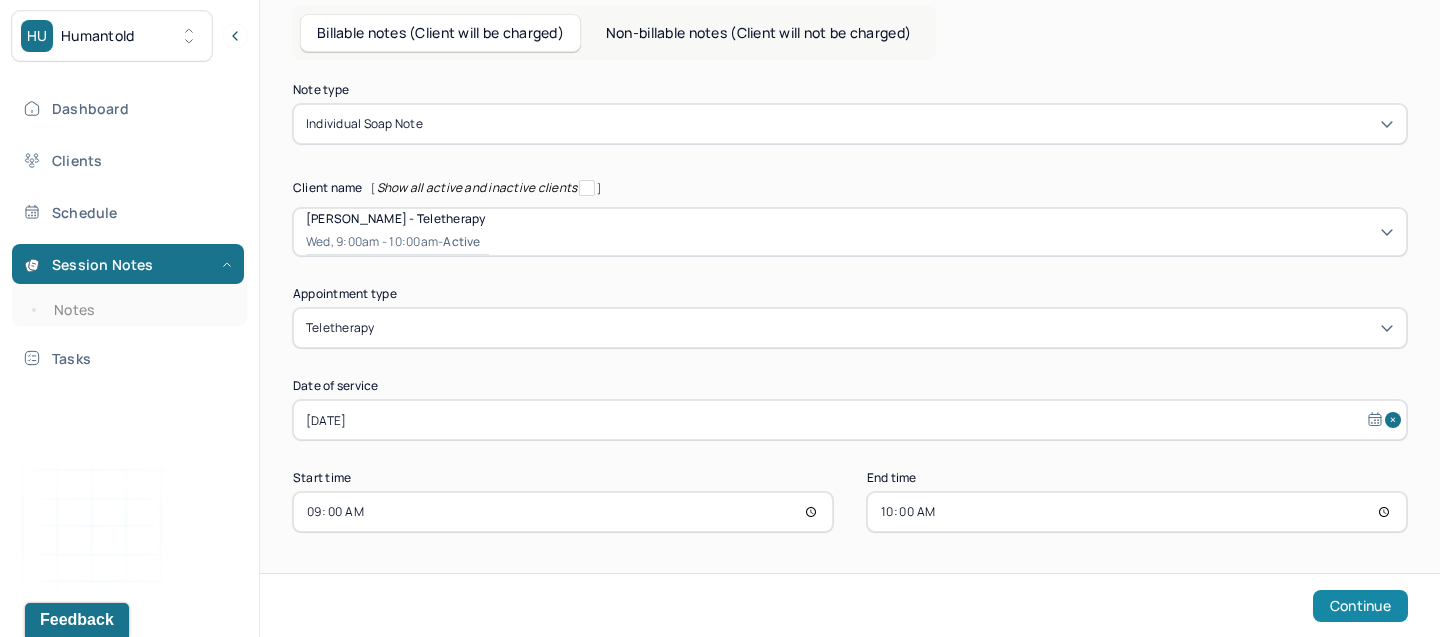 click on "Continue" at bounding box center [1360, 606] 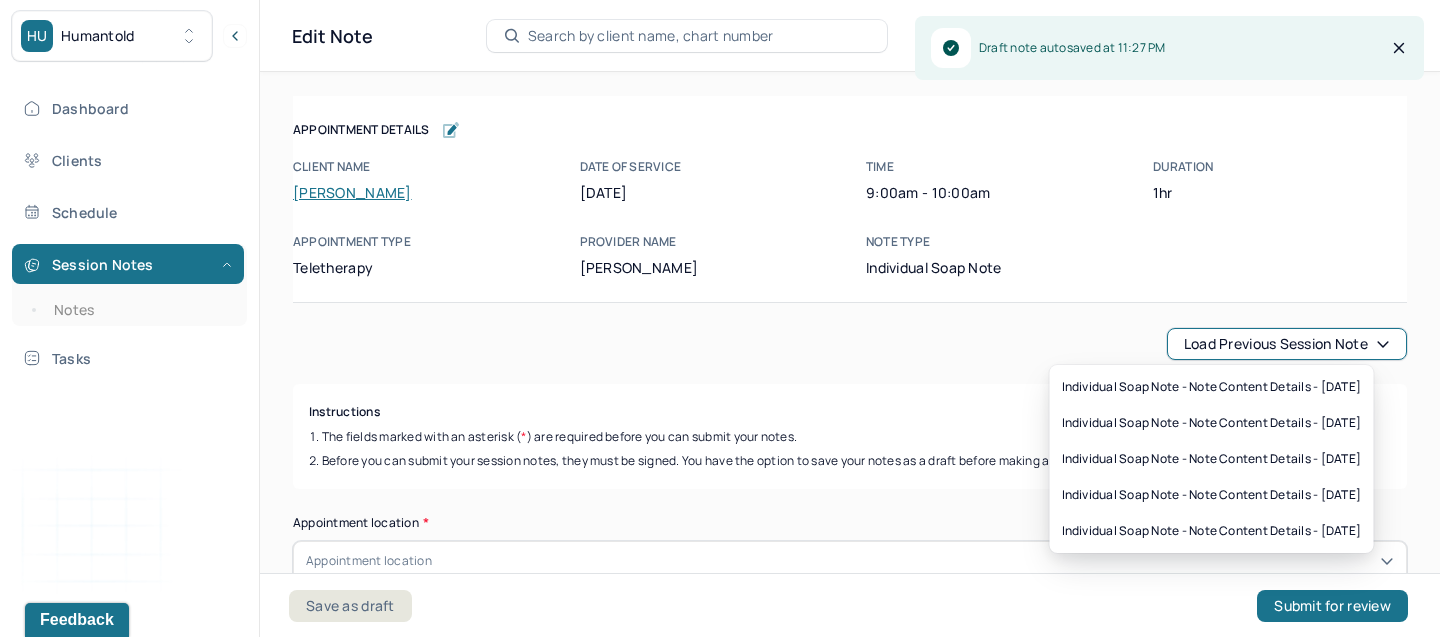 click on "Load previous session note" at bounding box center (1287, 344) 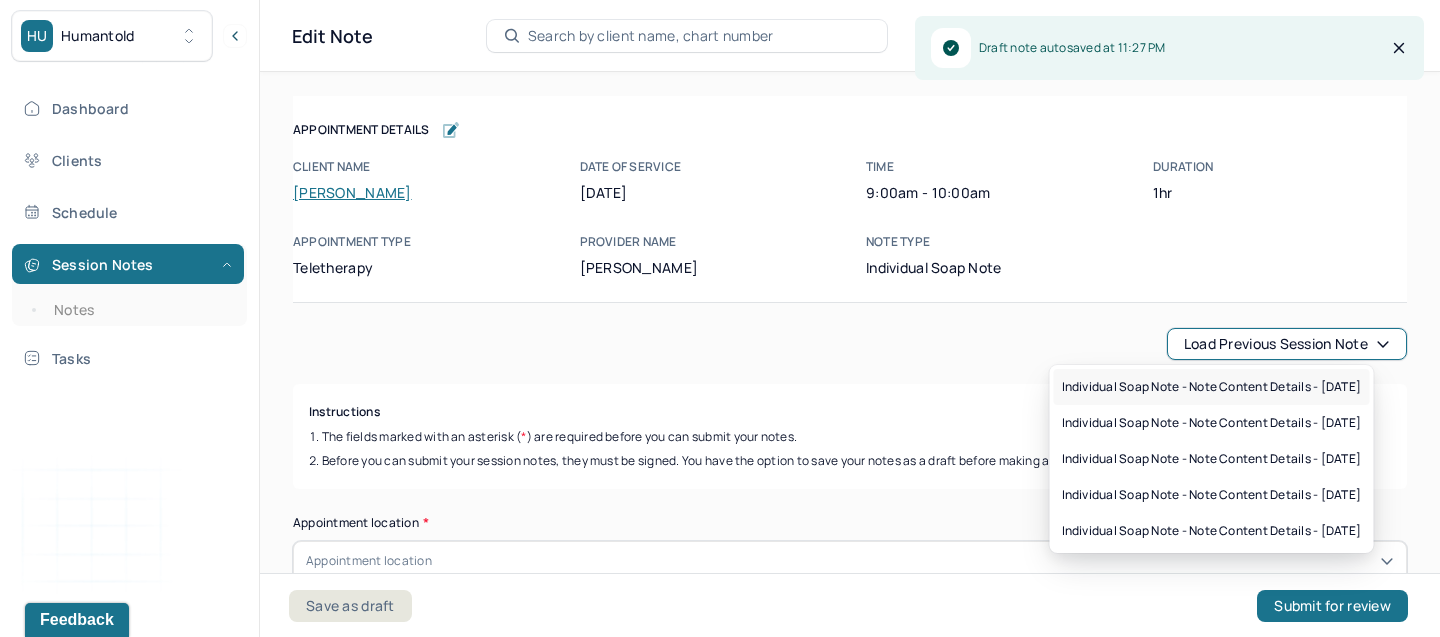 click on "Individual soap note   - Note content Details -   07/02/2025" at bounding box center [1212, 387] 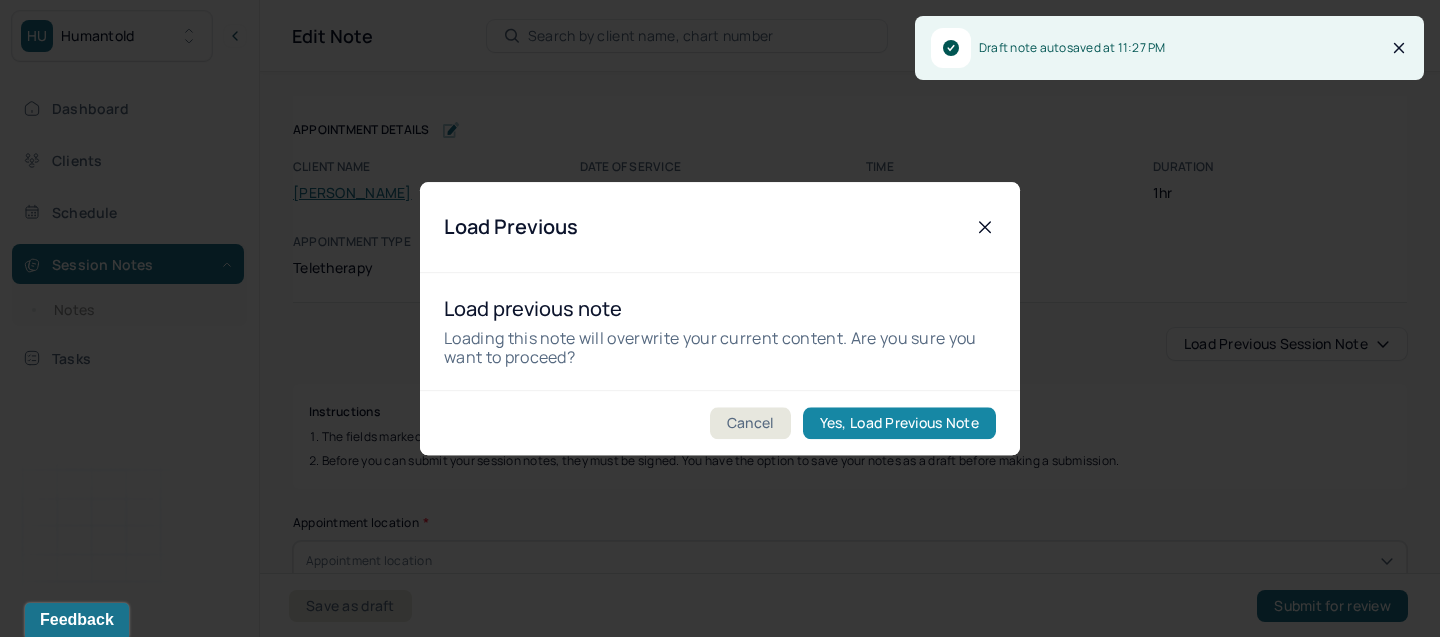 click on "Yes, Load Previous Note" at bounding box center [899, 423] 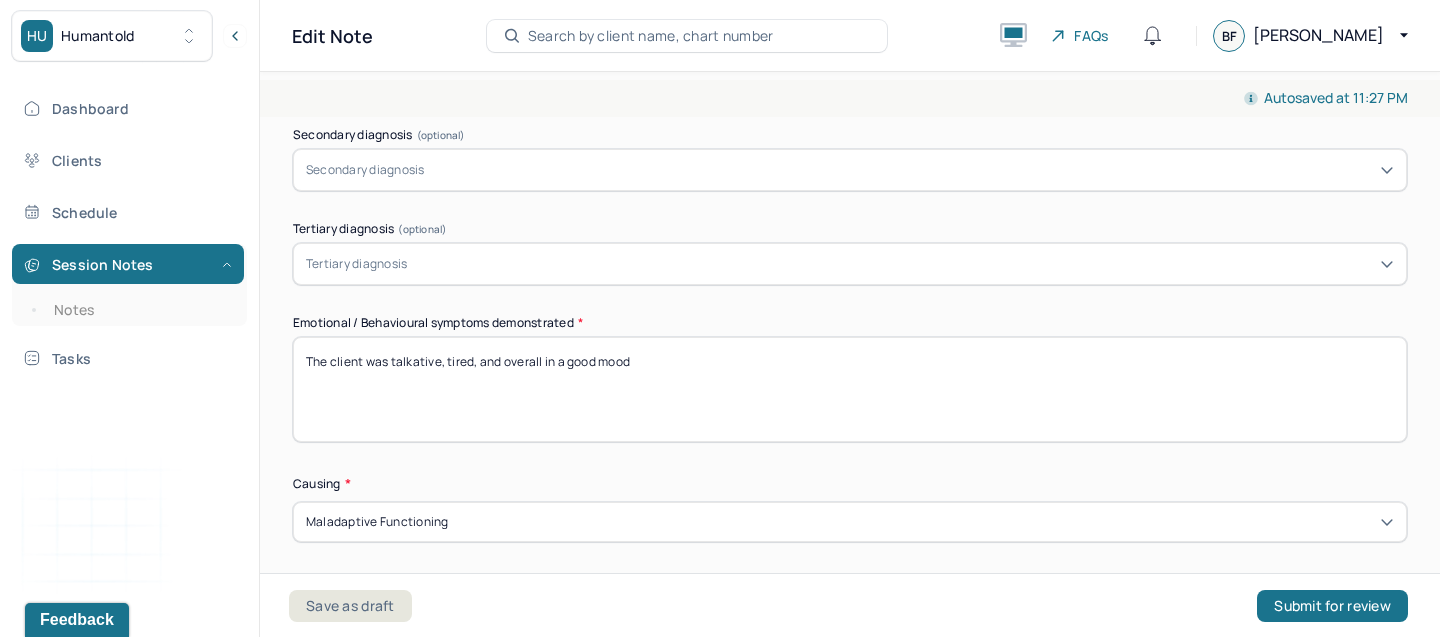 scroll, scrollTop: 845, scrollLeft: 0, axis: vertical 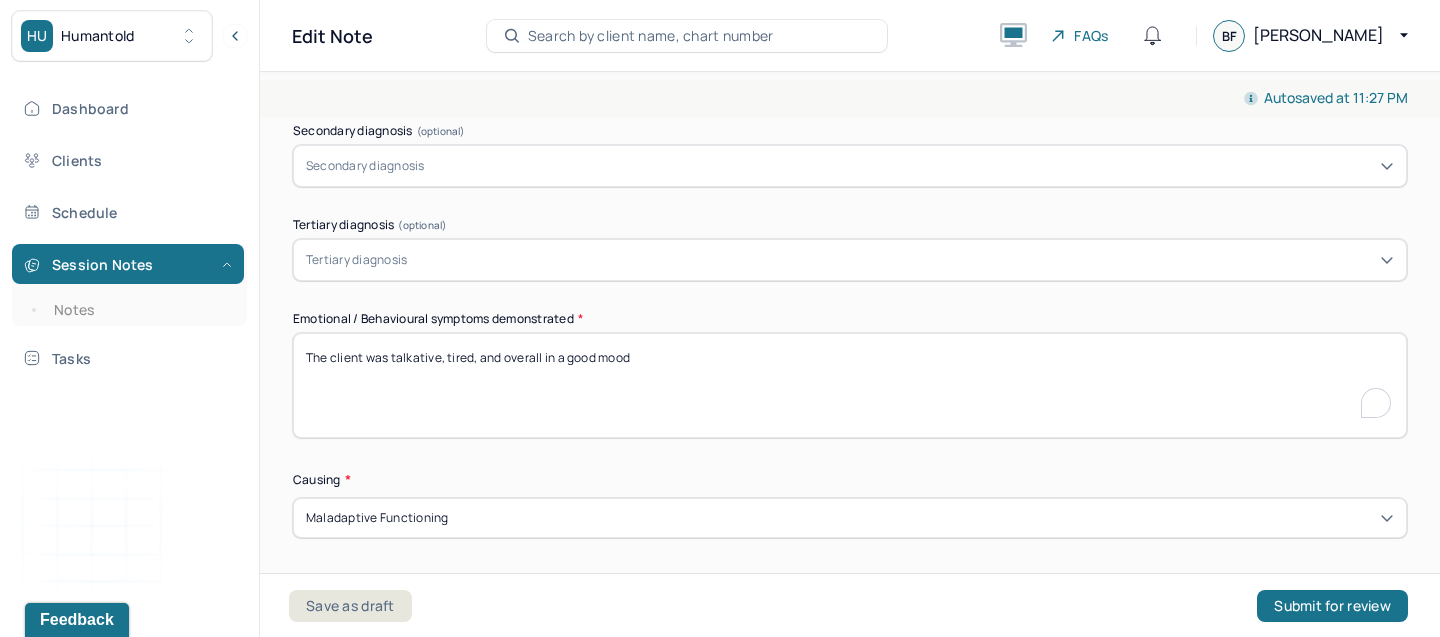 click on "The client was talkative, tired, and overall in a good mood" at bounding box center (850, 385) 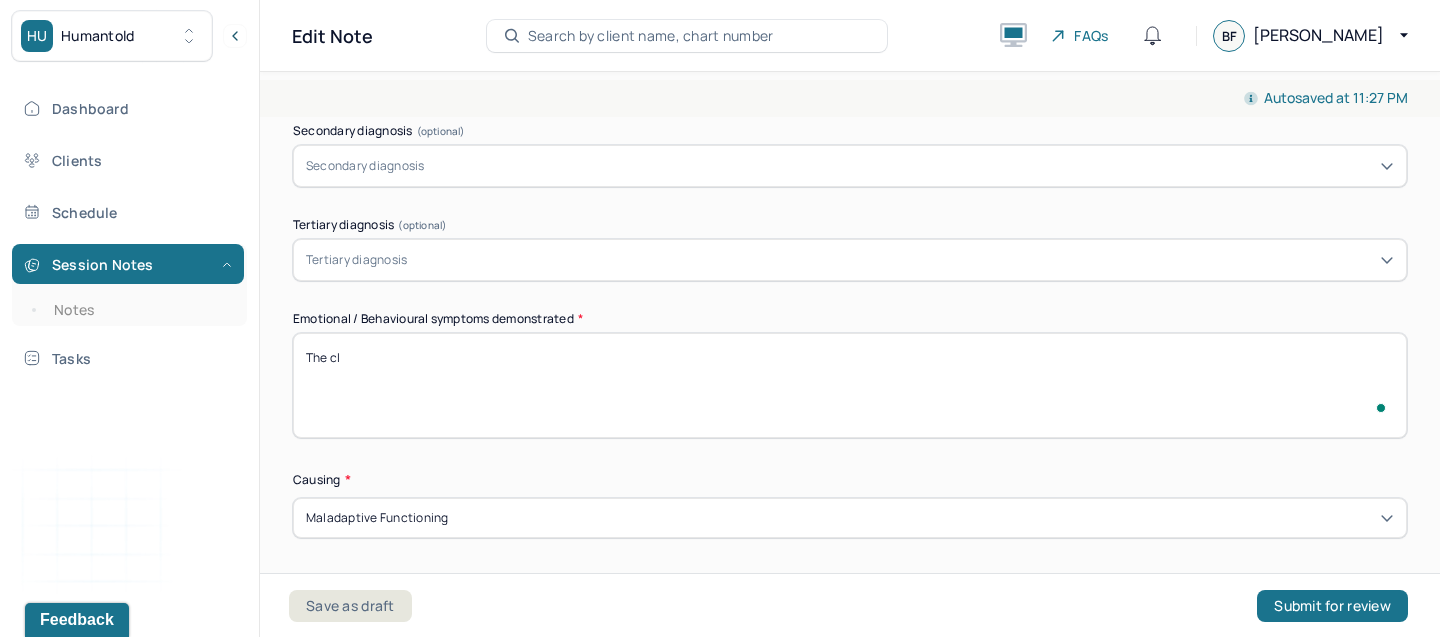 scroll, scrollTop: 845, scrollLeft: 0, axis: vertical 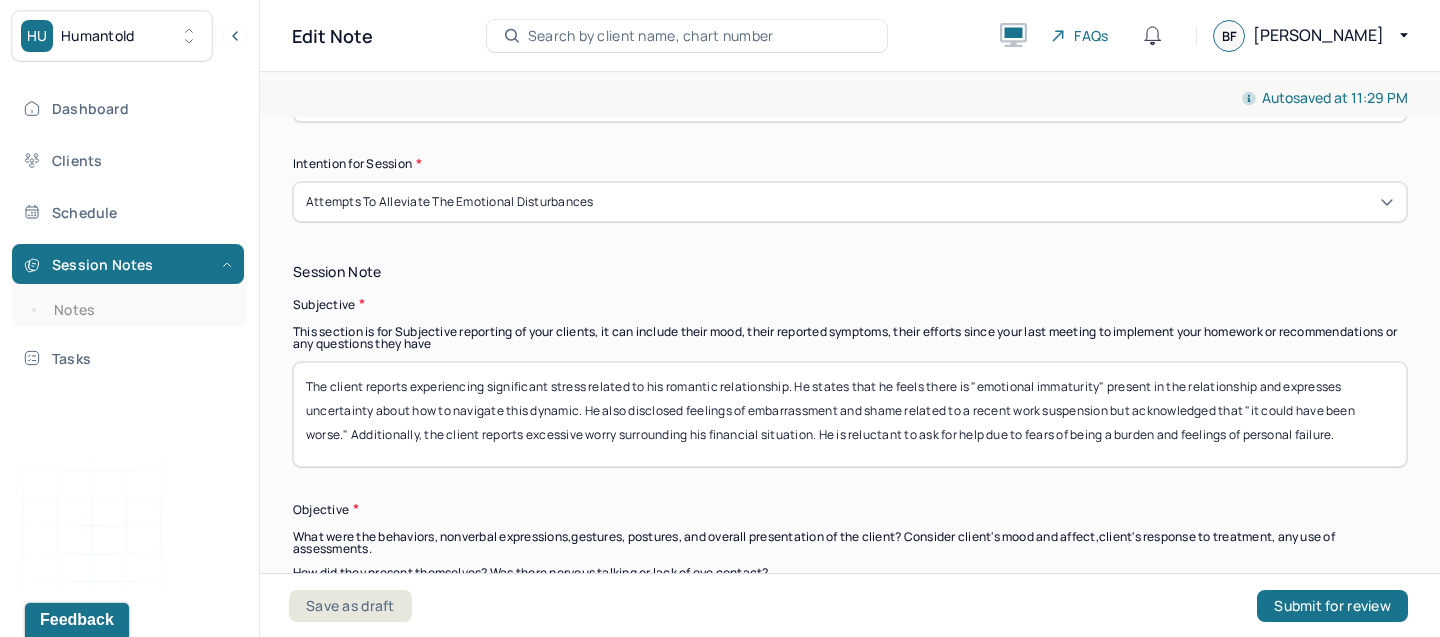 type on "The client was engaged and talkative. He appeared in a good mood" 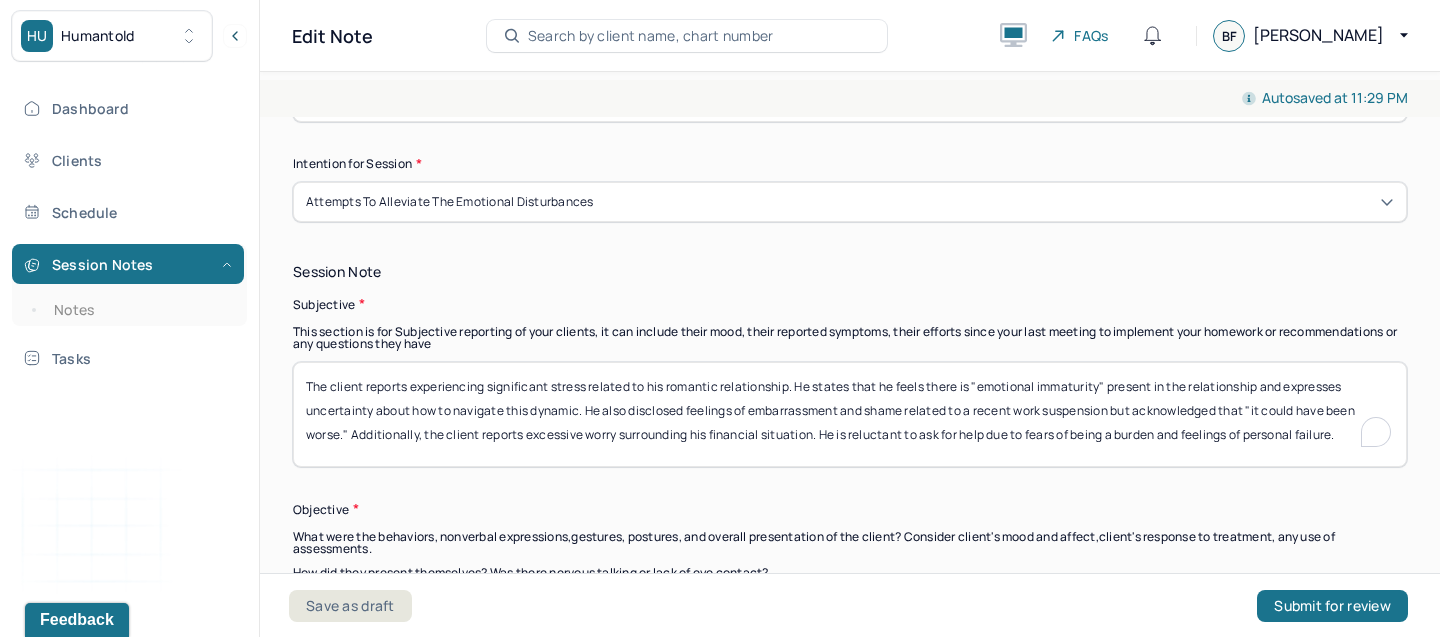 click on "The client reports experiencing significant stress related to his romantic relationship. He states that he feels there is "emotional immaturity" present in the relationship and expresses uncertainty about how to navigate this dynamic. He also disclosed feelings of embarrassment and shame related to a recent work suspension but acknowledged that "it could have been worse." Additionally, the client reports excessive worry surrounding his financial situation. He is reluctant to ask for help due to fears of being a burden and feelings of personal failure." at bounding box center [850, 414] 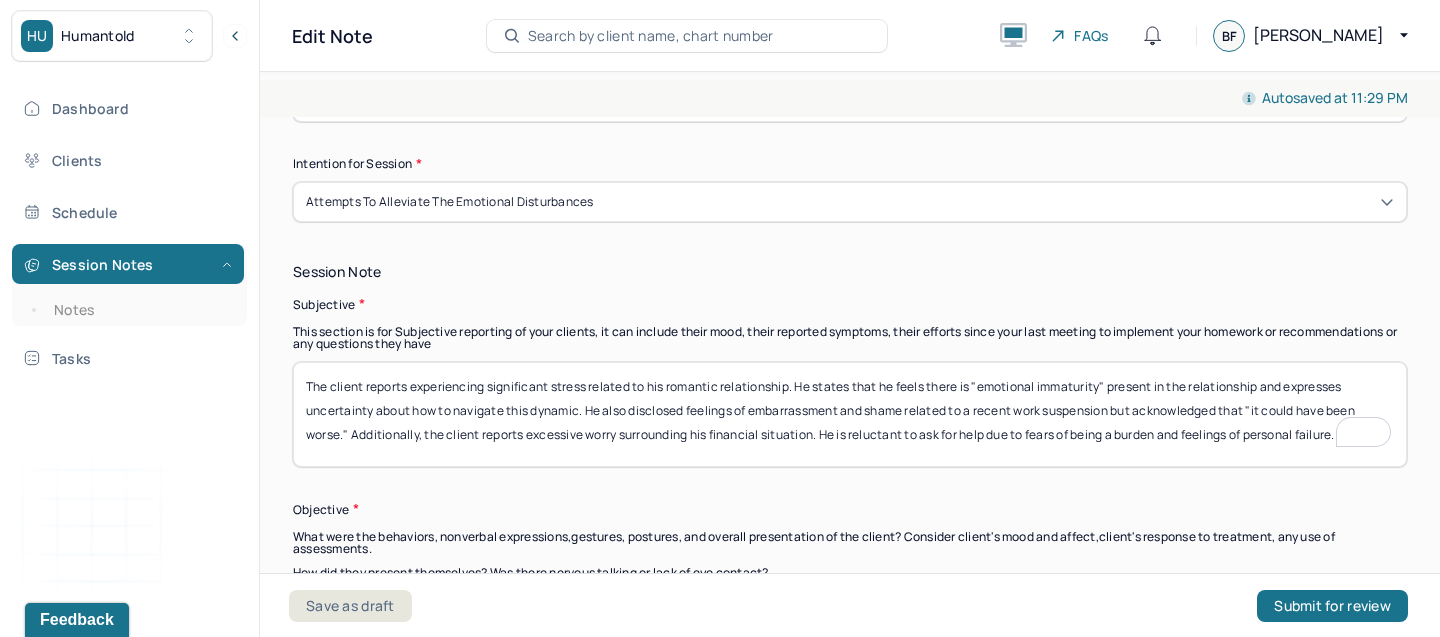 paste on "ed ongoing difficulties adjusting back to his work schedule. He expressed financial concerns, sharing that he has borrowed money from his parents and feels like a burden to them. He described feeling ashamed and embarrassed about his current situation." 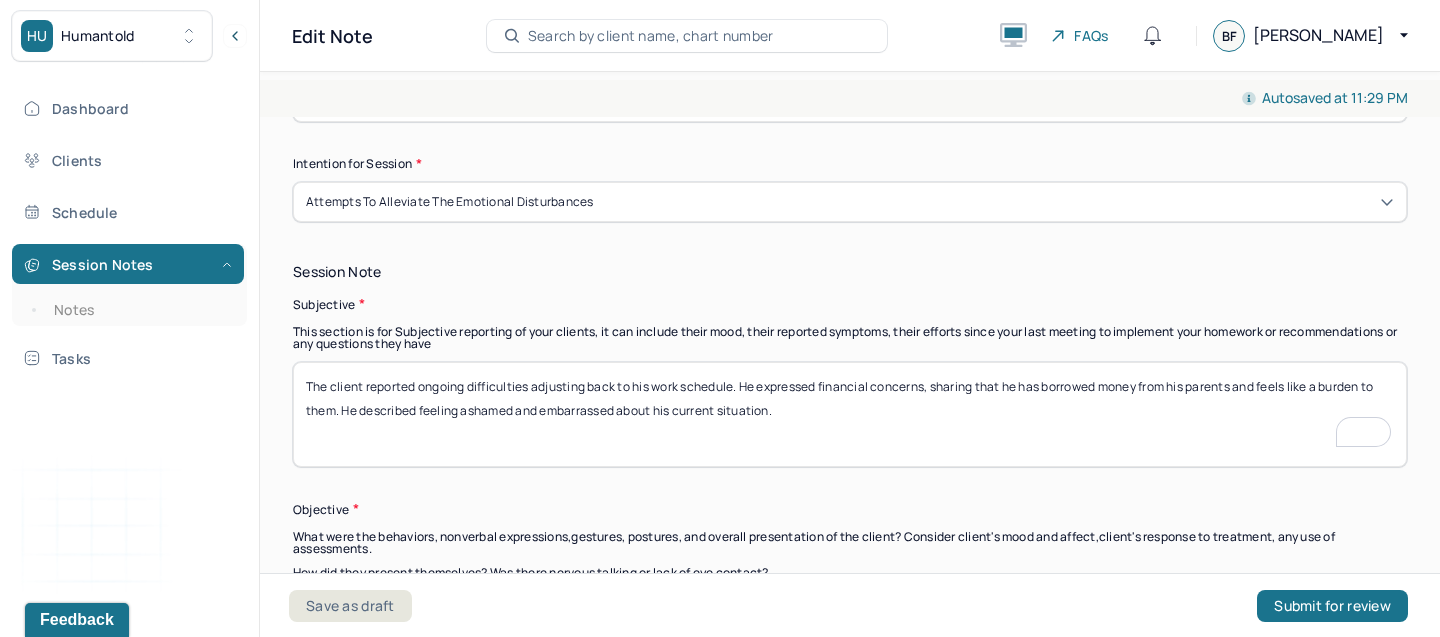 scroll, scrollTop: 1261, scrollLeft: 0, axis: vertical 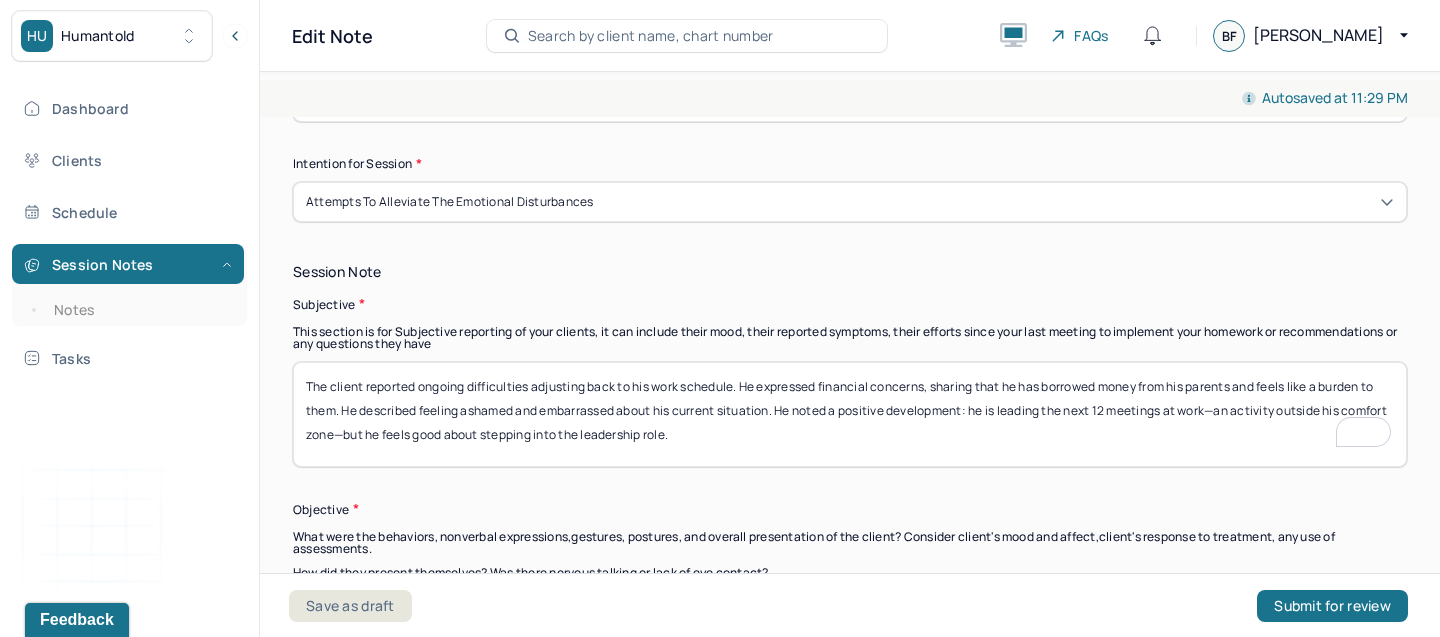 click on "The client reported ongoing difficulties adjusting back to his work schedule. He expressed financial concerns, sharing that he has borrowed money from his parents and feels like a burden to them. He described feeling ashamed and embarrassed about his current situation. he noted a positive development: he is leading the next 12 meetings at work—an activity outside his comfort zone—but he feels good about stepping into the leadership role." at bounding box center [850, 414] 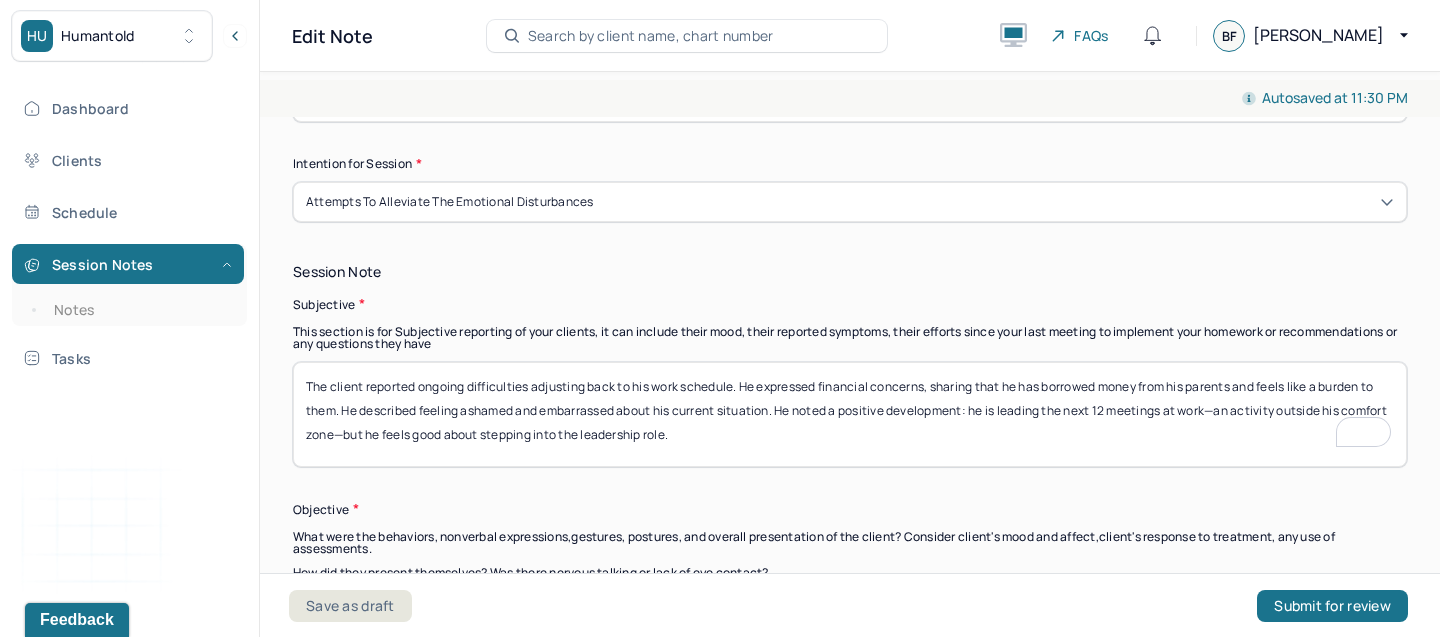 click on "The client reported ongoing difficulties adjusting back to his work schedule. He expressed financial concerns, sharing that he has borrowed money from his parents and feels like a burden to them. He described feeling ashamed and embarrassed about his current situation. He noted a positive development: he is leading the next 12 meetings at work—an activity outside his comfort zone—but he feels good about stepping into the leadership role." at bounding box center [850, 414] 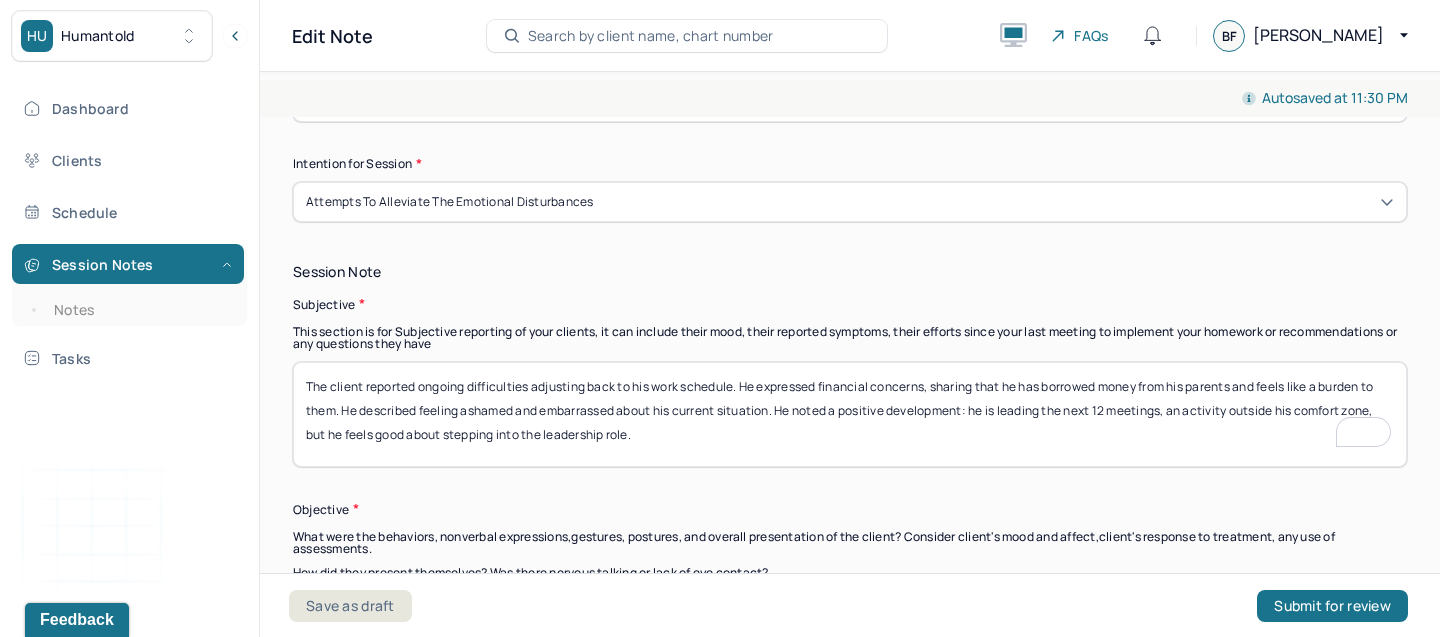 scroll, scrollTop: 1294, scrollLeft: 0, axis: vertical 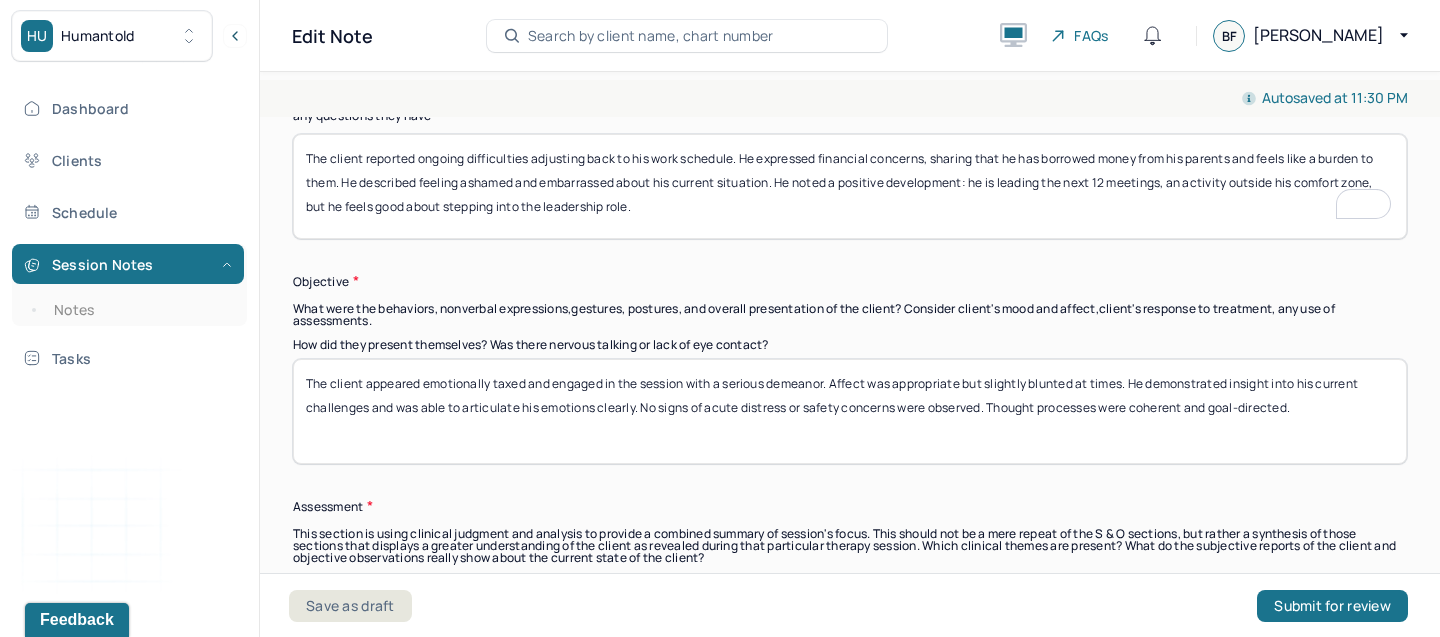 type on "The client reported ongoing difficulties adjusting back to his work schedule. He expressed financial concerns, sharing that he has borrowed money from his parents and feels like a burden to them. He described feeling ashamed and embarrassed about his current situation. He noted a positive development: he is leading the next 12 meetings, an activity outside his comfort zone, but he feels good about stepping into the leadership role." 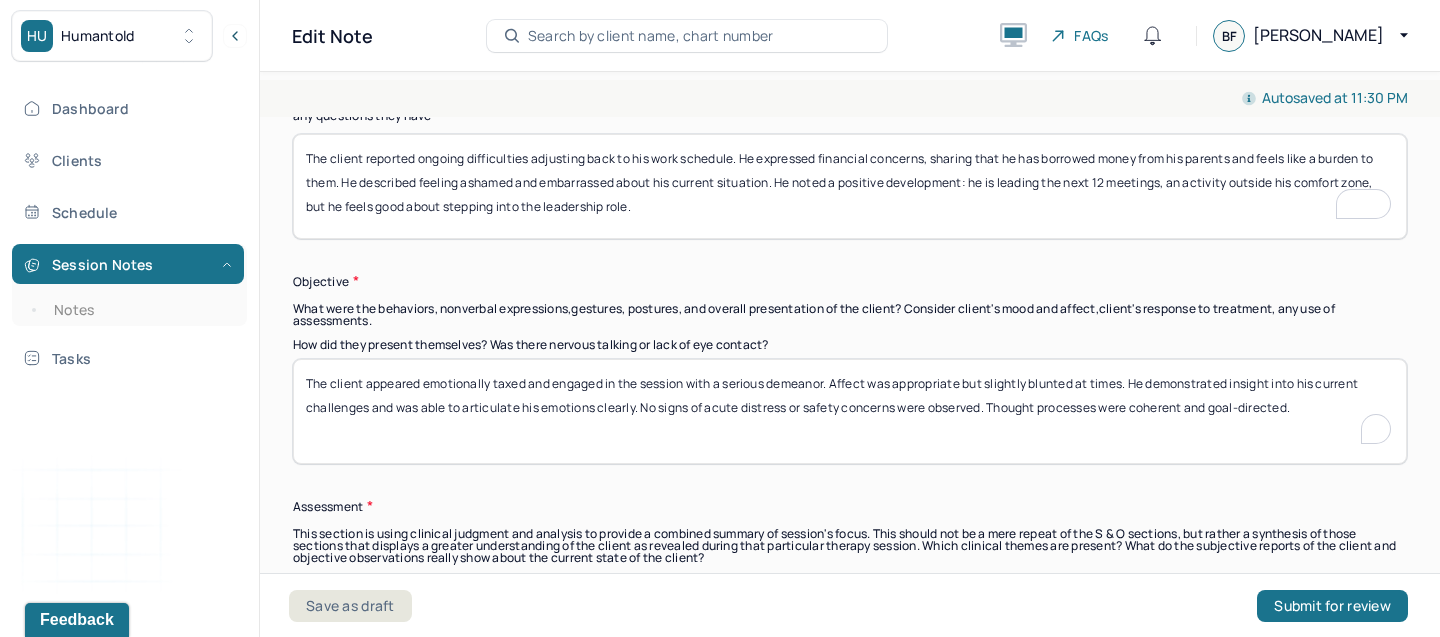 click on "The client appeared emotionally taxed and engaged in the session with a serious demeanor. Affect was appropriate but slightly blunted at times. He demonstrated insight into his current challenges and was able to articulate his emotions clearly. No signs of acute distress or safety concerns were observed. Thought processes were coherent and goal-directed." at bounding box center [850, 411] 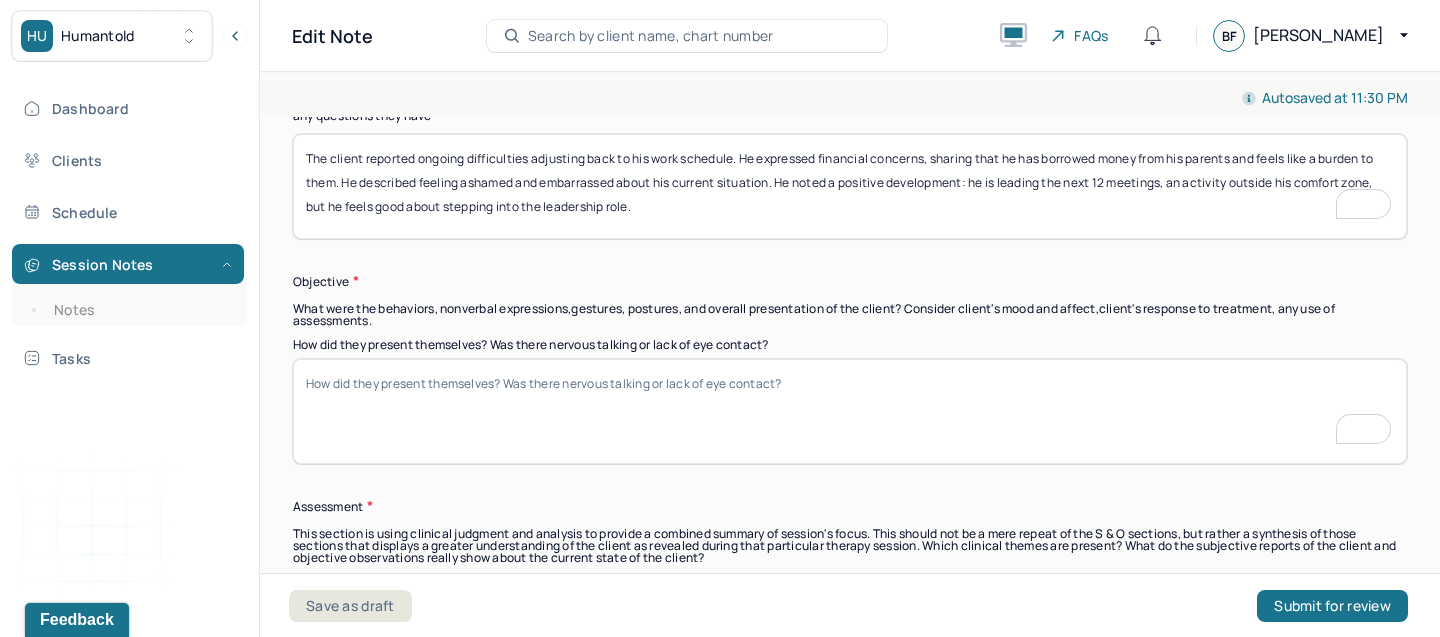click on "How did they present themselves? Was there nervous talking or lack of eye contact?" at bounding box center [850, 411] 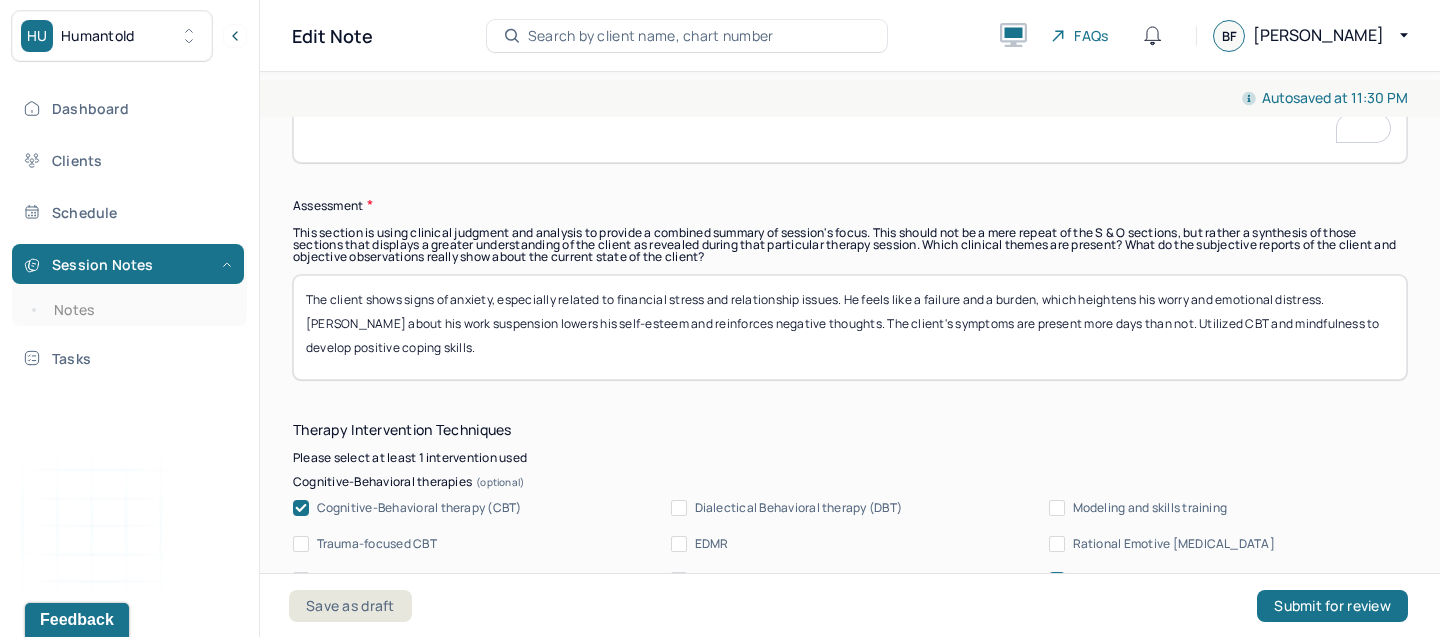 type on "The client appeared appropriately groomed and engaged throughout the session. His mood appeared anxious at times when discussing financial stress and interpersonal concerns, but he also displayed moments of pride and optimism when discussing his new leadership responsibilities. He maintained eye contact, was oriented x3, and had some insight." 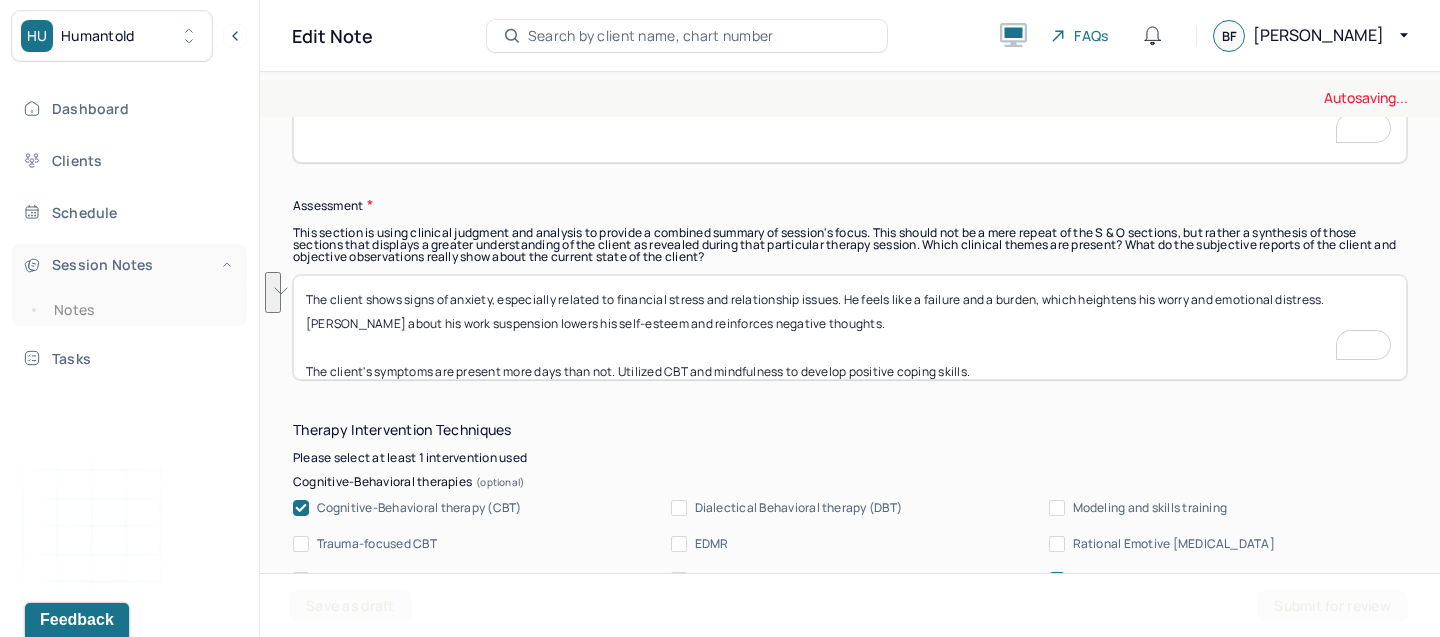 drag, startPoint x: 821, startPoint y: 323, endPoint x: 224, endPoint y: 263, distance: 600.0075 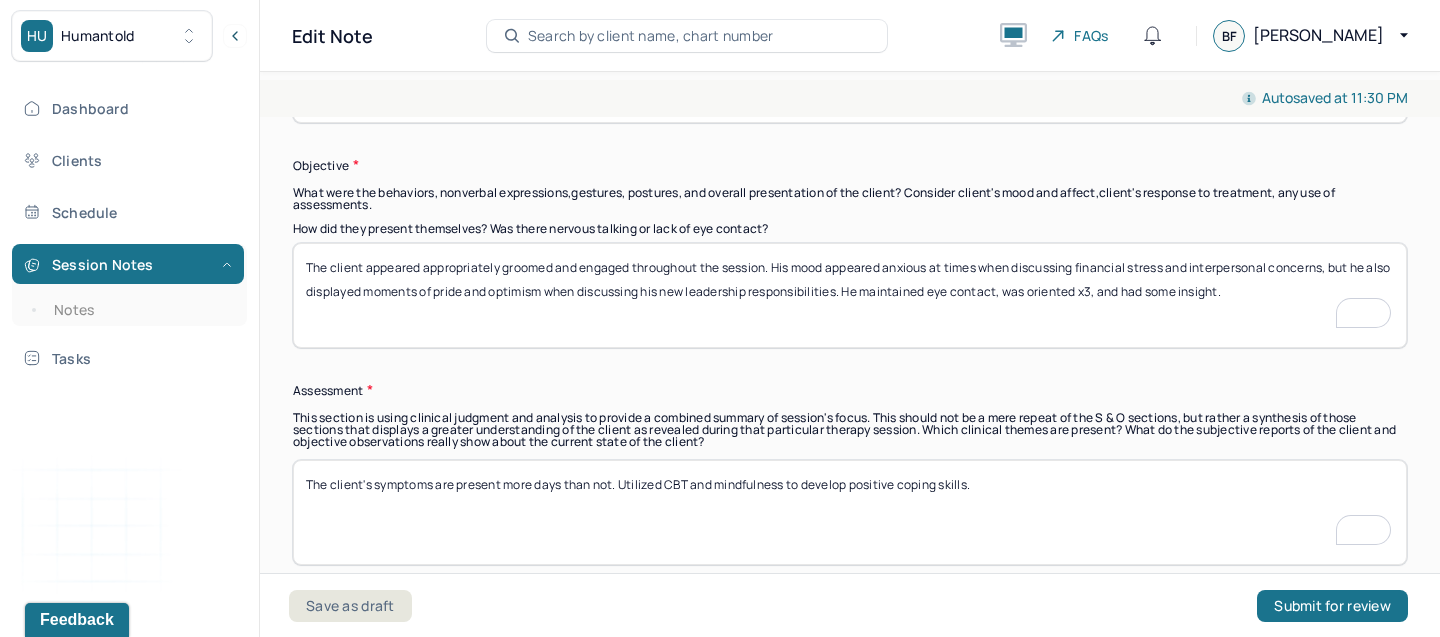 paste on "The client is experiencing moderate anxiety related to financial difficulties and negative self-perceptions. Cognitive distortions such as mind reading and personalization are contributing to emotional distress." 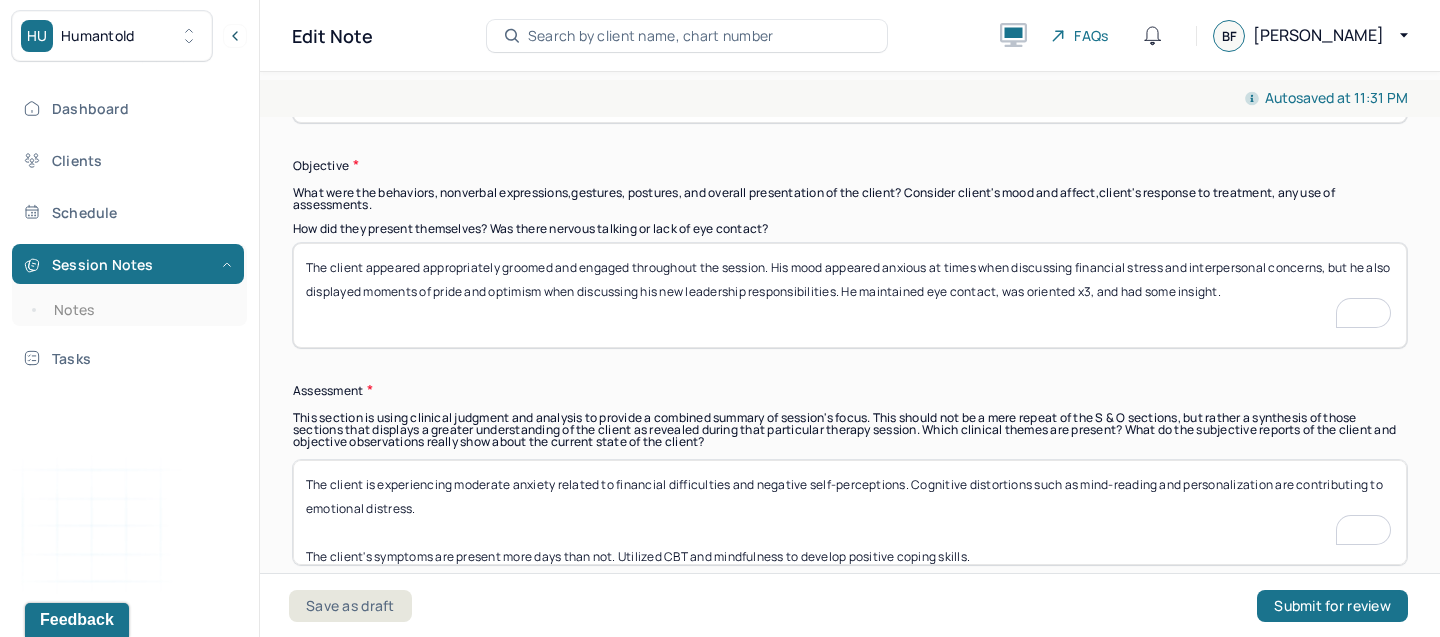 click on "The client is experiencing moderate anxiety related to financial difficulties and negative self-perceptions. Cognitive distortions such as mind reading and personalization are contributing to emotional distress.
The client's symptoms are present more days than not. Utilized CBT and mindfulness to develop positive coping skills." at bounding box center (850, 512) 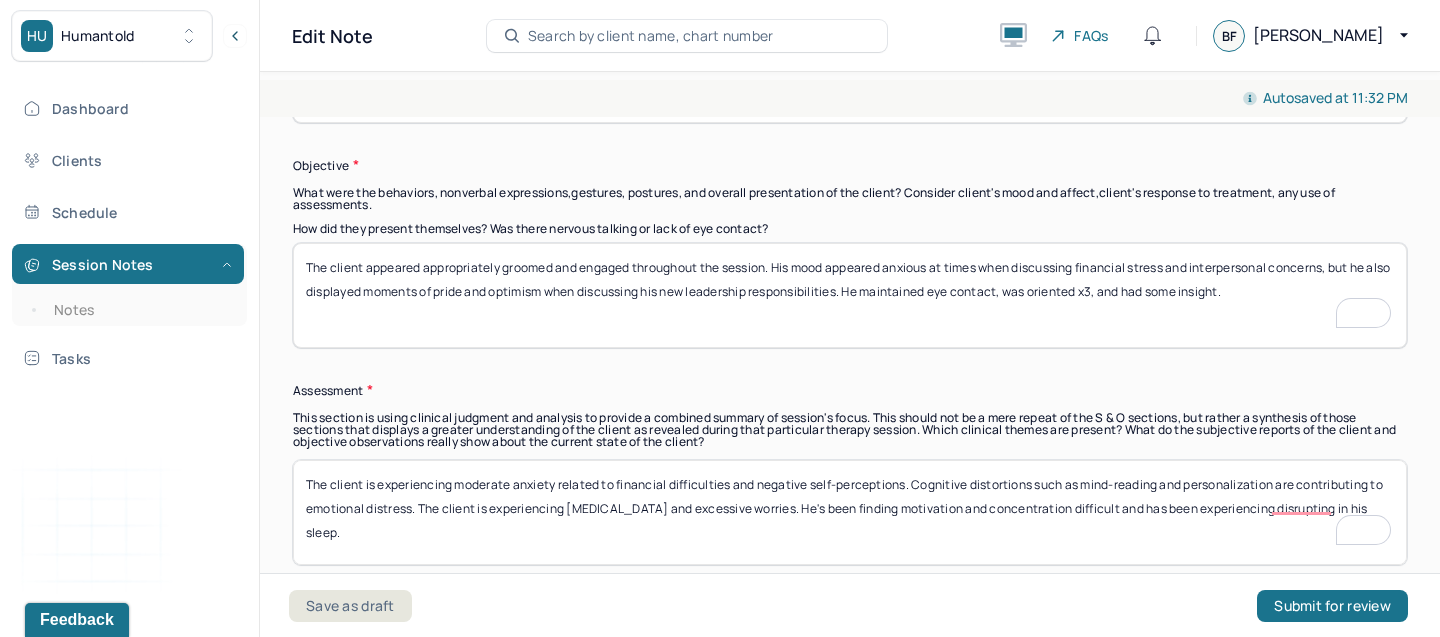 scroll, scrollTop: 35, scrollLeft: 0, axis: vertical 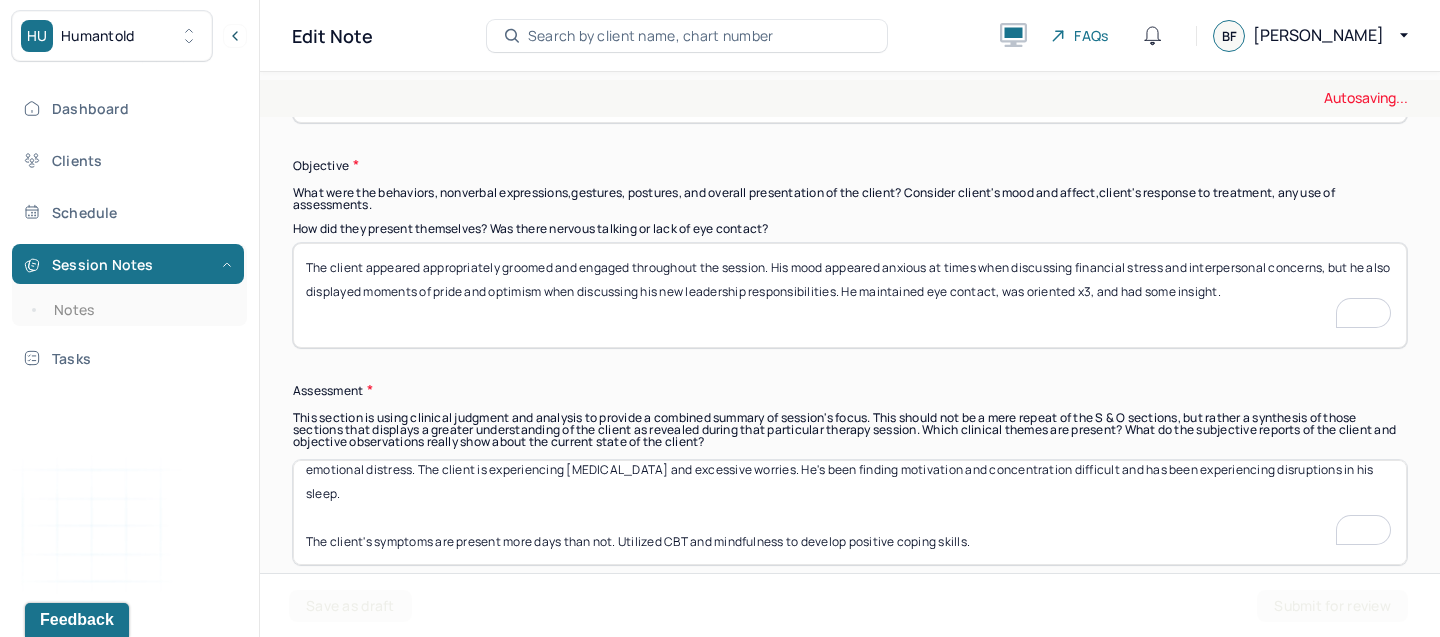 click on "The client is experiencing moderate anxiety related to financial difficulties and negative self-perceptions. Cognitive distortions such as mind-reading and personalization are contributing to emotional distress. The client is experiencing racing thoughts and excessive worries. He's been finding motivation and concentration difficult and has been experiencing disrupting in his sleep.
The client's symptoms are present more days than not. Utilized CBT and mindfulness to develop positive coping skills." at bounding box center [850, 512] 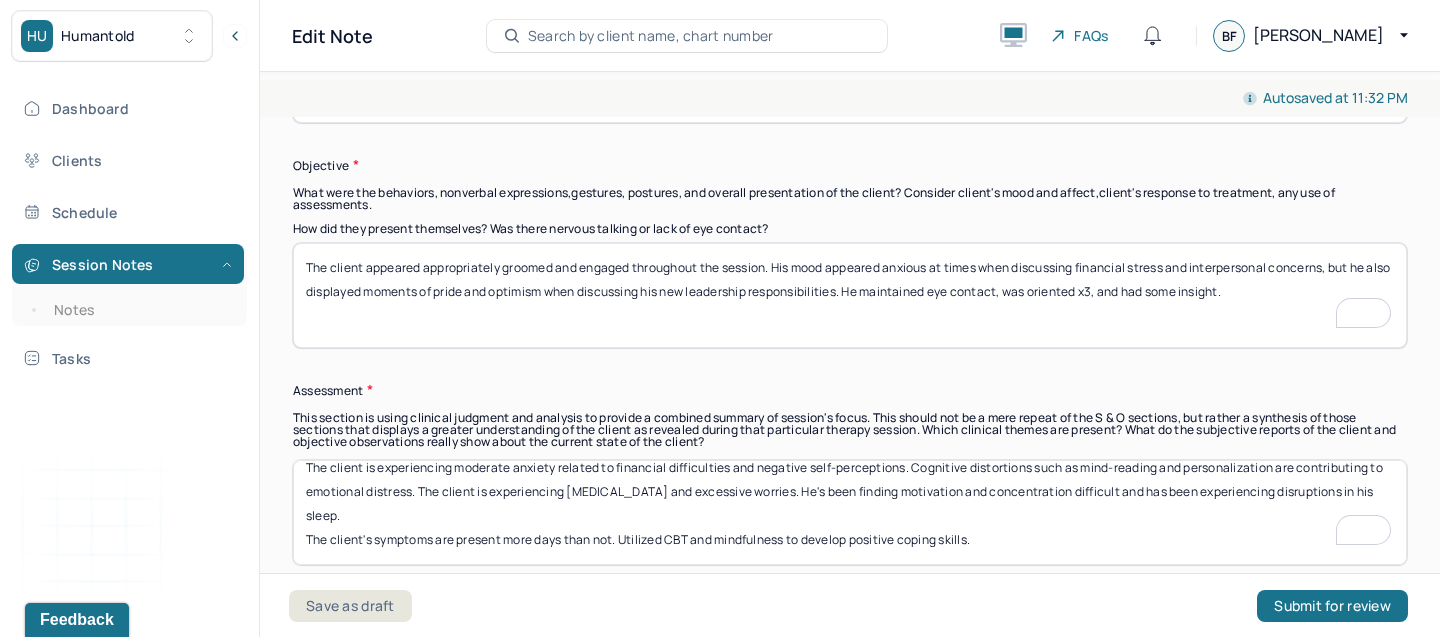 scroll, scrollTop: 16, scrollLeft: 0, axis: vertical 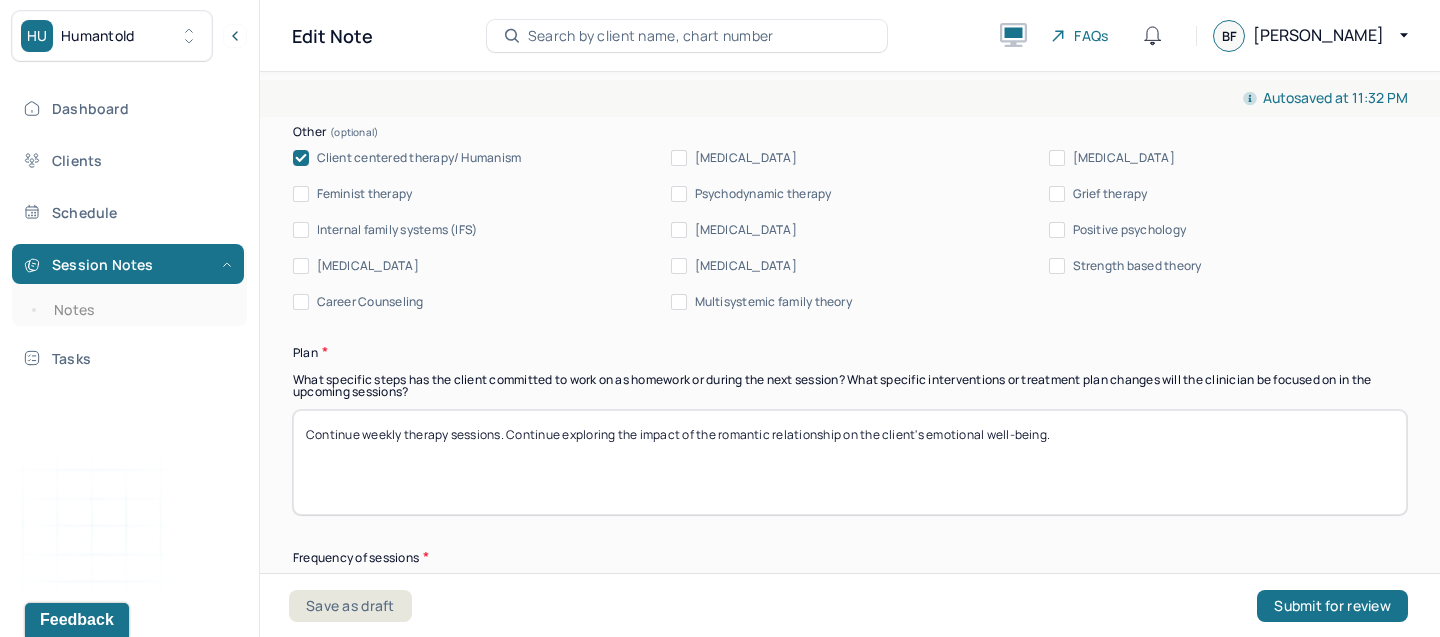 type on "The client is experiencing moderate anxiety related to financial difficulties and negative self-perceptions. Cognitive distortions such as mind-reading and personalization are contributing to emotional distress. The client is experiencing [MEDICAL_DATA] and excessive worries. He's been finding motivation and concentration difficult and has been experiencing disruptions in his sleep. The client's symptoms are present more days than not. Utilized CBT and mindfulness to develop positive coping skills." 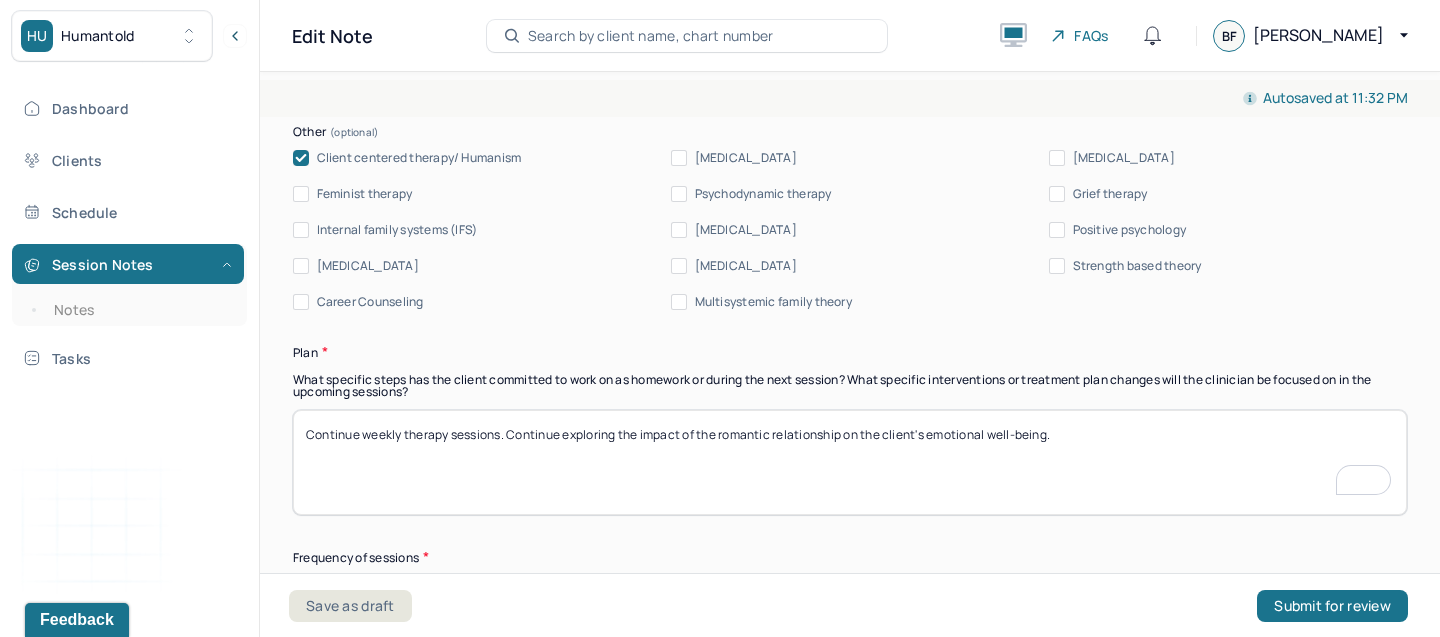 drag, startPoint x: 1060, startPoint y: 427, endPoint x: 512, endPoint y: 421, distance: 548.03284 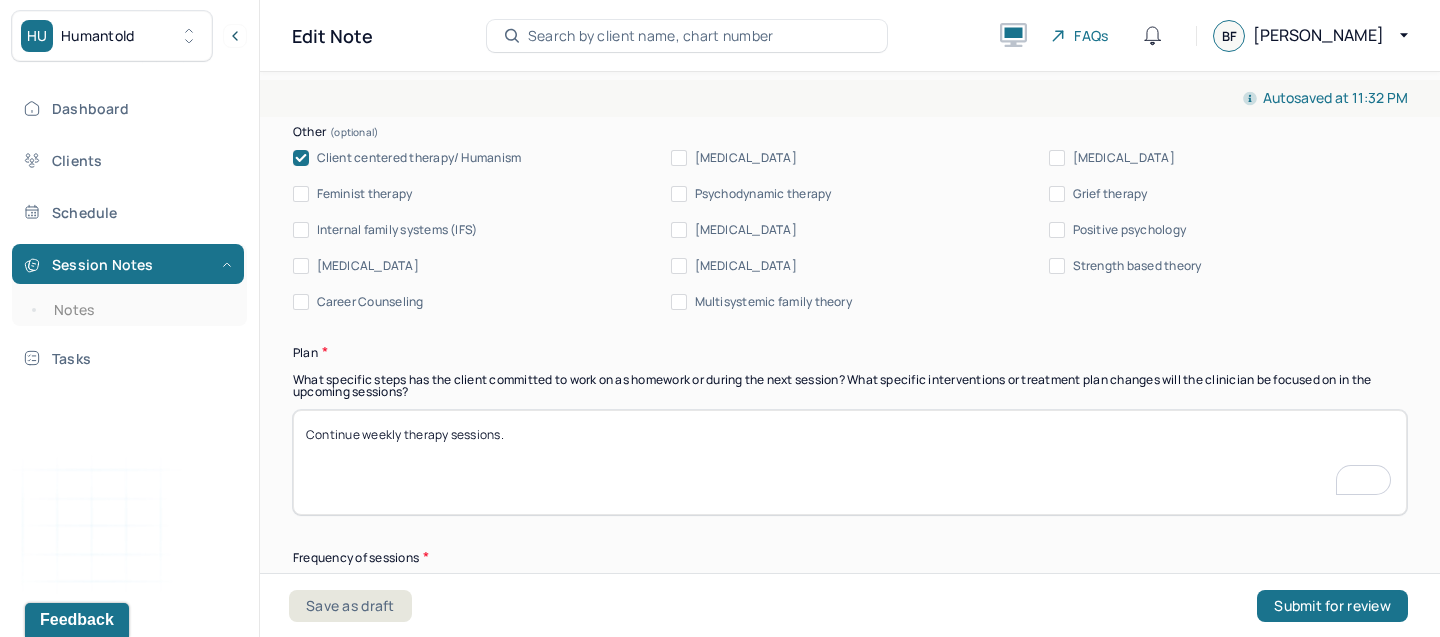 type on "Continue weekly therapy sessions." 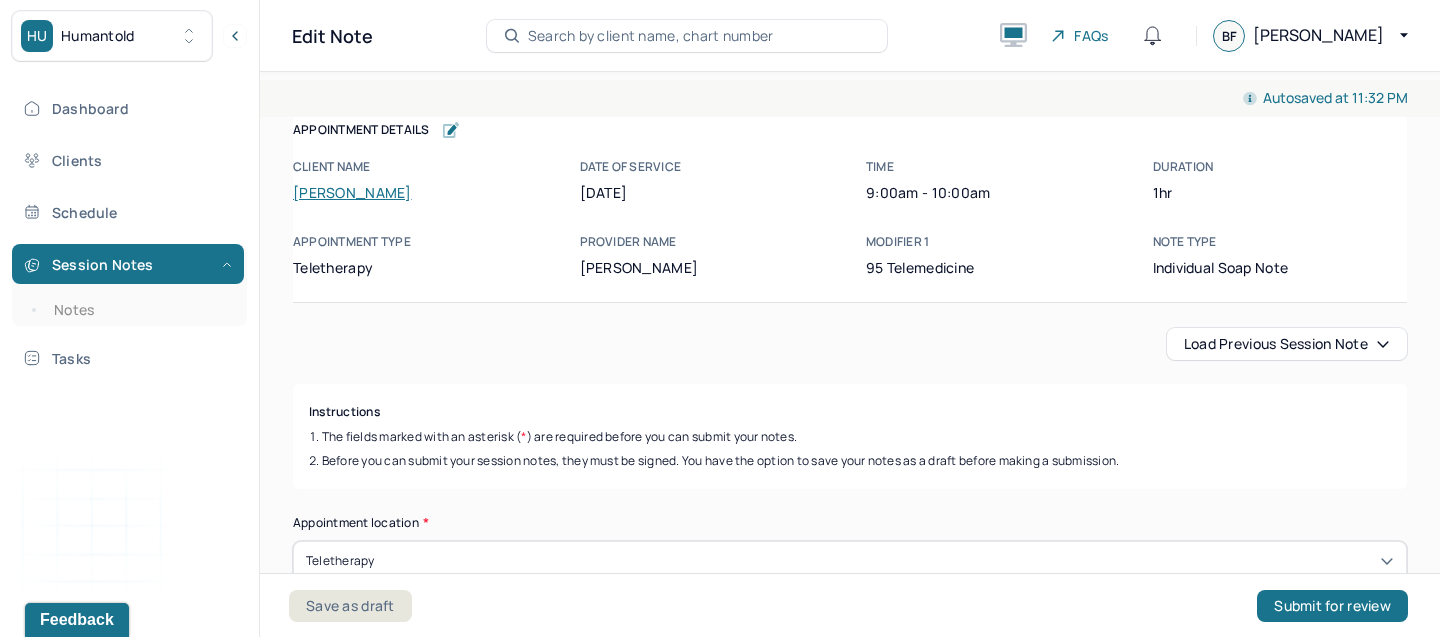 scroll, scrollTop: 0, scrollLeft: 0, axis: both 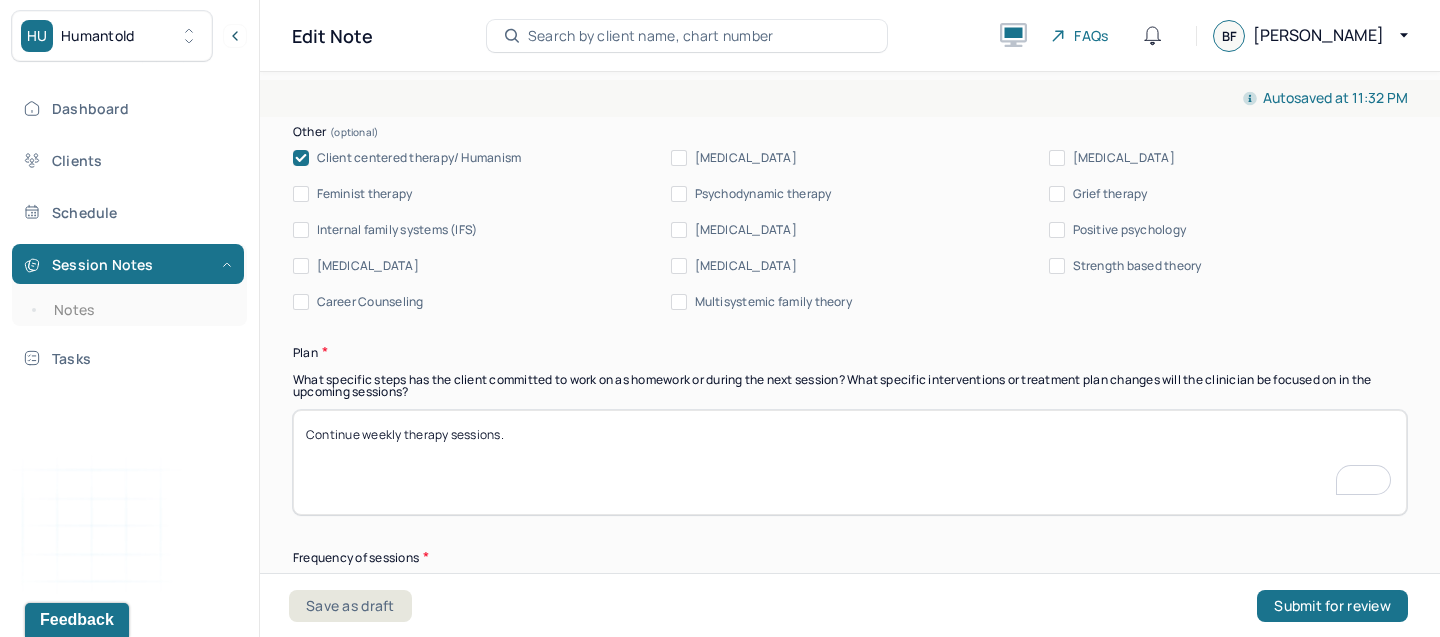 paste on "Continue to explore and challenge cognitive distortions, particularly related to mind reading and negative self-evaluation." 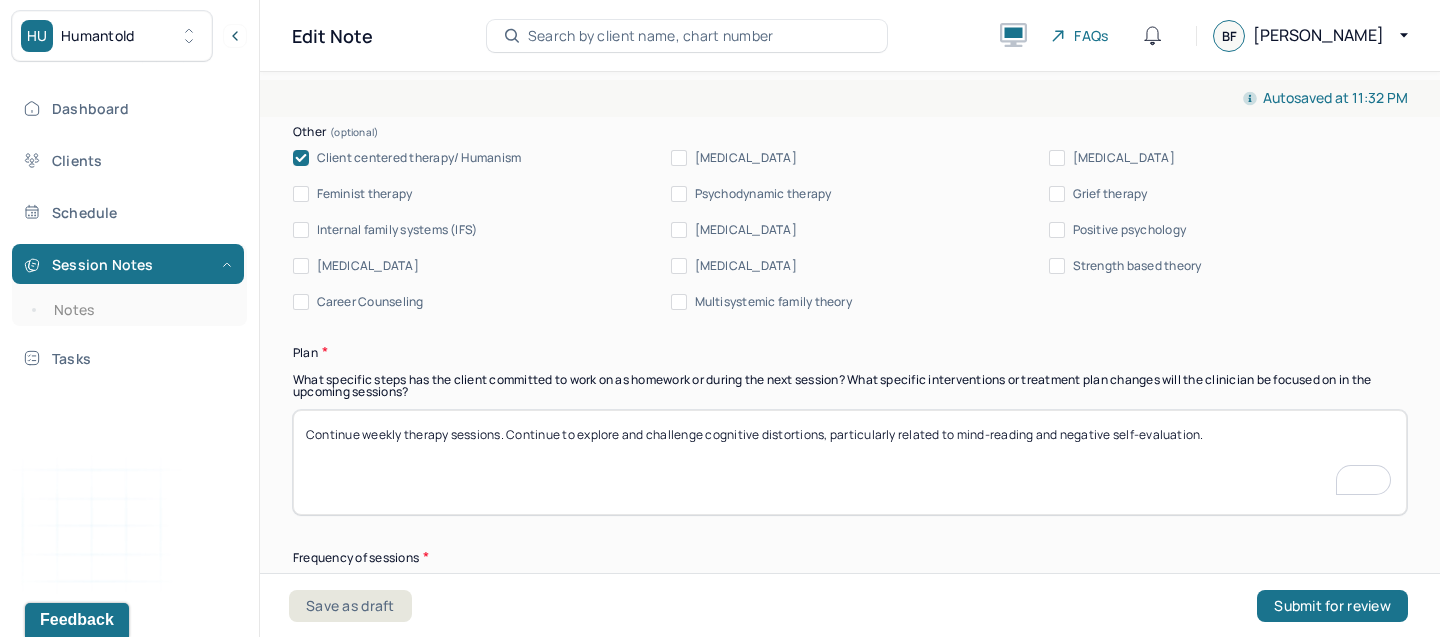 scroll, scrollTop: 2510, scrollLeft: 0, axis: vertical 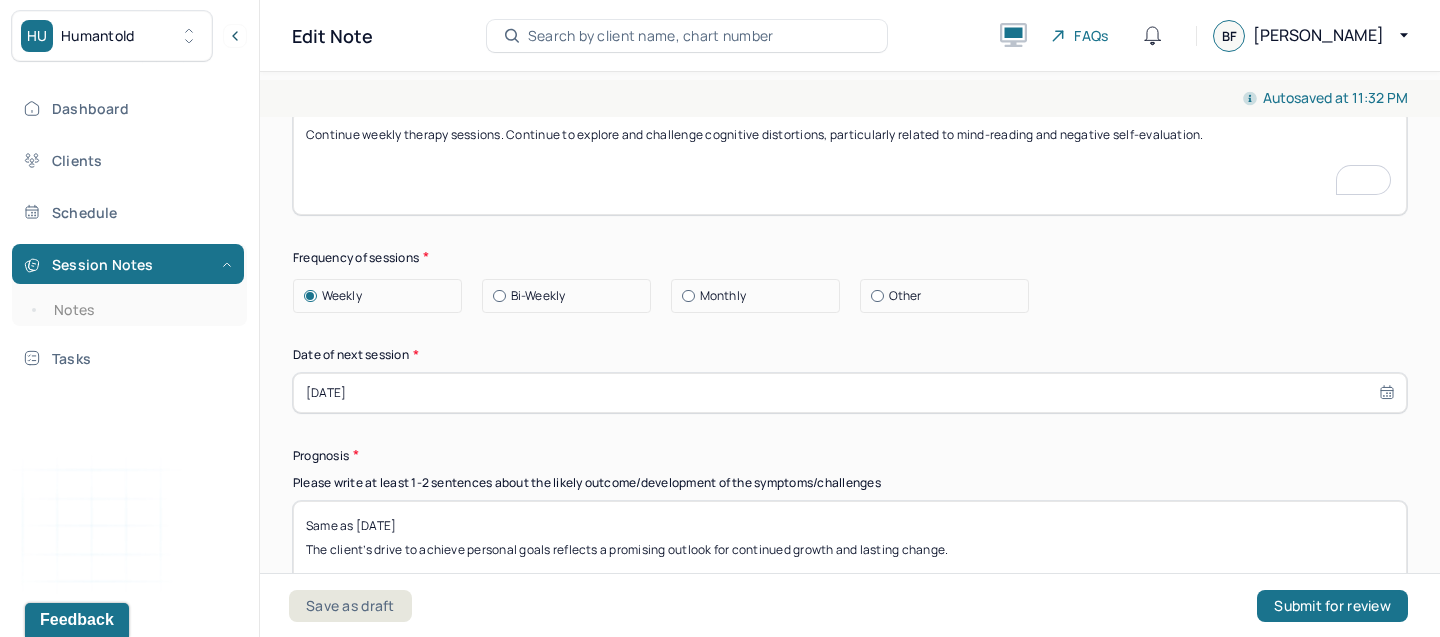 type on "Continue weekly therapy sessions. Continue to explore and challenge cognitive distortions, particularly related to mind-reading and negative self-evaluation." 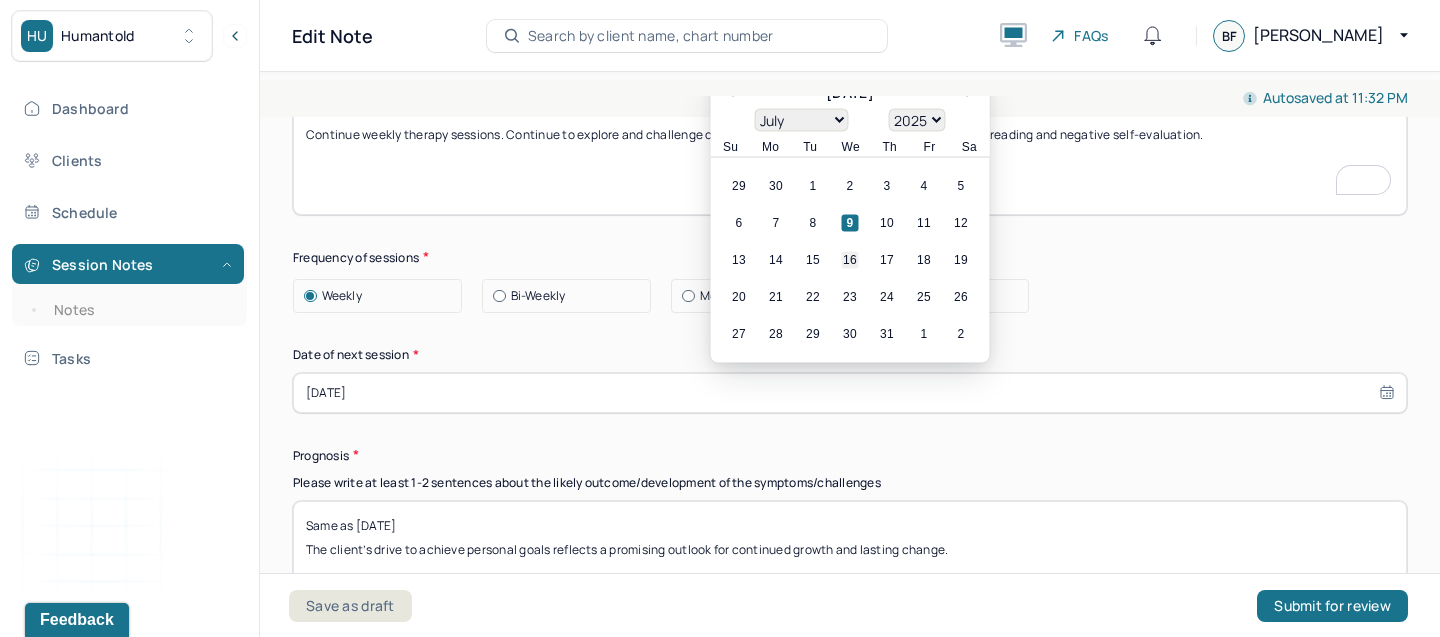 click on "16" at bounding box center [850, 259] 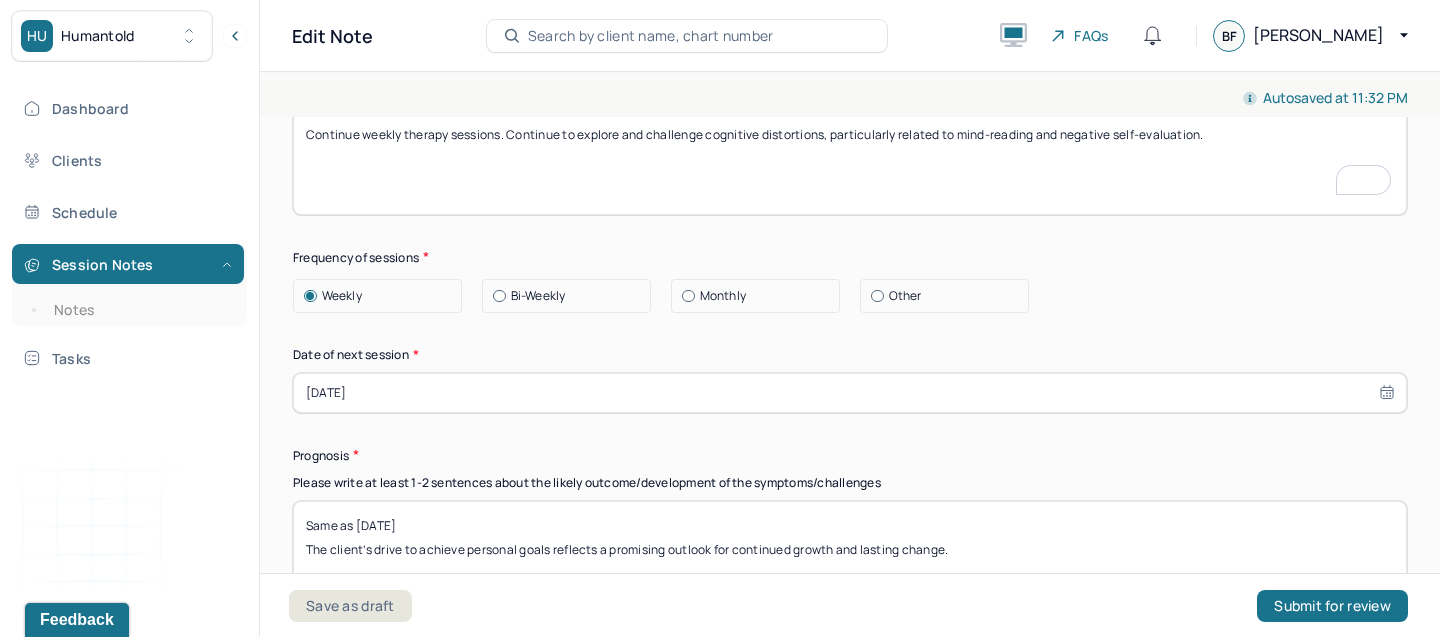 click on "Same as [DATE]
The client’s drive to achieve personal goals reflects a promising outlook for continued growth and lasting change." at bounding box center (850, 553) 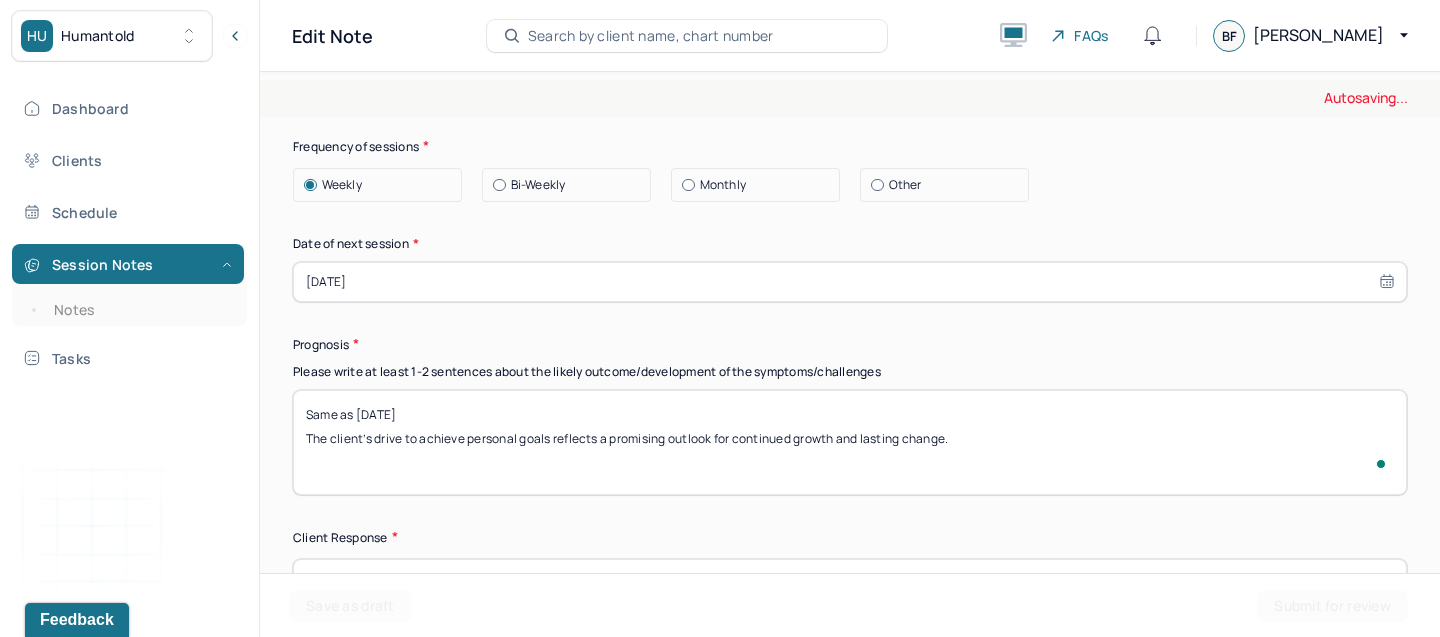 click on "Same as [DATE]
The client’s drive to achieve personal goals reflects a promising outlook for continued growth and lasting change." at bounding box center [850, 442] 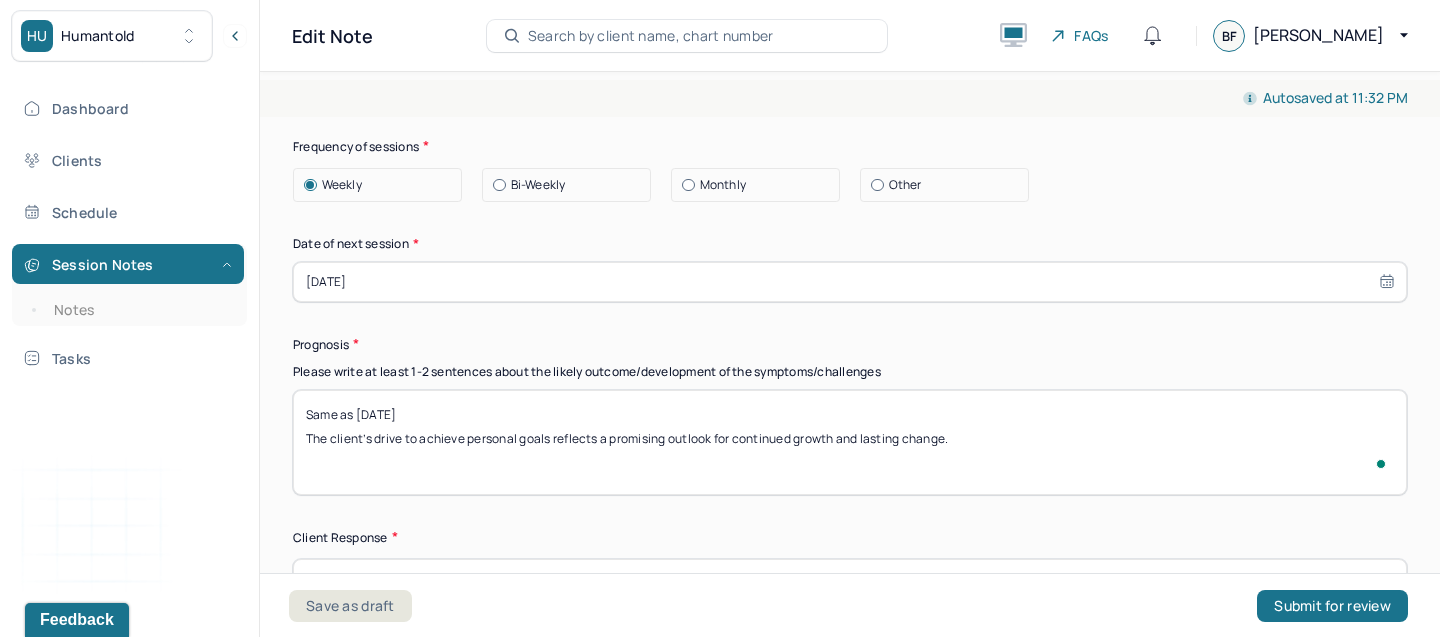 click on "Same as [DATE]
The client’s drive to achieve personal goals reflects a promising outlook for continued growth and lasting change." at bounding box center (850, 442) 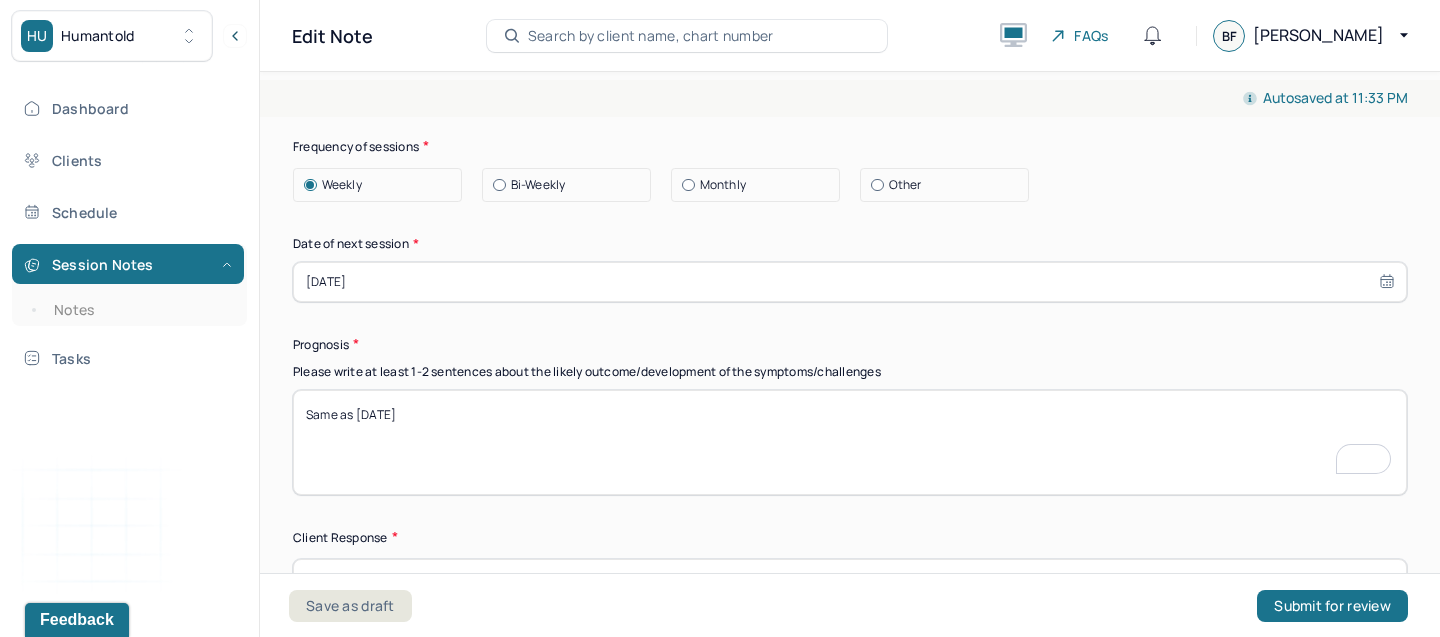 paste on "The client’s commitment to change and focus on goal attainment are encouraging signs of future progress." 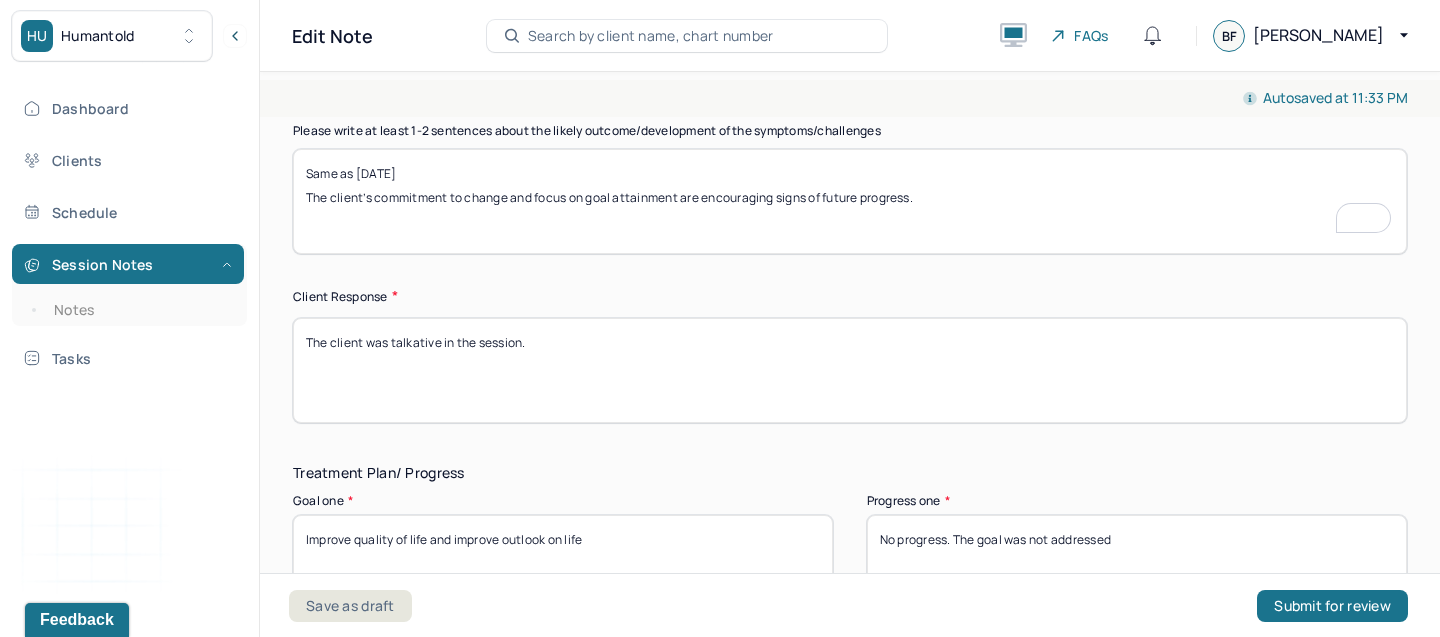 type on "Same as [DATE]
The client’s commitment to change and focus on goal attainment are encouraging signs of future progress." 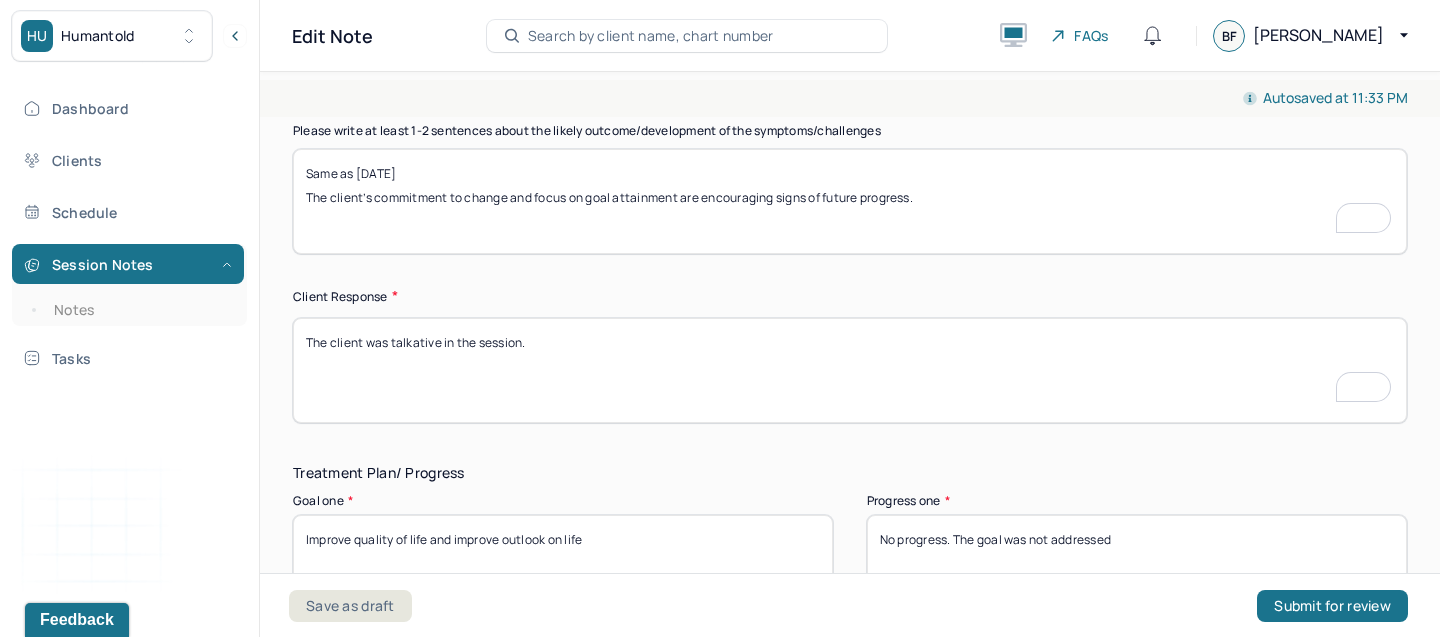 drag, startPoint x: 551, startPoint y: 346, endPoint x: 425, endPoint y: 339, distance: 126.1943 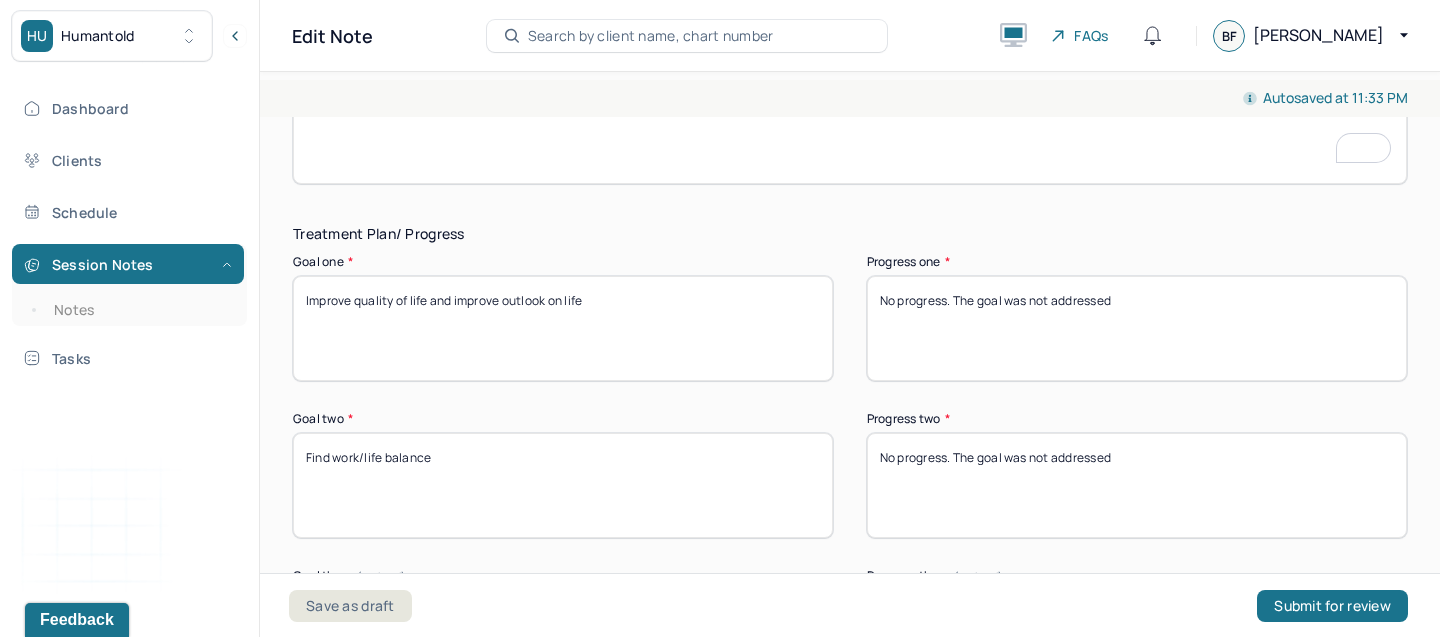 type on "The client was communicative throughout the session." 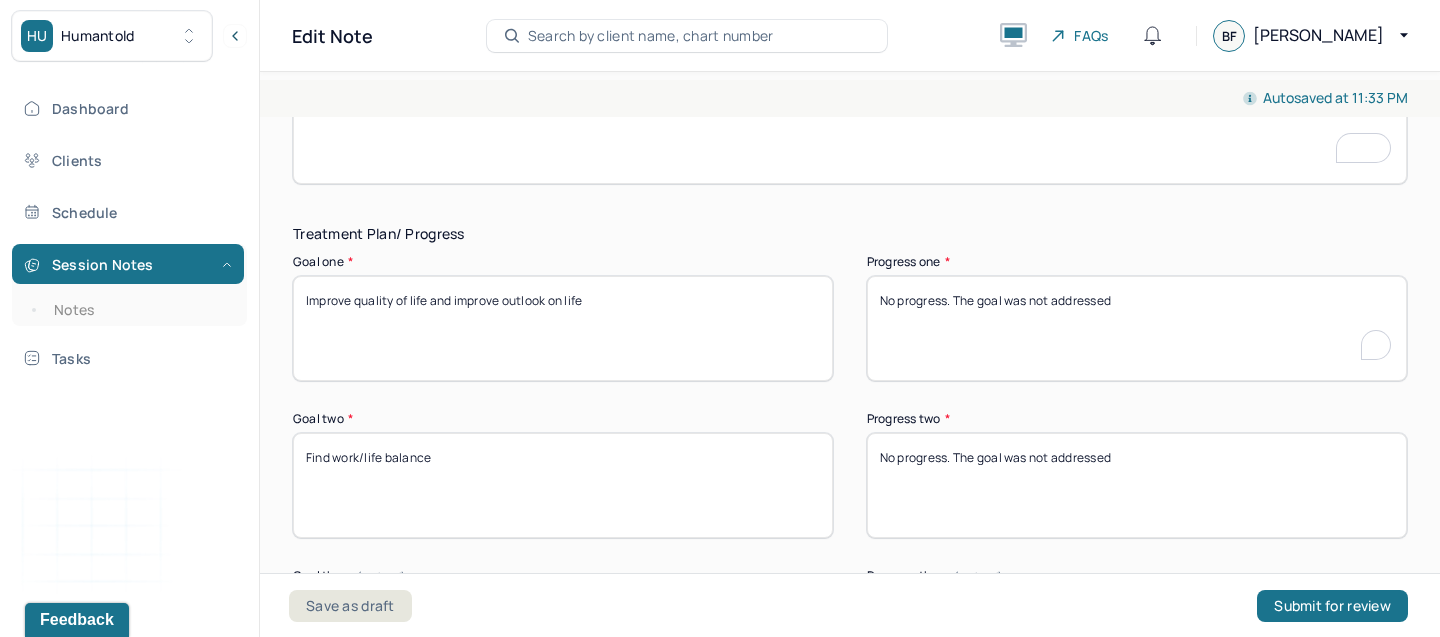 click on "No progress. The goal was not addressed" at bounding box center [1137, 328] 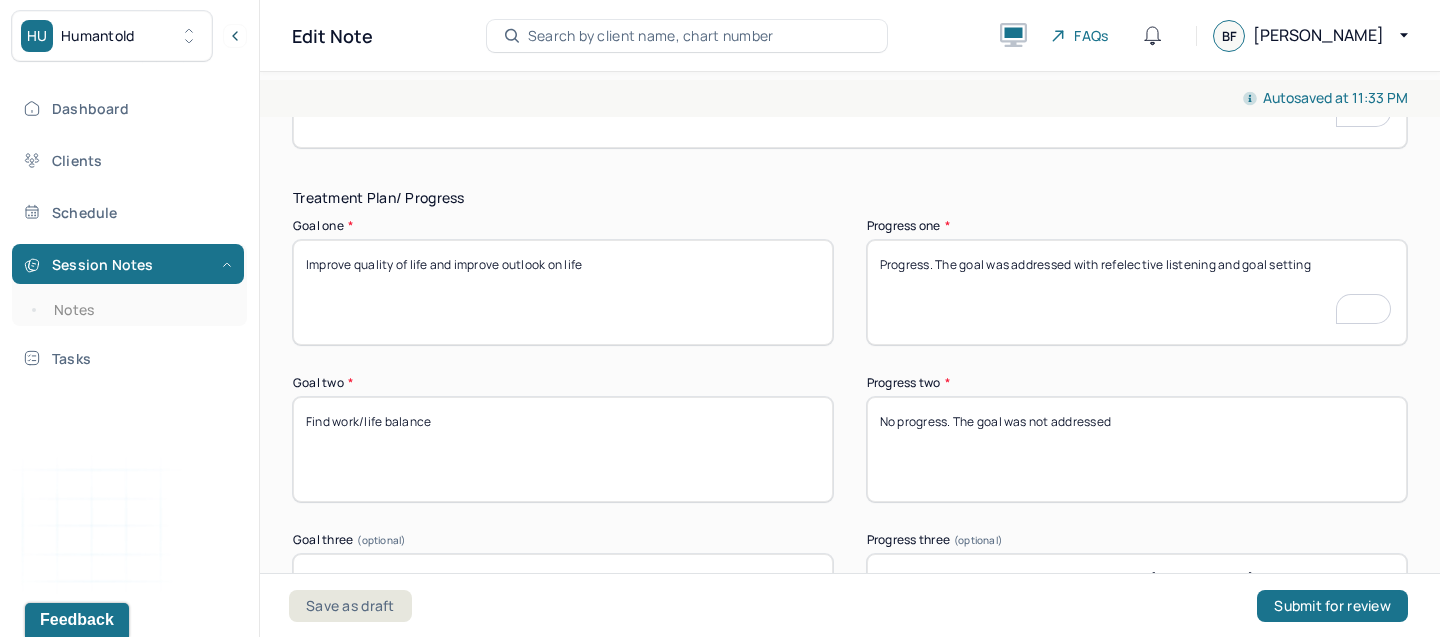 type on "Progress. The goal was addressed with refelective listening and goal setting" 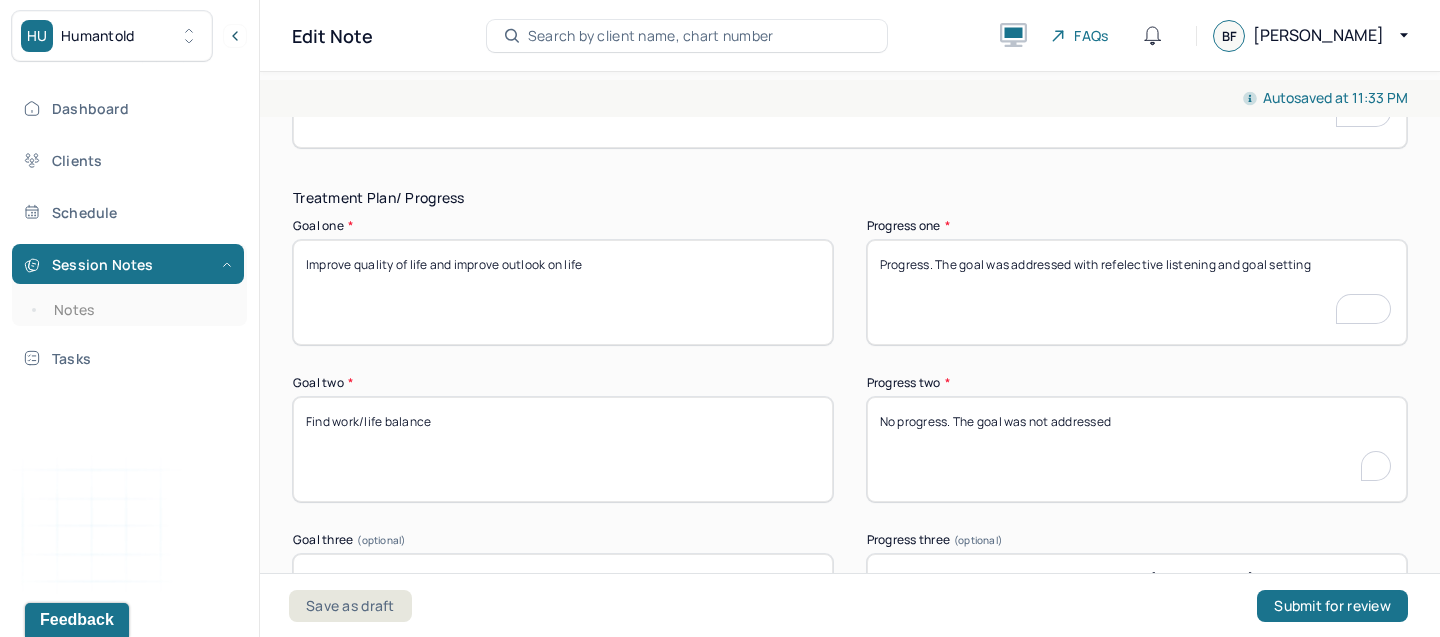 click on "No progress. The goal was not addressed" at bounding box center [1137, 449] 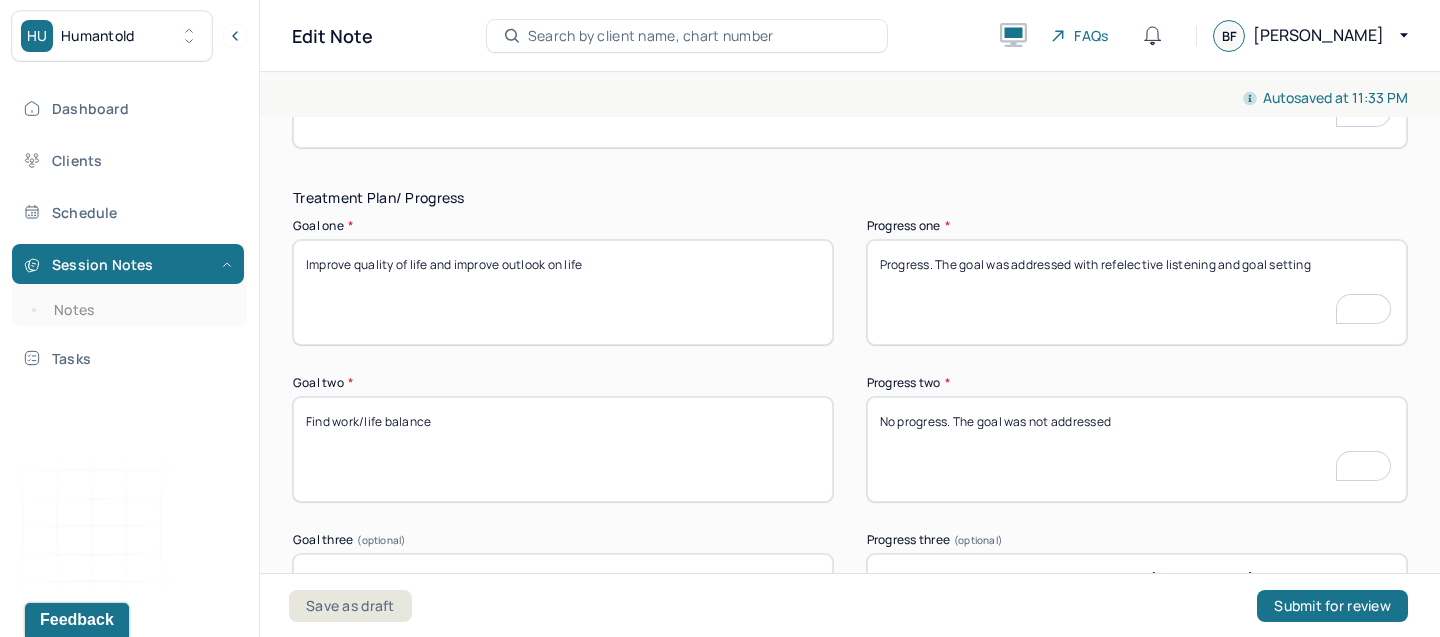 click on "No progress. The goal was not addressed" at bounding box center (1137, 449) 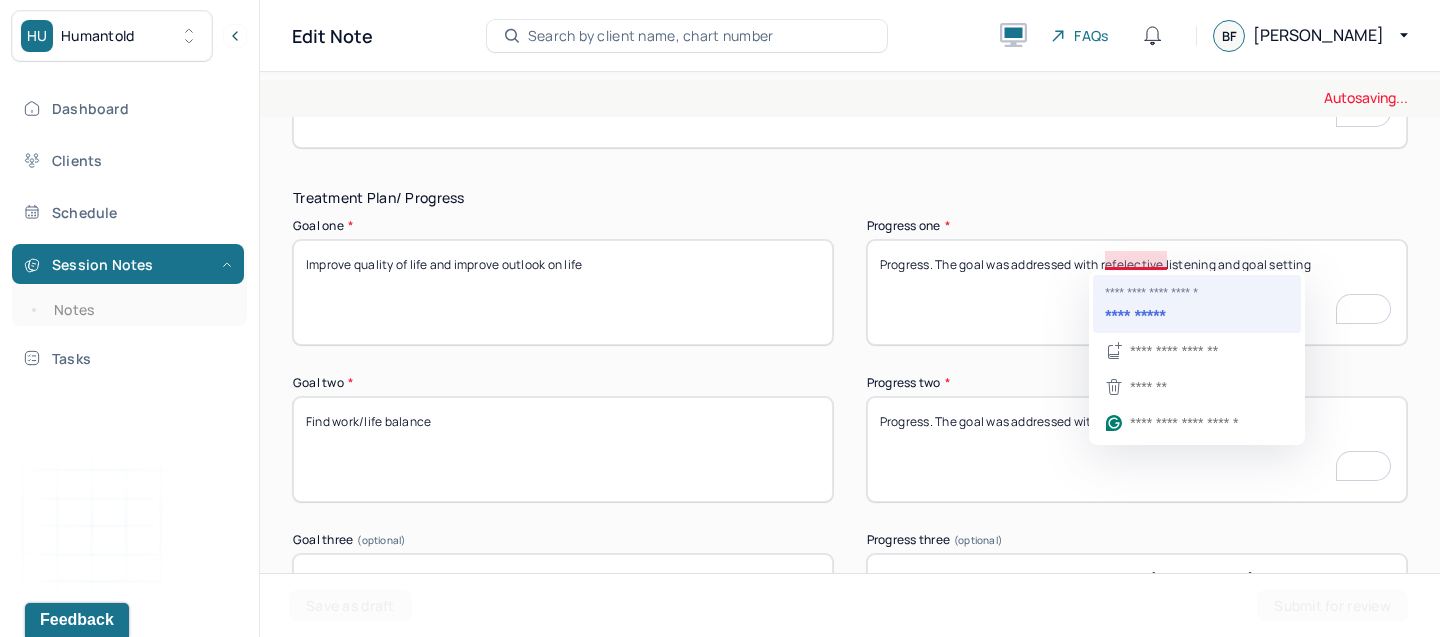 type on "Progress. The goal was addressed with CBT and goal-setting." 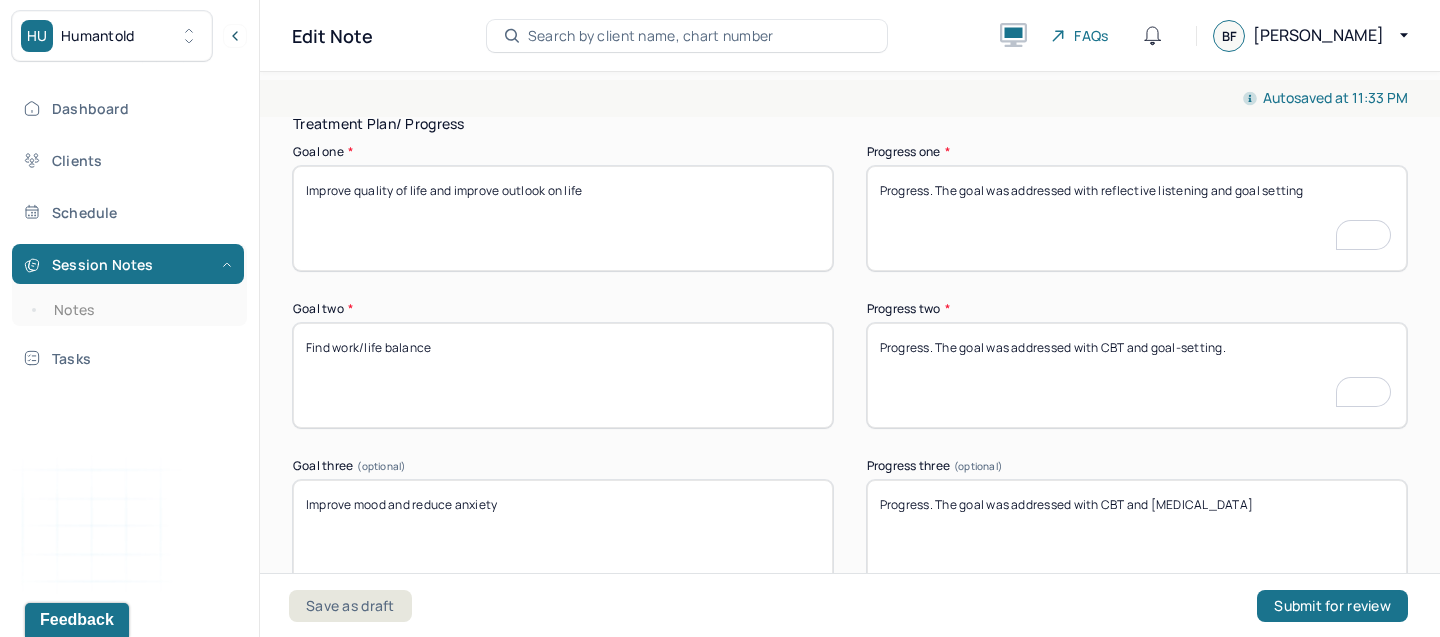 type on "Progress. The goal was addressed with reflective listening and goal setting" 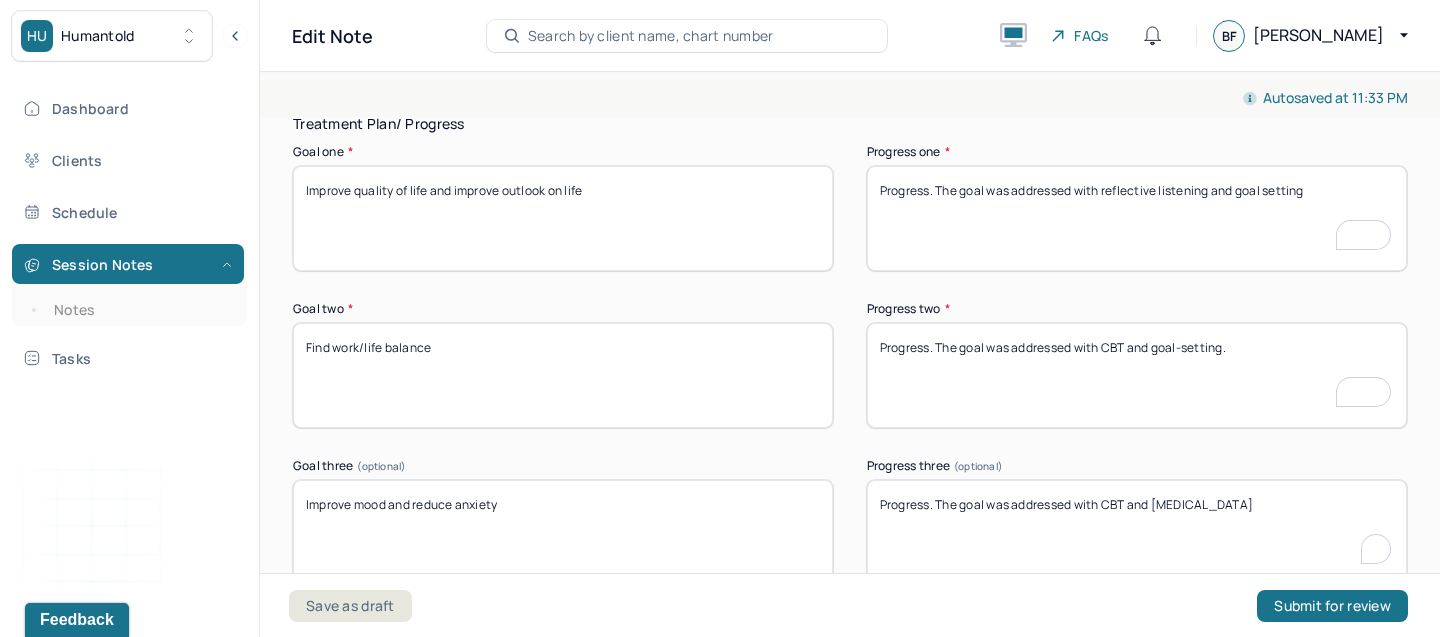 click on "Progress. The goal was addressed with CBT and psychoeducation" at bounding box center (1137, 532) 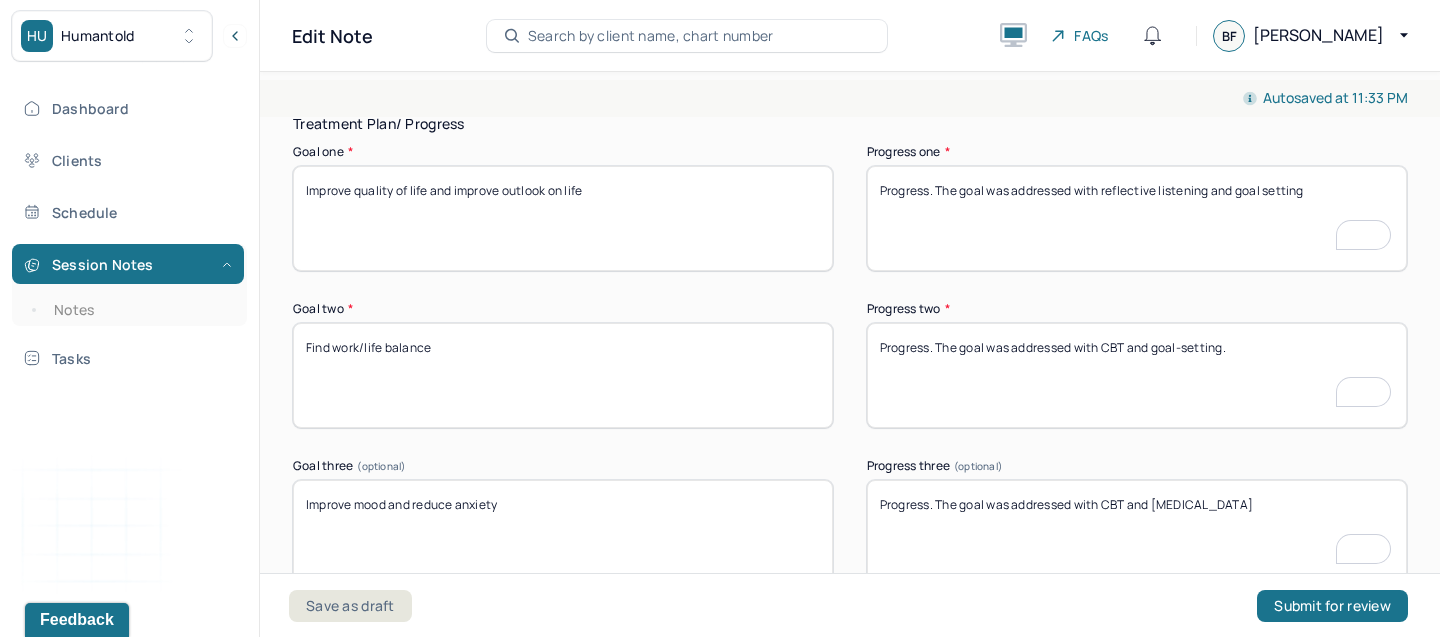 click on "Progress. The goal was addressed with CBT and psychoeducation" at bounding box center [1137, 532] 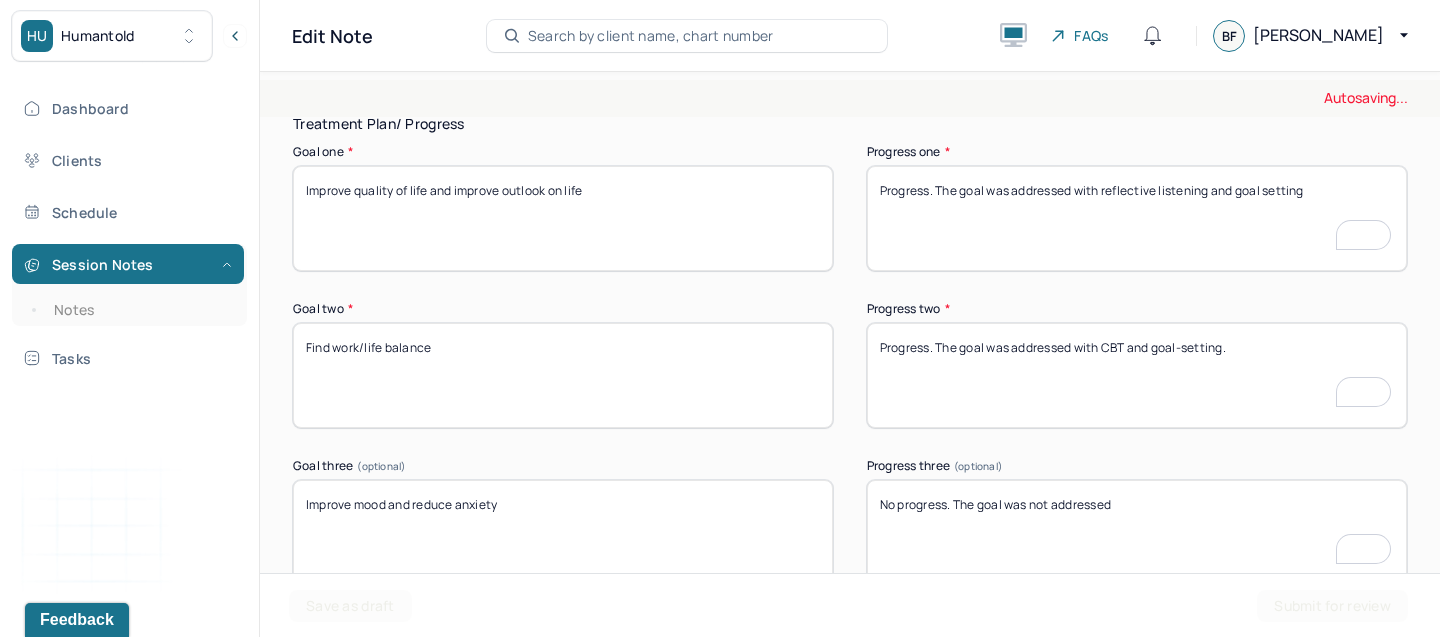 type on "No progress. The goal was not addressed" 